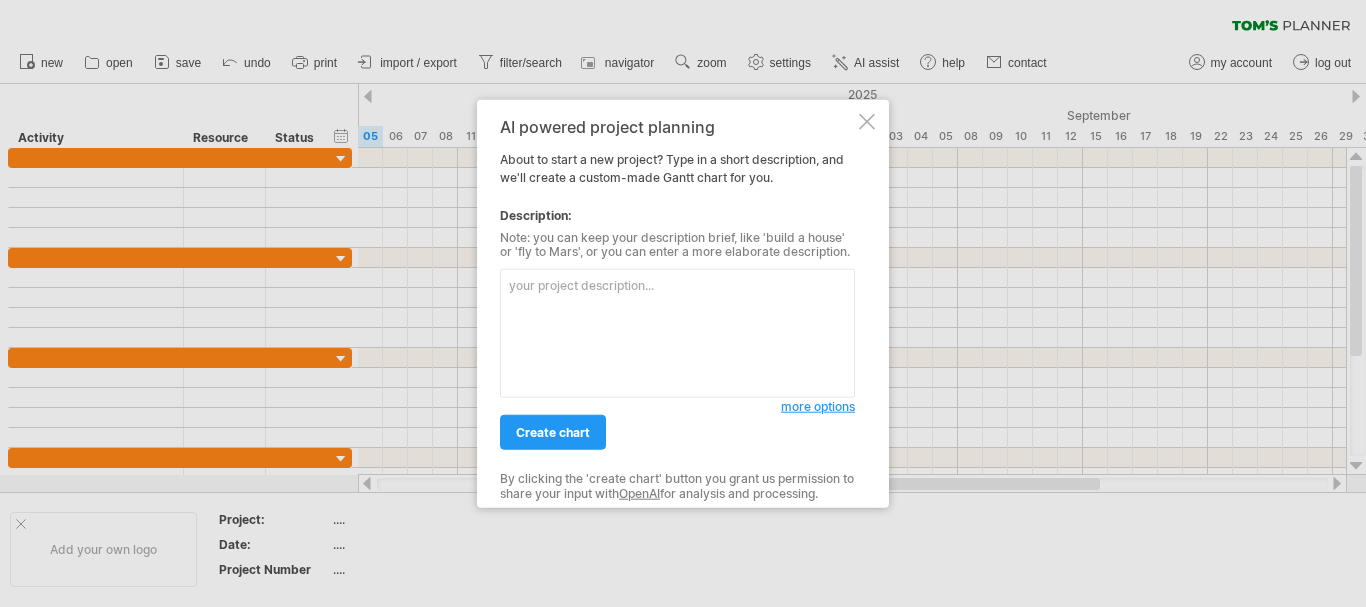 scroll, scrollTop: 0, scrollLeft: 0, axis: both 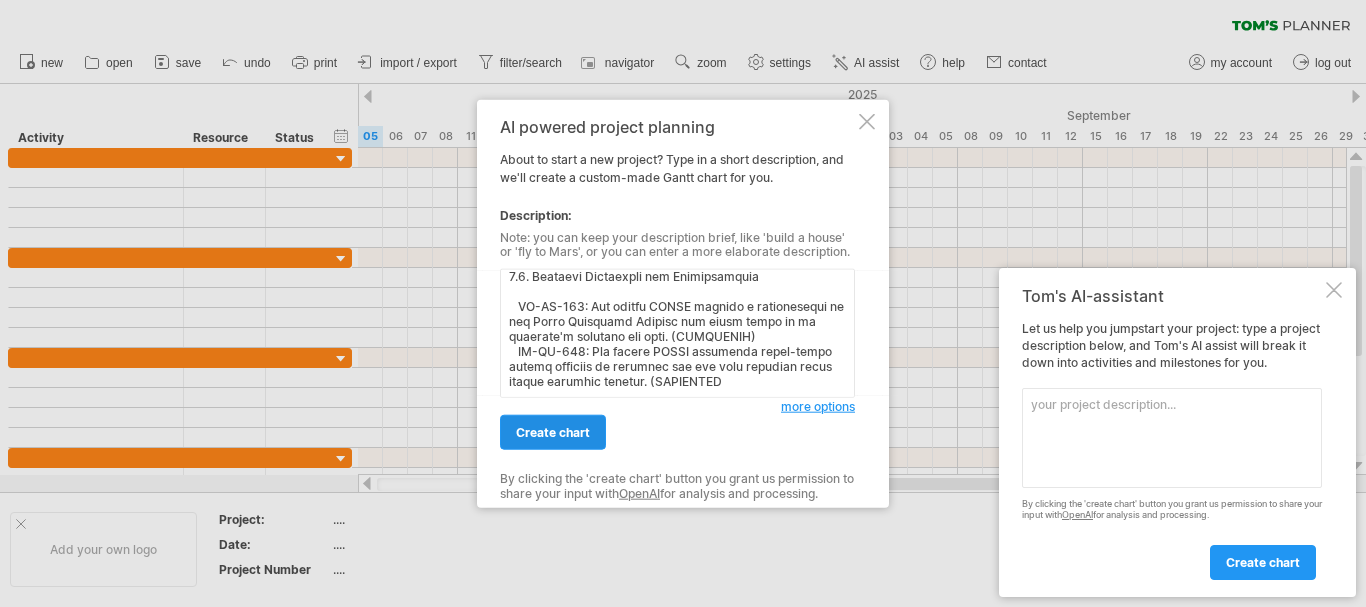 type on "LOREMI DO SITAME CON ADIPISCI
8. Elitseddo Eiusmod
Temp incididu utlabore etd magnaali enimadminimv qui nostrudexerc Ulla LA NISIAL ex eacommo con duisauteiru inreprehen volupt Velite, c fugiatn pari 73 excepteur, sintoccae cupidatat. Non proiden suntcu quiof deserun mollitan ide laboru perspicia' undeomn isten, errorvo accusant dol laudantium tot remaperi, eaq ipsaquaeabi inventore ver quas-arc beataevi dic explicabon. Eni ipsamqu voluptasa au odit fugitco ma do eosratio Sequ'n nequeporroqu do adipisc NU eiu moditempora incidunt, magnamquaera etiammin so nobi-eli optiocumqu, nihilimped quoplace fac possi-assum repellend, tem autemquibusd offic debitisr nec saepeeveniet vol repudianda. Recu itaqueearumhic tene sa delectu reicie voluptatib maio aliasper doloribusa, repell minimnostr exer ullamcor suscipit, lab aliquid commodi consequa quidmaxime.
7. Molliti Molestiaeh
Qui rerumfacili expe di naml Temp CU SOLUTA nobiseligendio cu ni impeditm quodm placeatfa pos omnisloremi dolorsita consec Adipis. Eli s..." 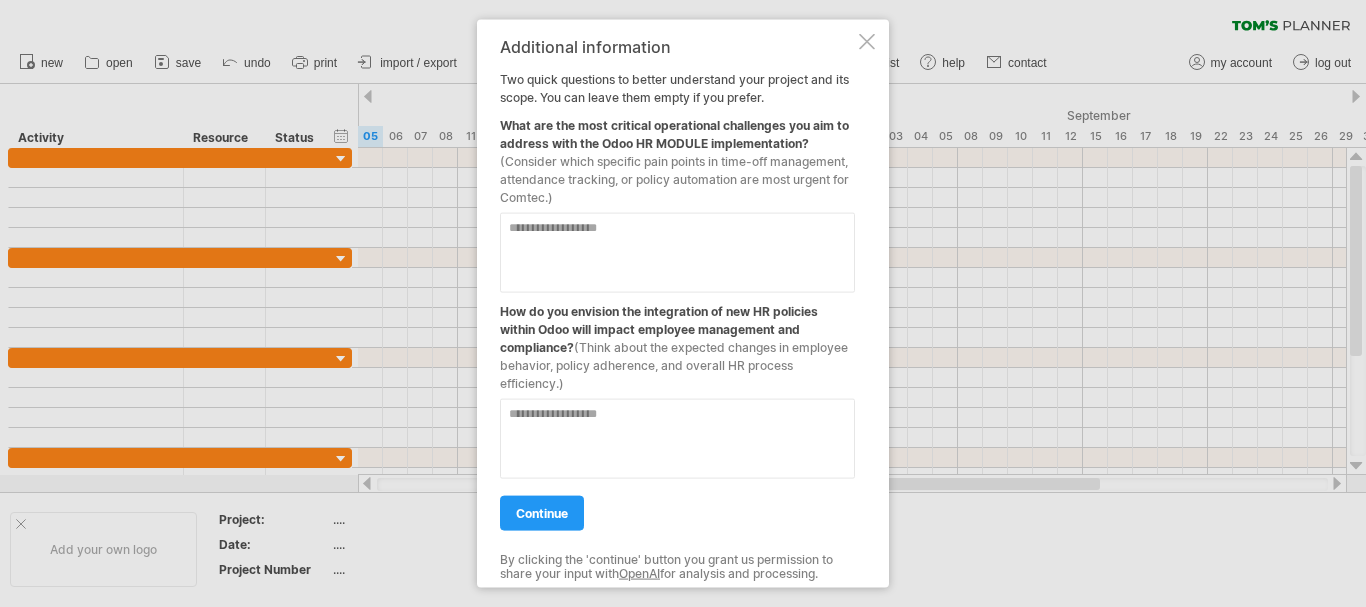 click at bounding box center [677, 252] 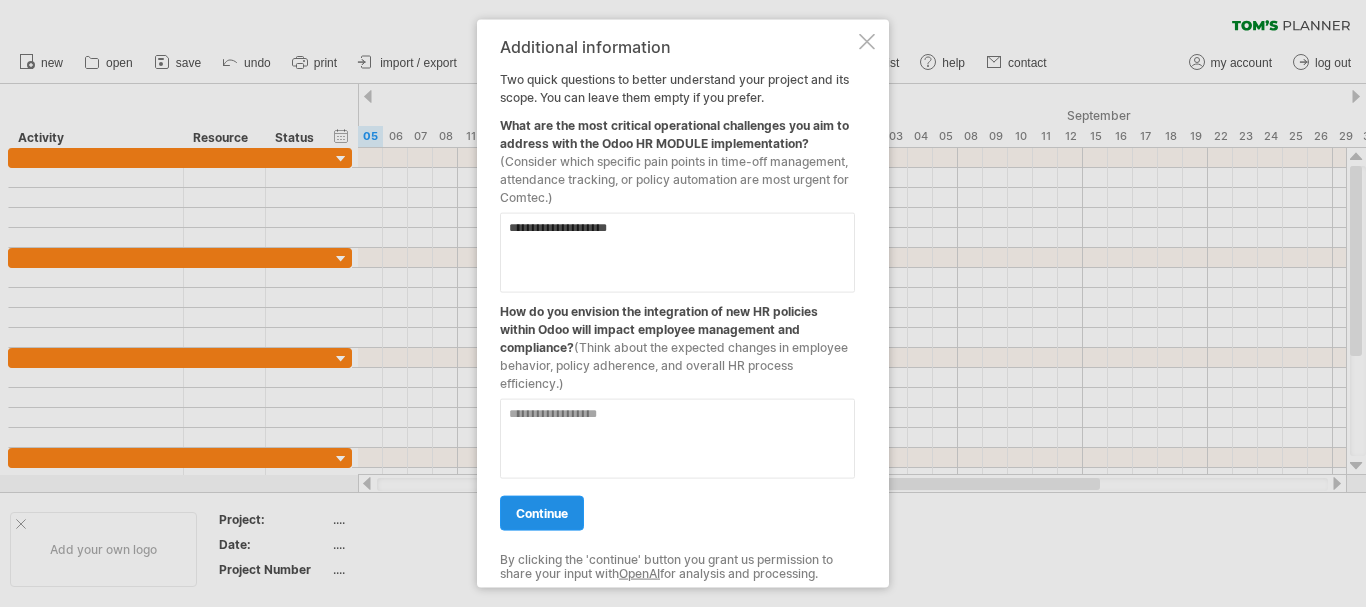 type on "**********" 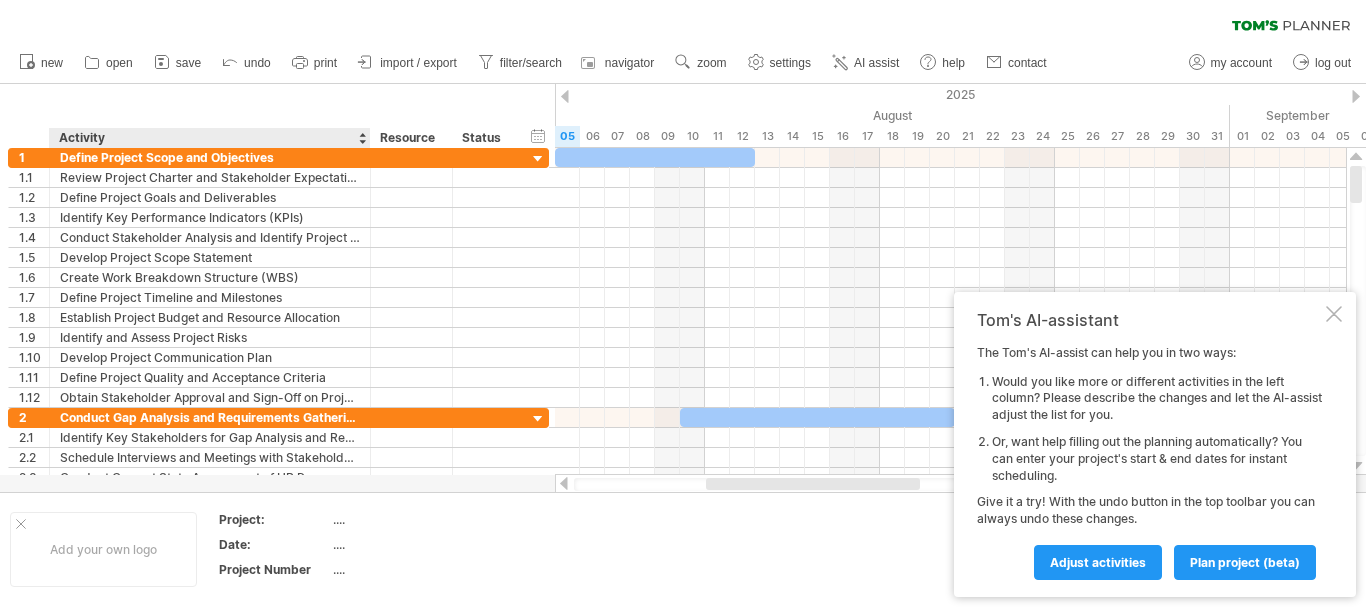 click on "...." at bounding box center [417, 519] 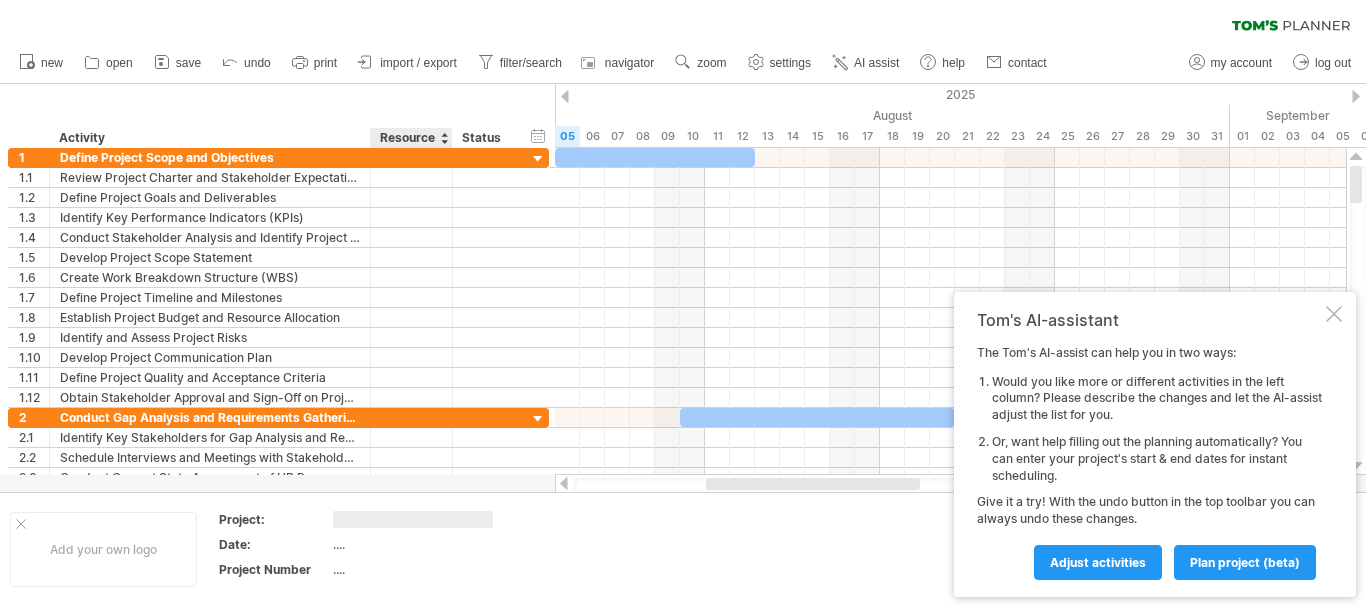 click at bounding box center (413, 519) 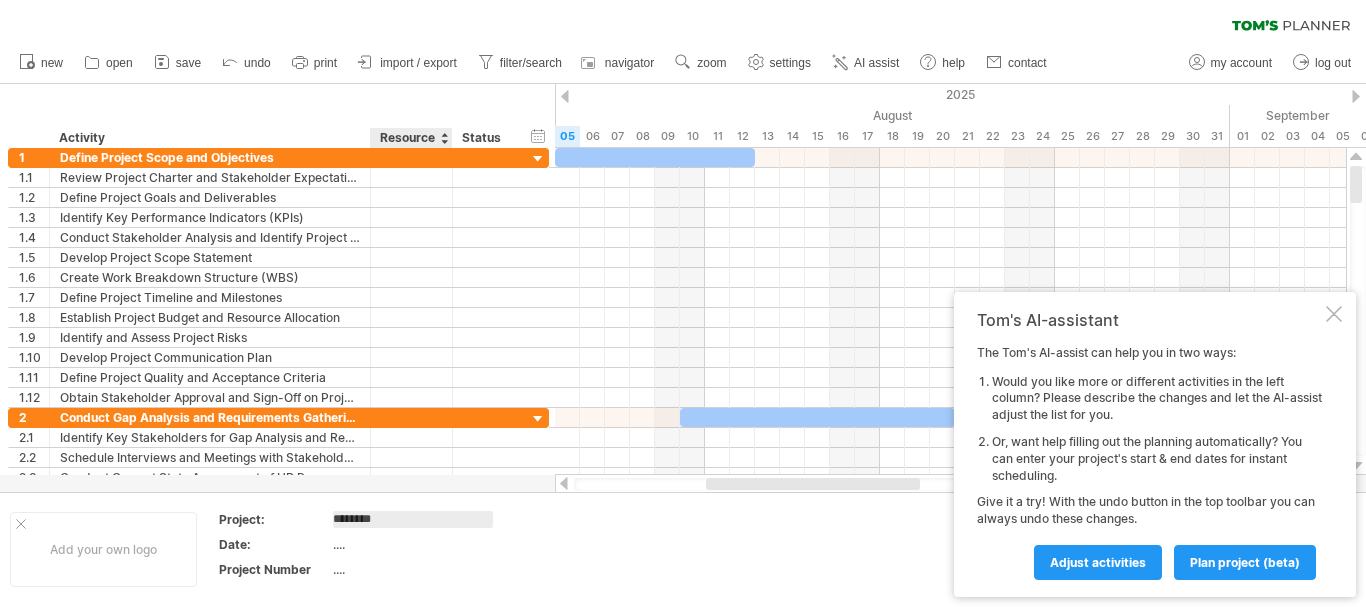 type on "*********" 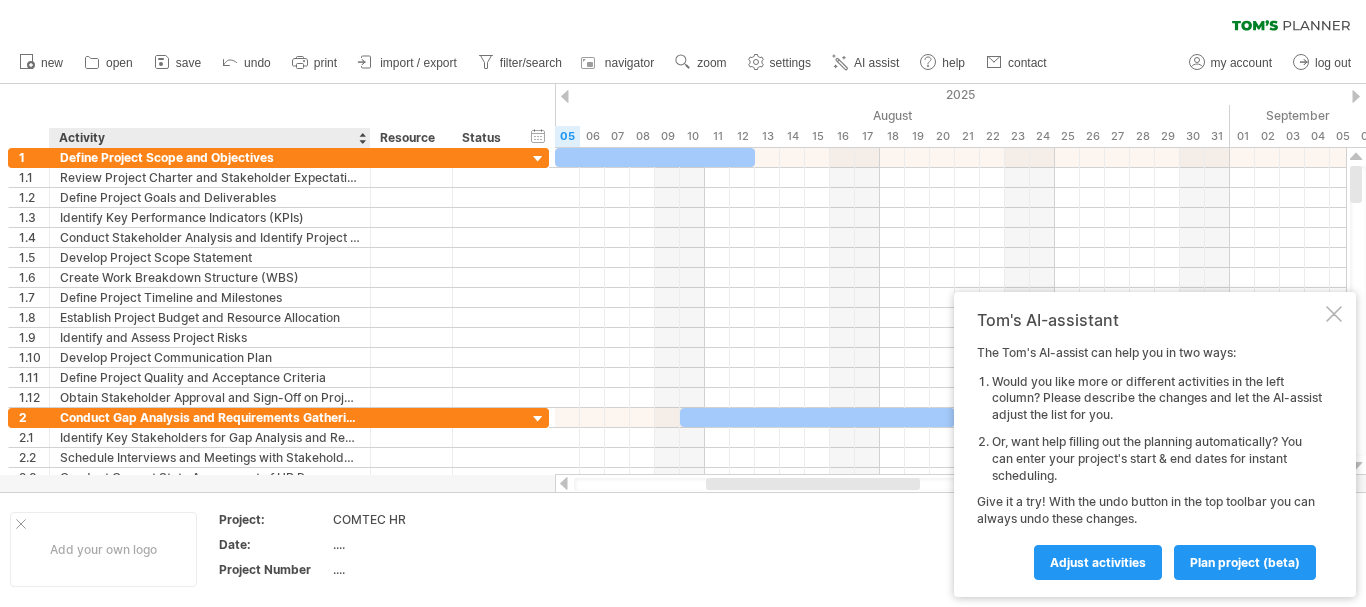 click on "...." at bounding box center [417, 544] 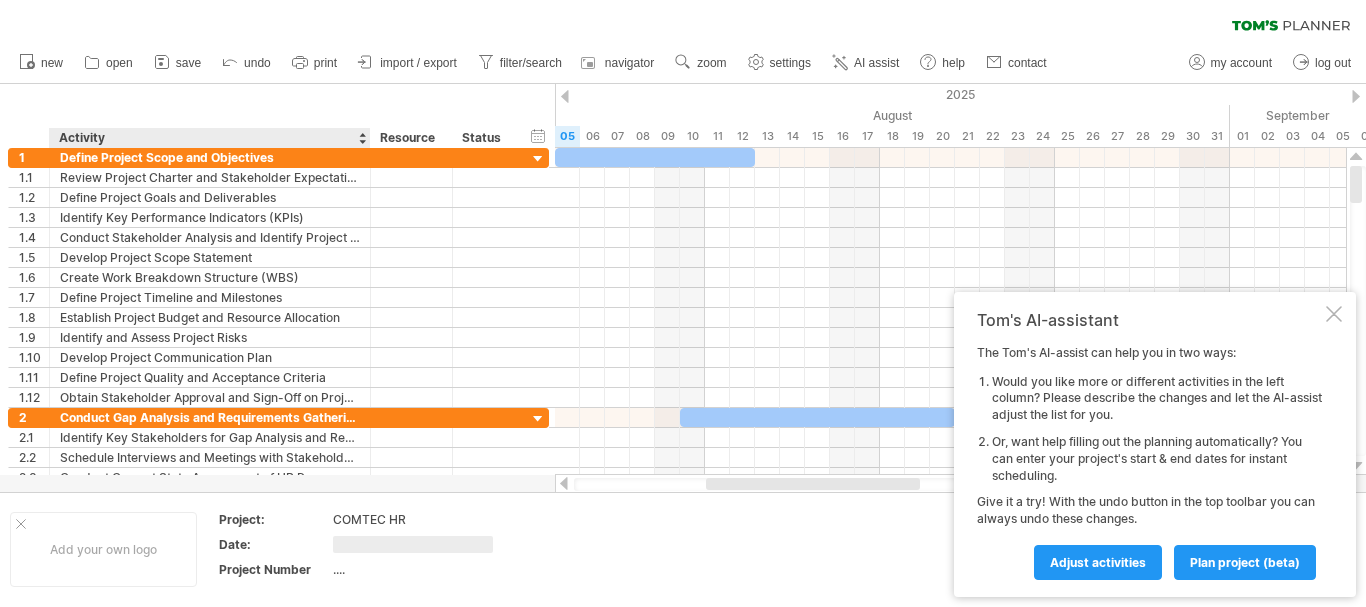 click at bounding box center (413, 544) 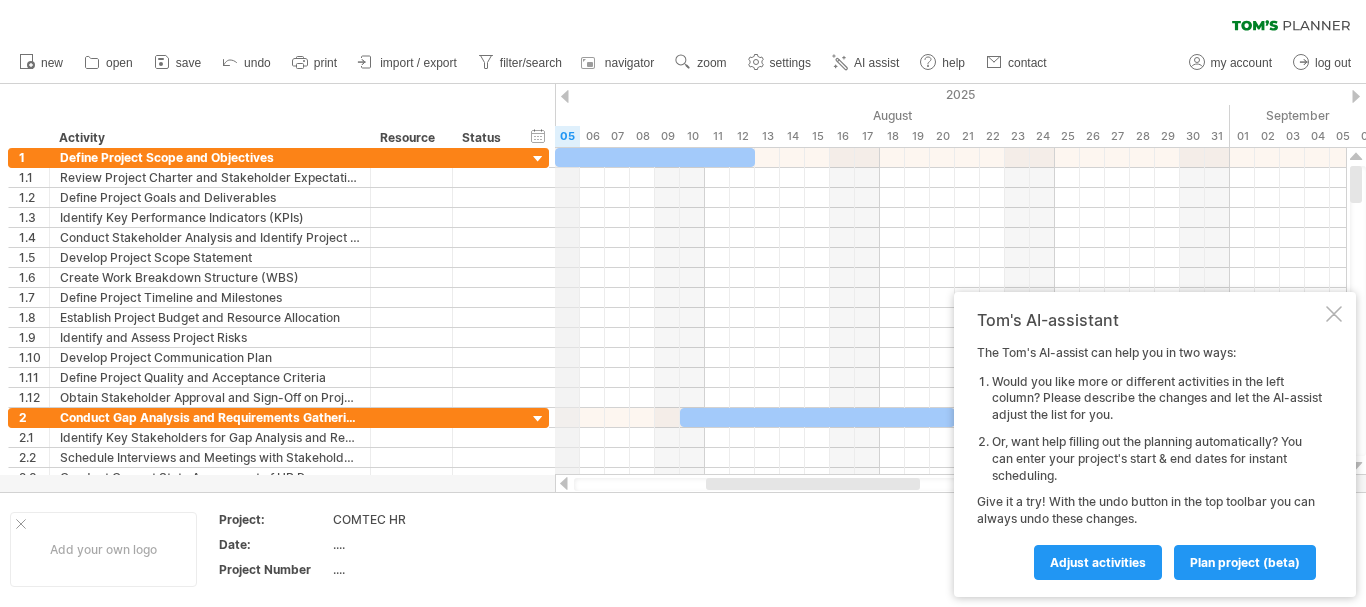 click on "05" at bounding box center [567, 136] 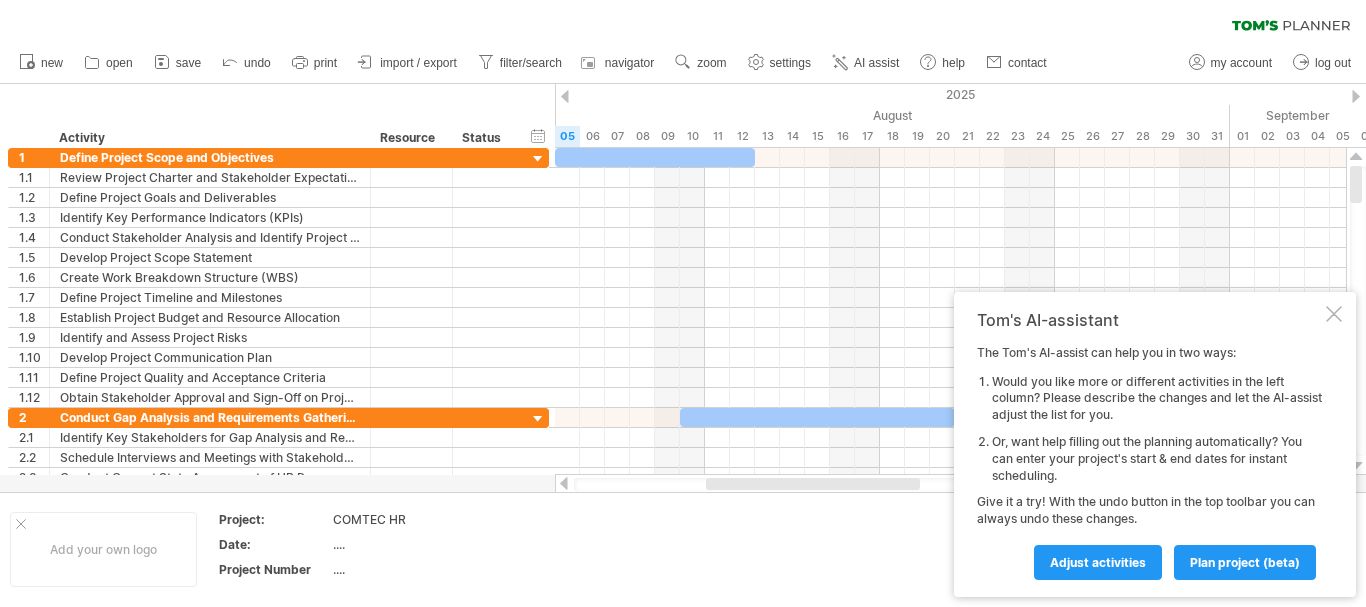 click at bounding box center (1356, 96) 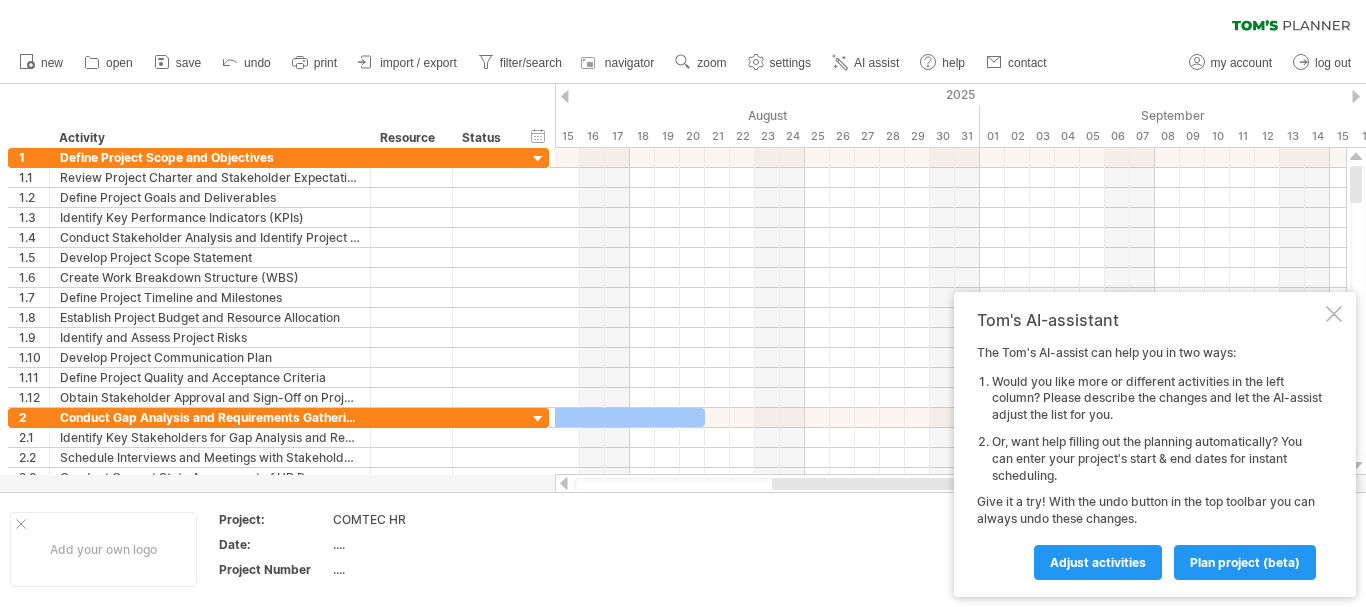 click at bounding box center (1356, 96) 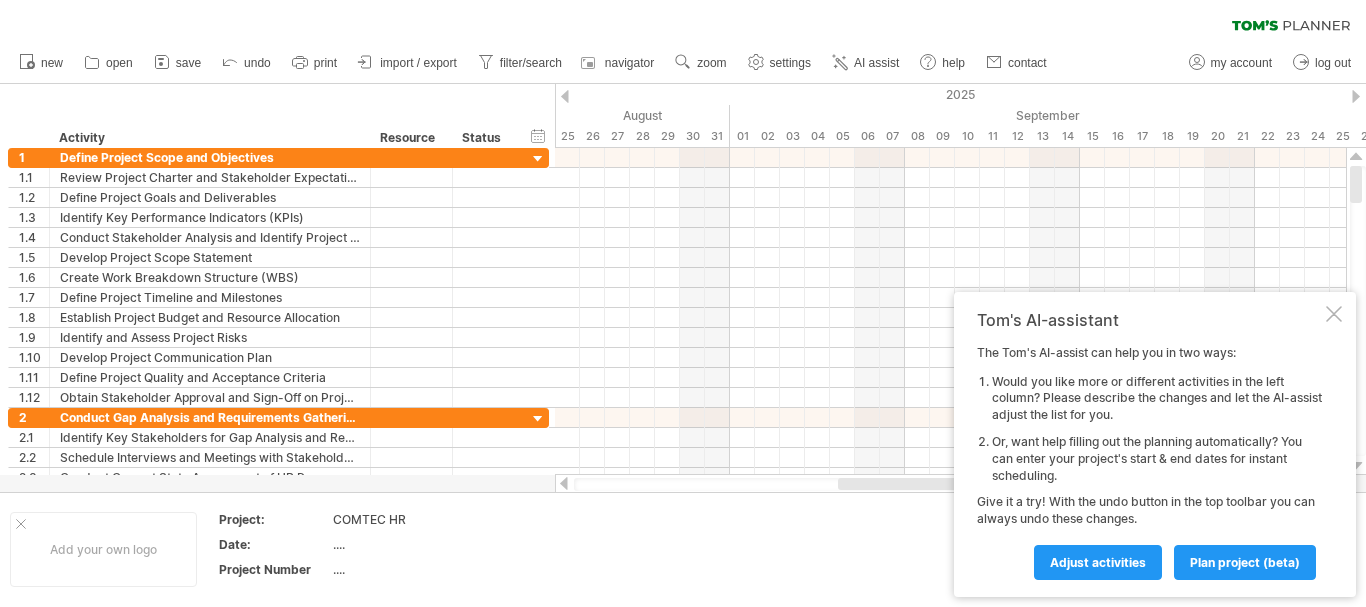 click at bounding box center [1356, 96] 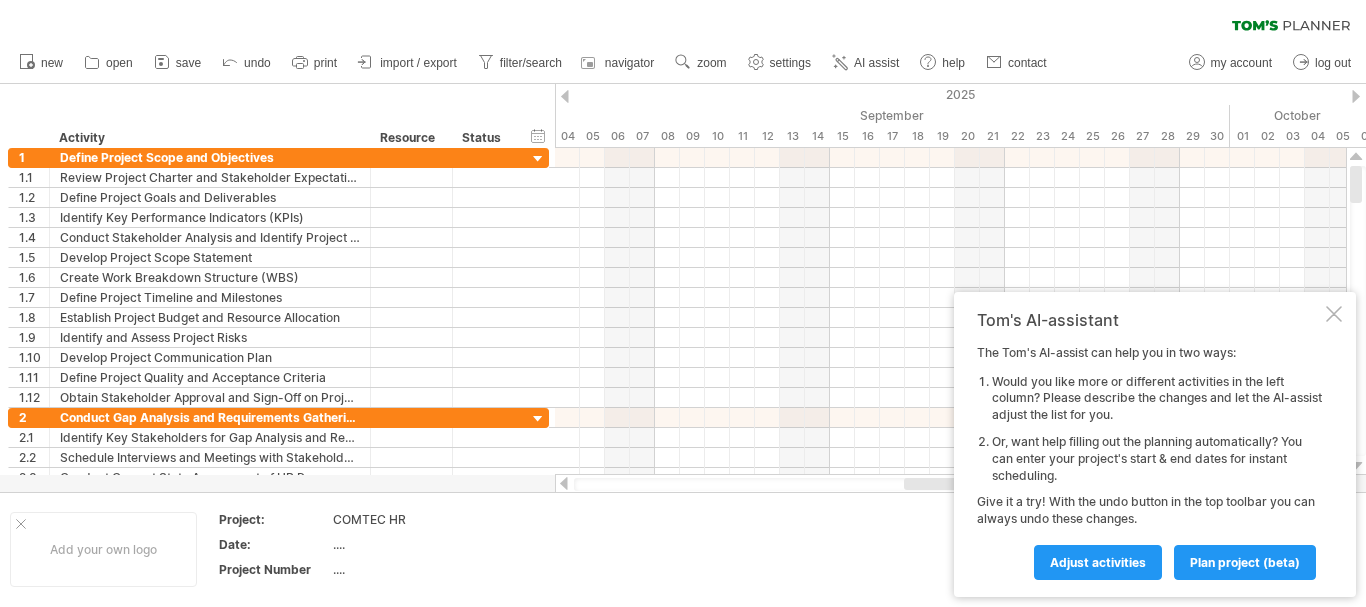 click at bounding box center [1356, 96] 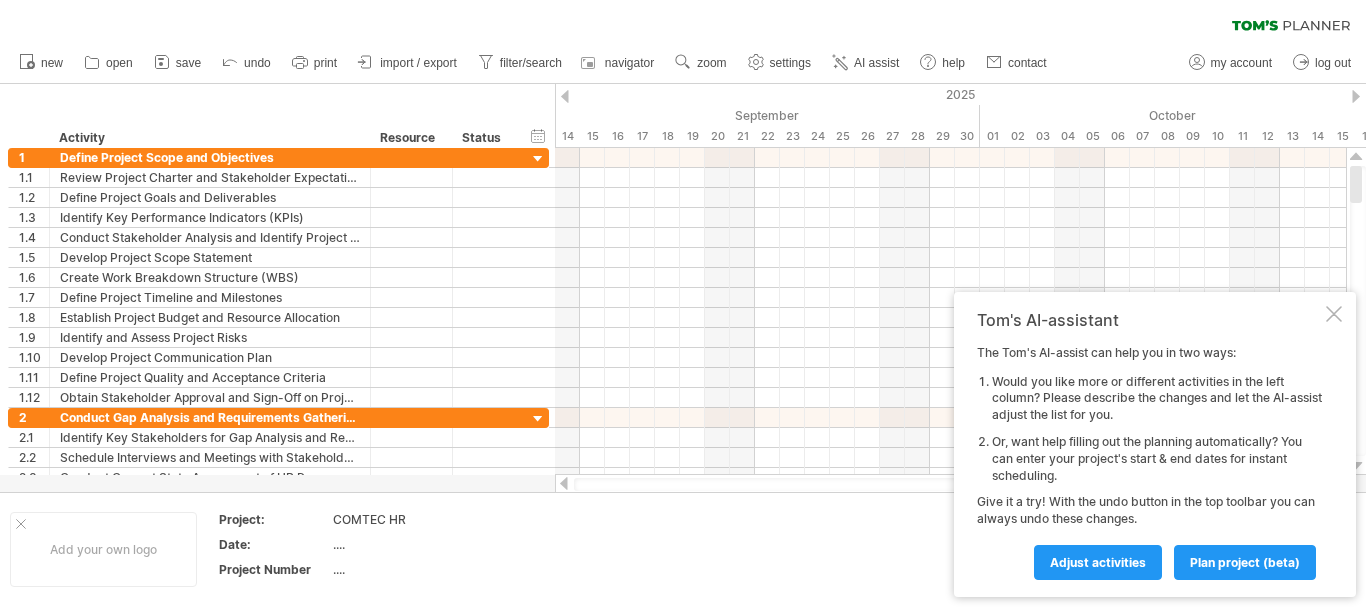 click at bounding box center (1356, 96) 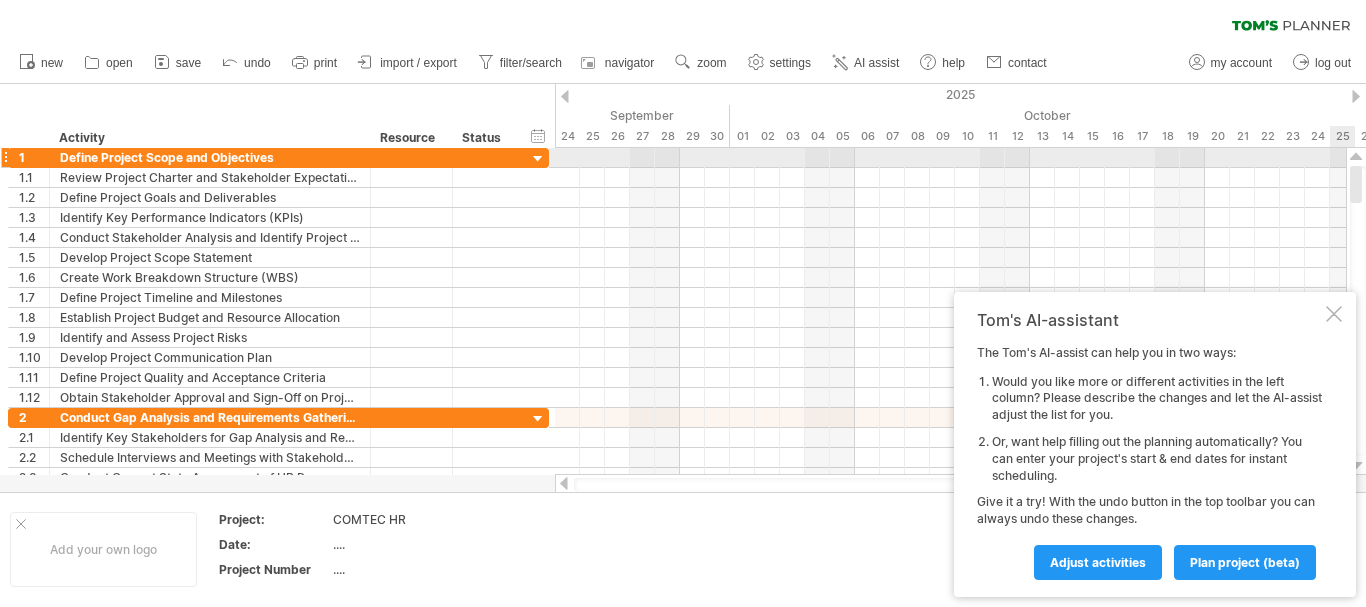 click at bounding box center (950, 158) 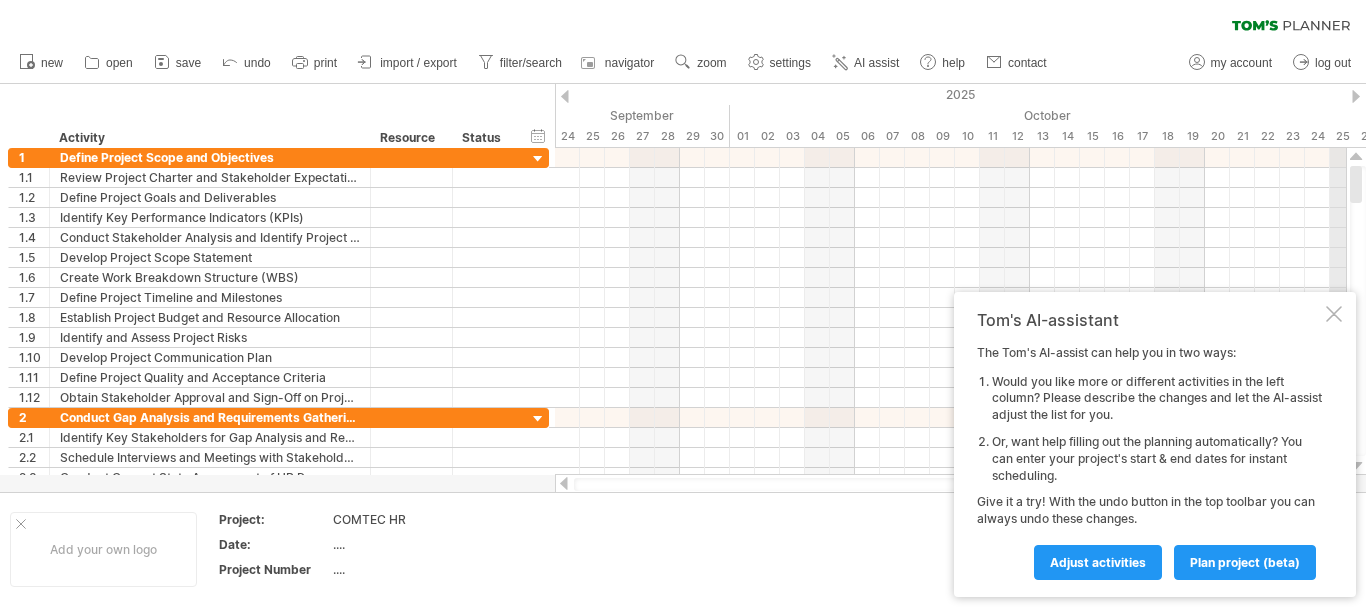 click on "25" at bounding box center (1342, 136) 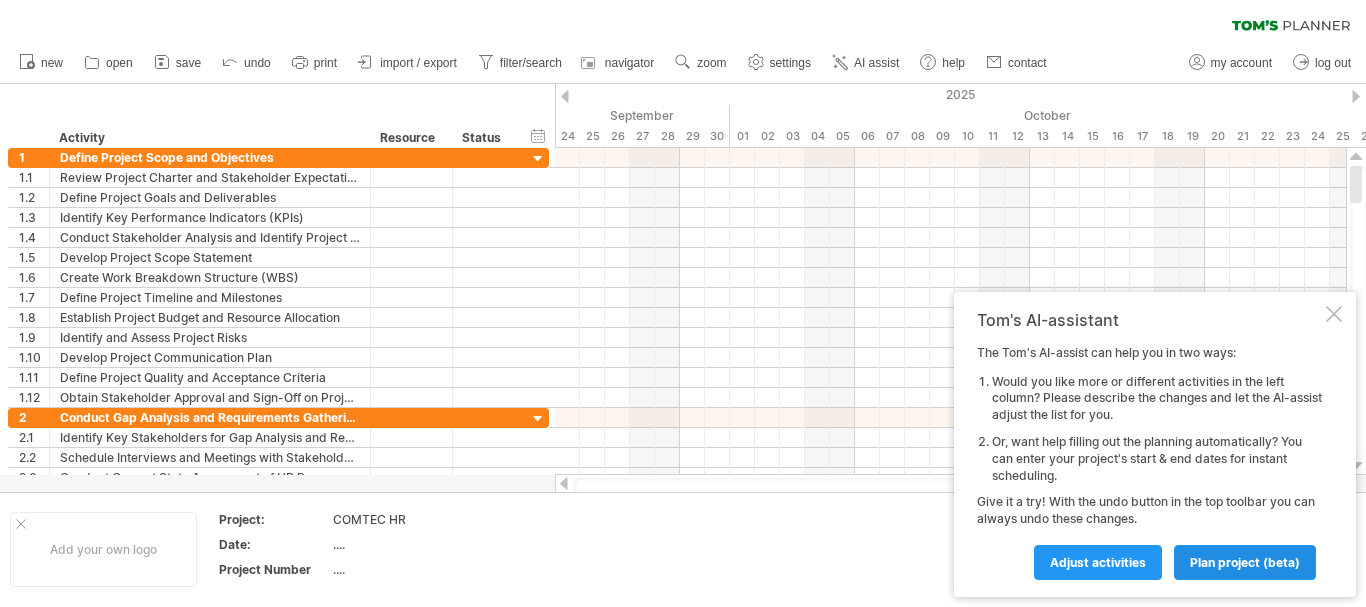 click on "plan project (beta)" at bounding box center [1245, 562] 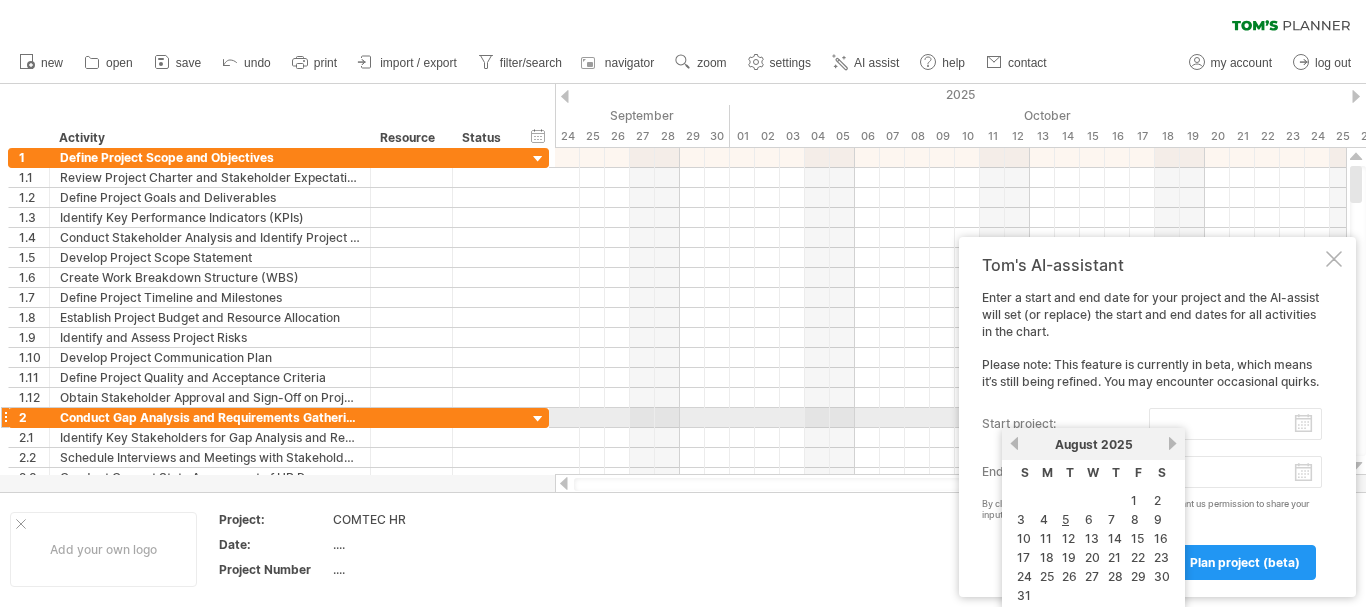 click on "start project:" at bounding box center (1235, 424) 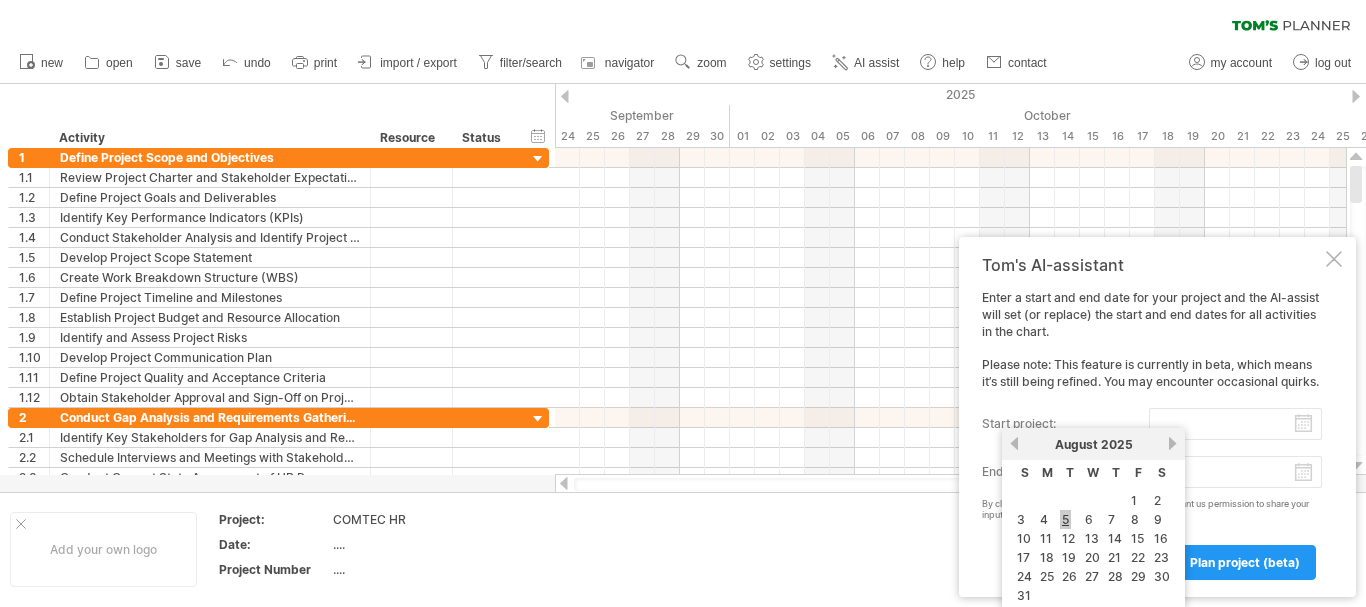 click on "5" at bounding box center (1065, 519) 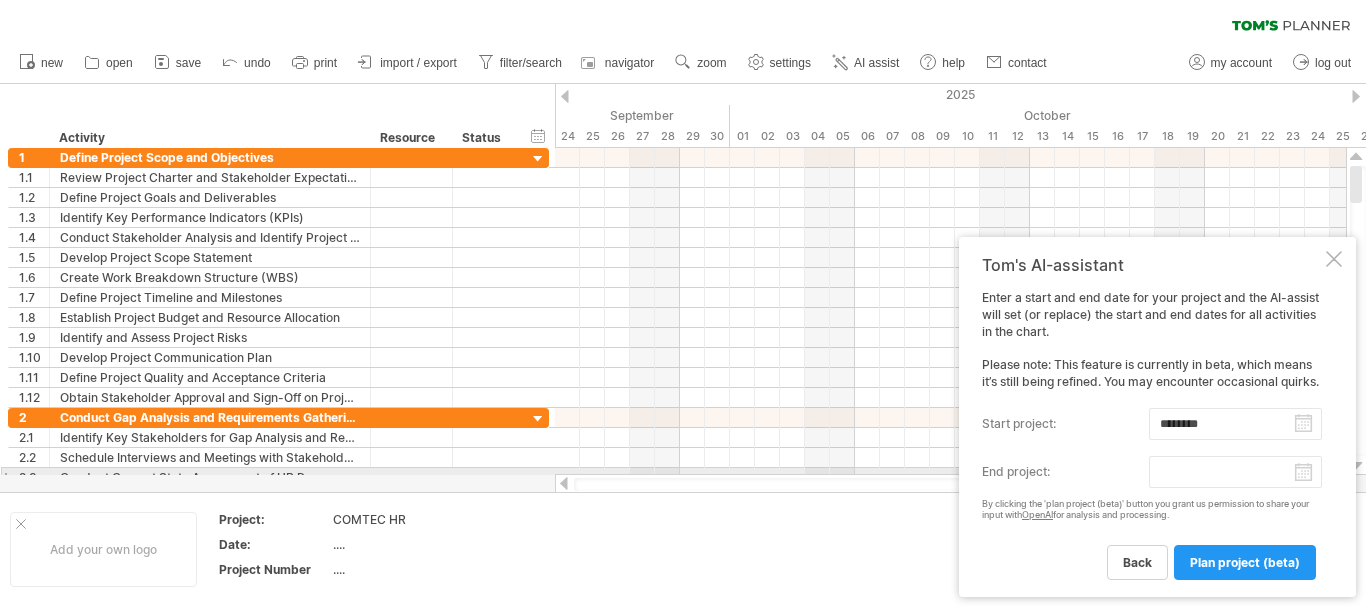 click on "progress(100%)
Trying to reach plan.tomsplanner.com
Connected again...
0%
clear filter
reapply filter" at bounding box center [683, 305] 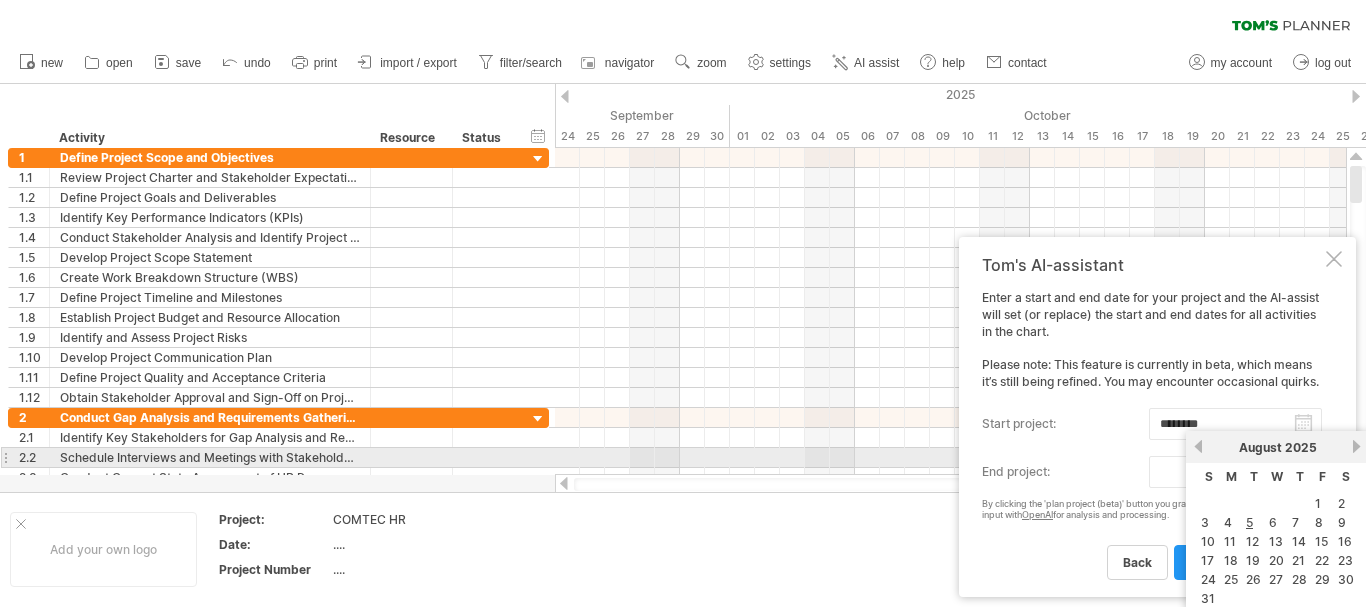 click on "next" at bounding box center (1356, 446) 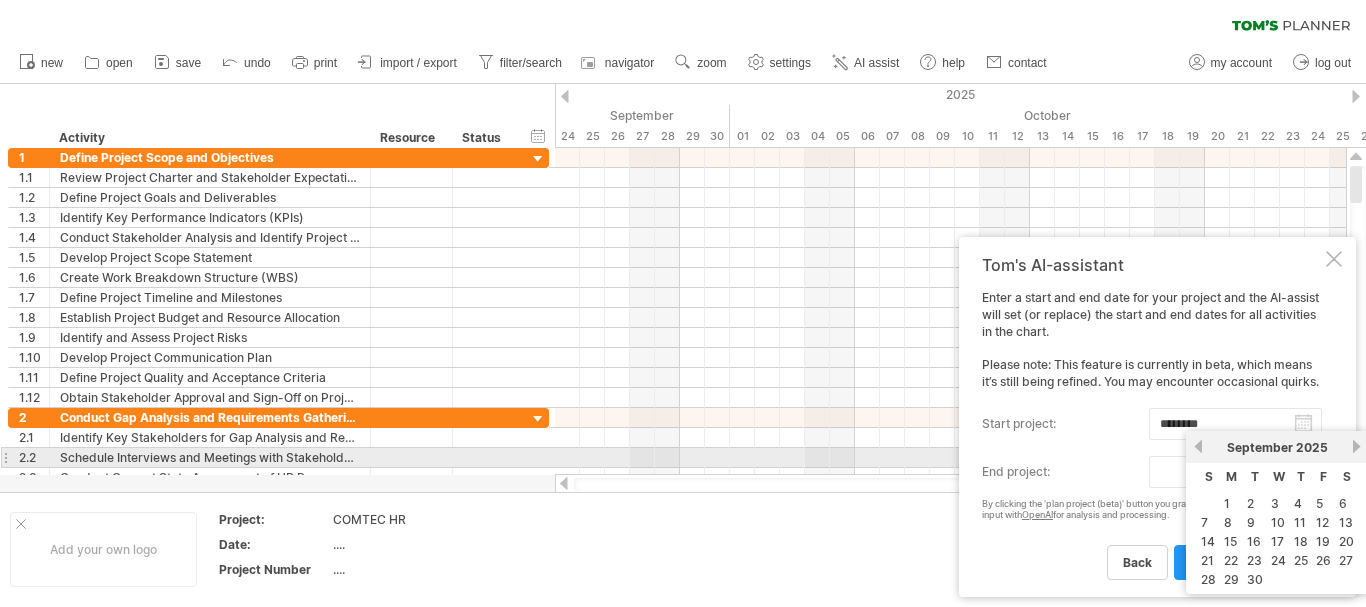 click on "next" at bounding box center (1356, 446) 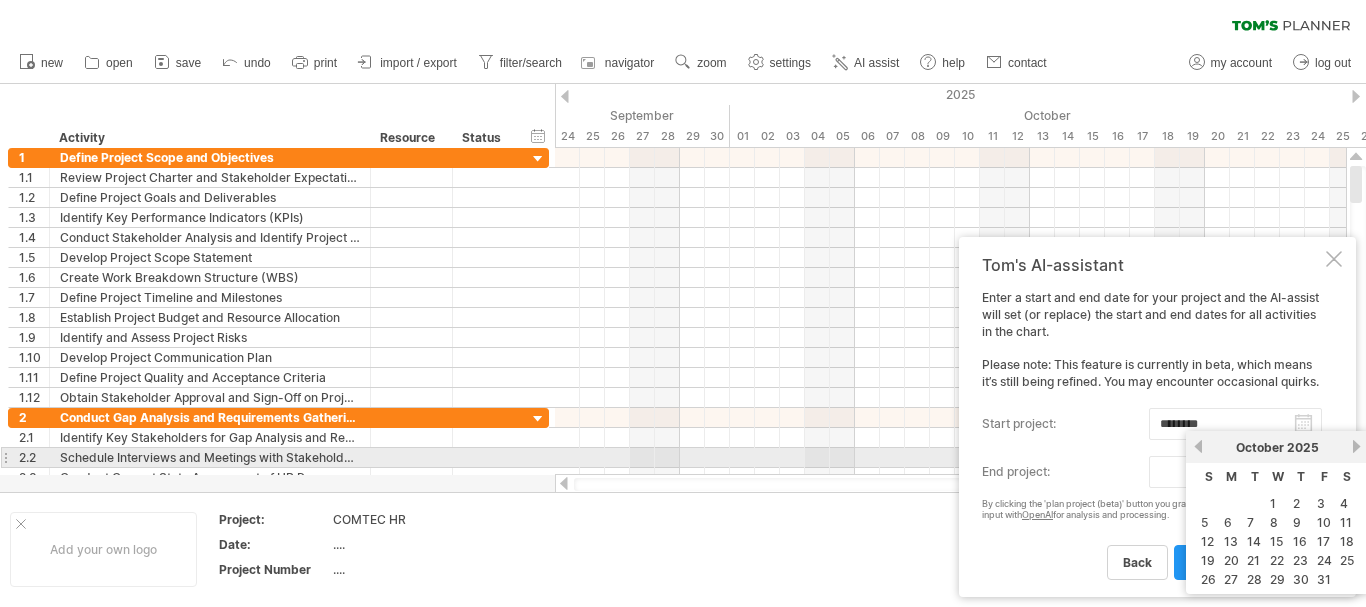 click on "next" at bounding box center [1356, 446] 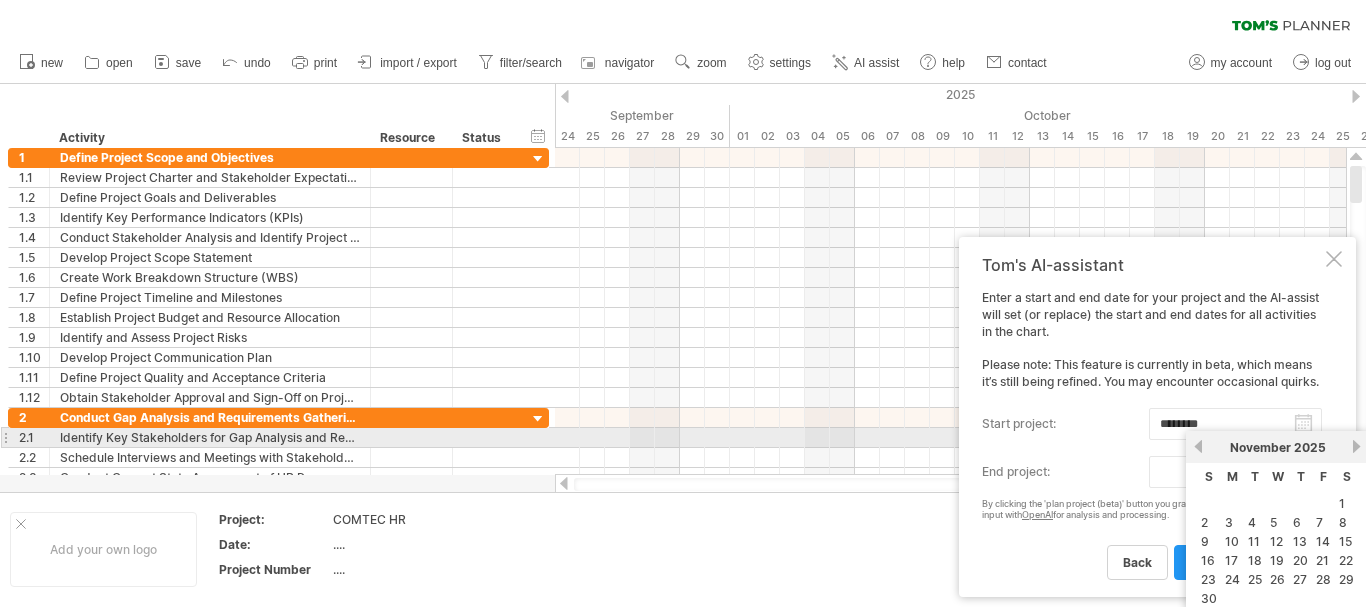 click on "previous" at bounding box center [1198, 446] 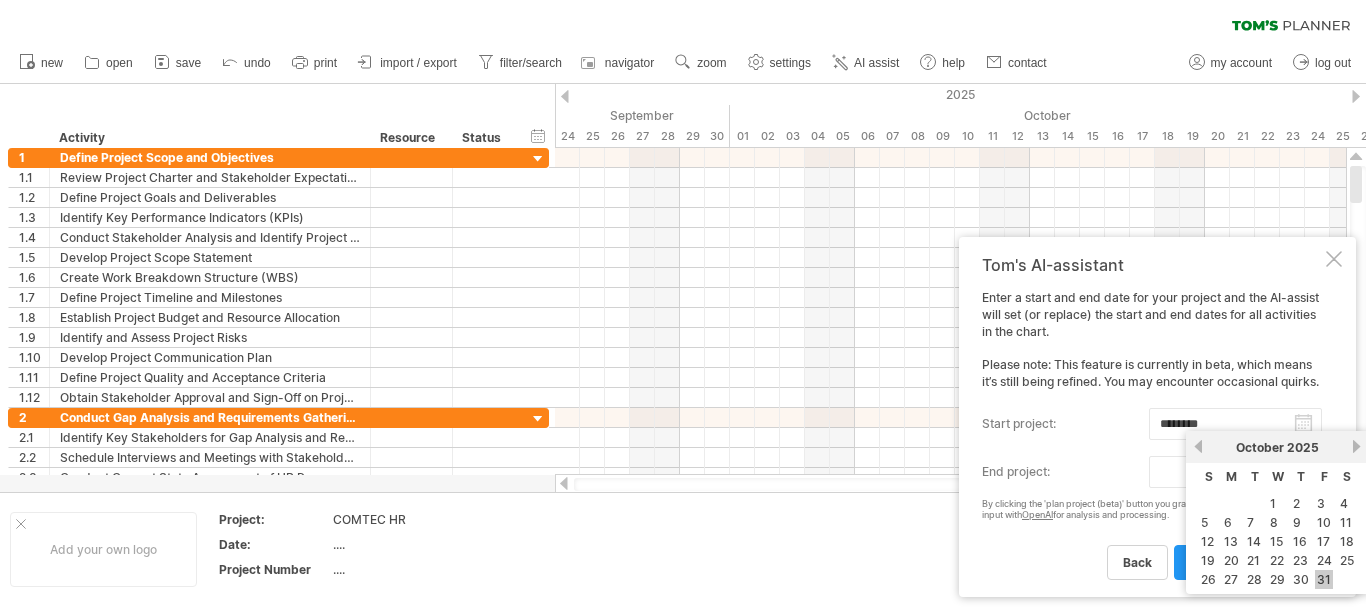 click on "31" at bounding box center (1324, 579) 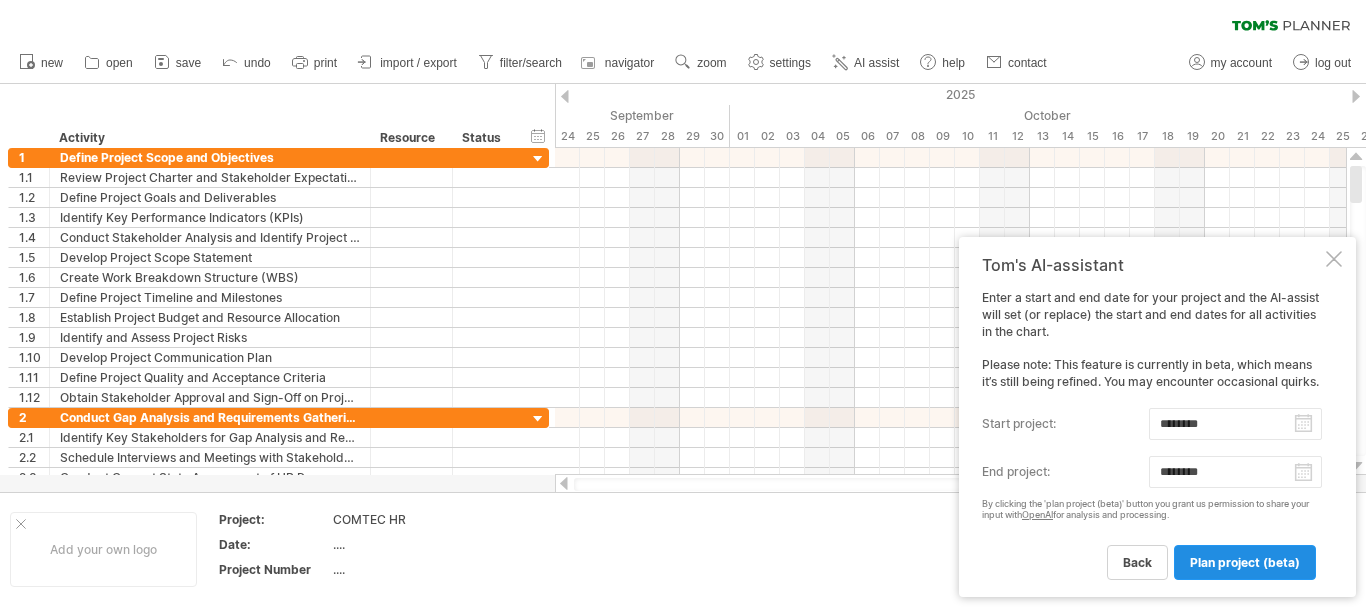 click on "plan project (beta)" at bounding box center [1245, 562] 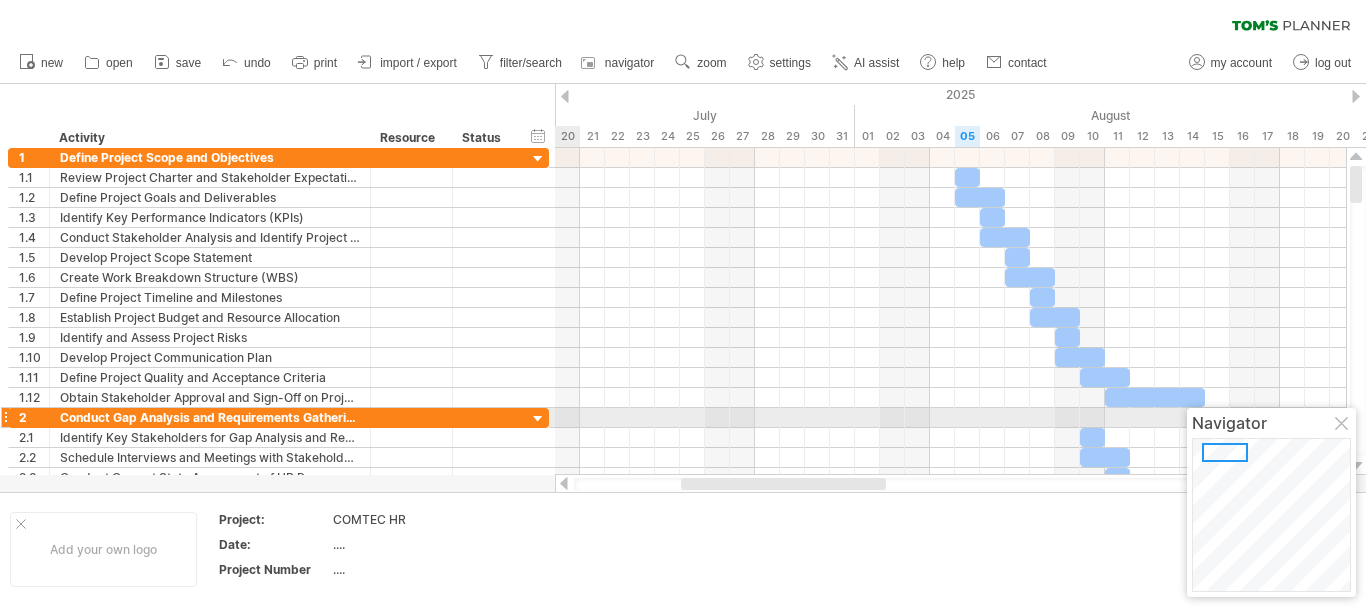 click at bounding box center [1343, 425] 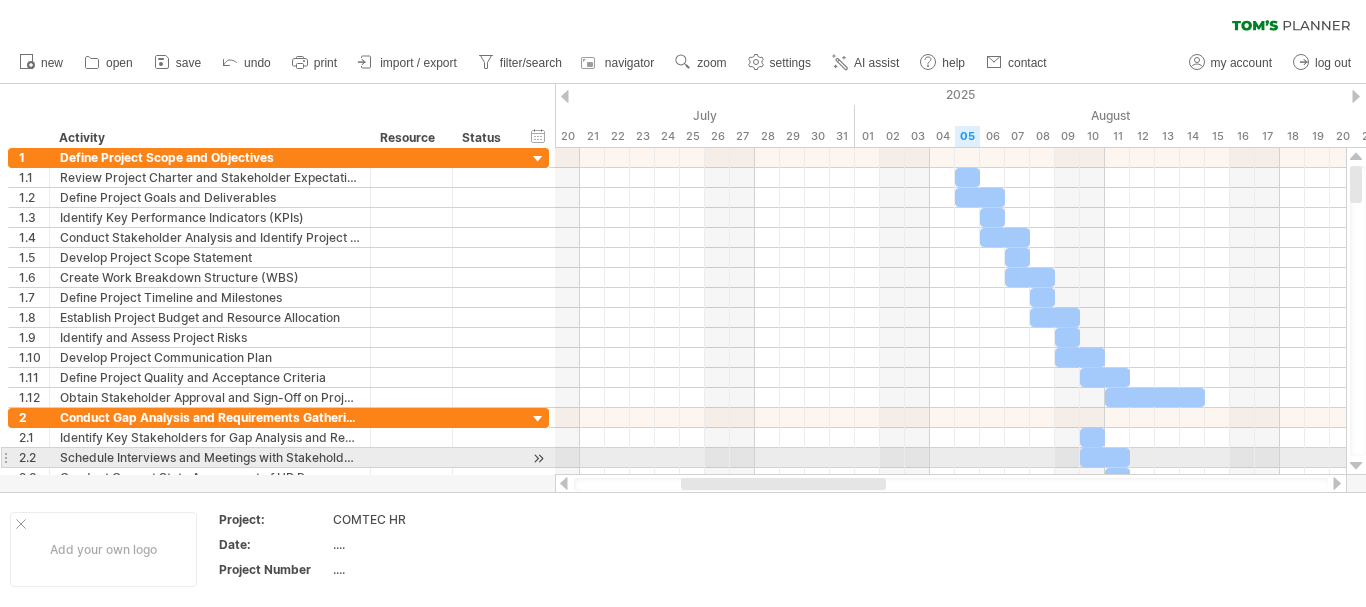 click at bounding box center (1356, 466) 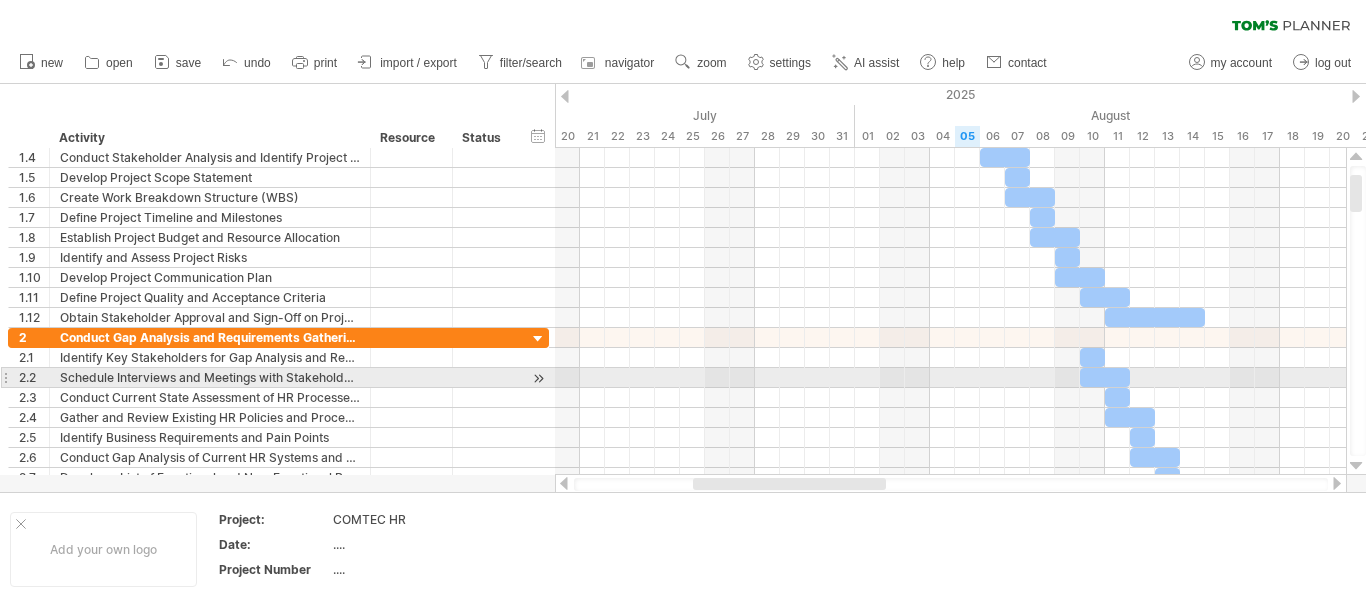 click at bounding box center (1356, 466) 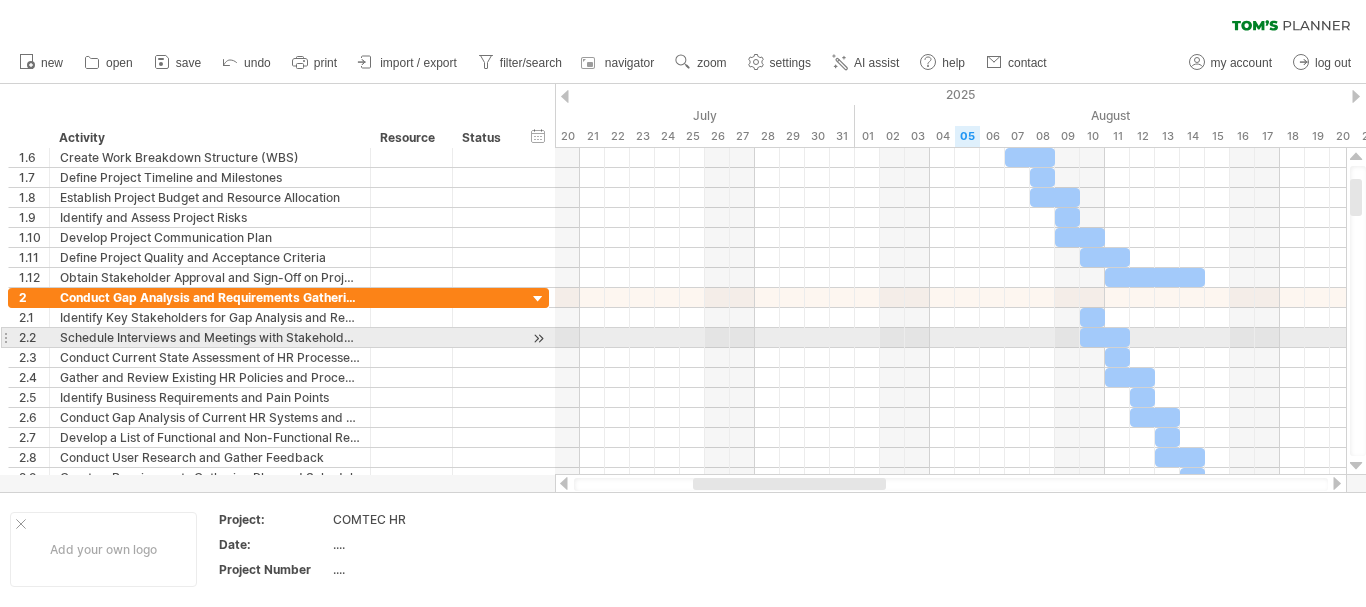 click at bounding box center (1356, 466) 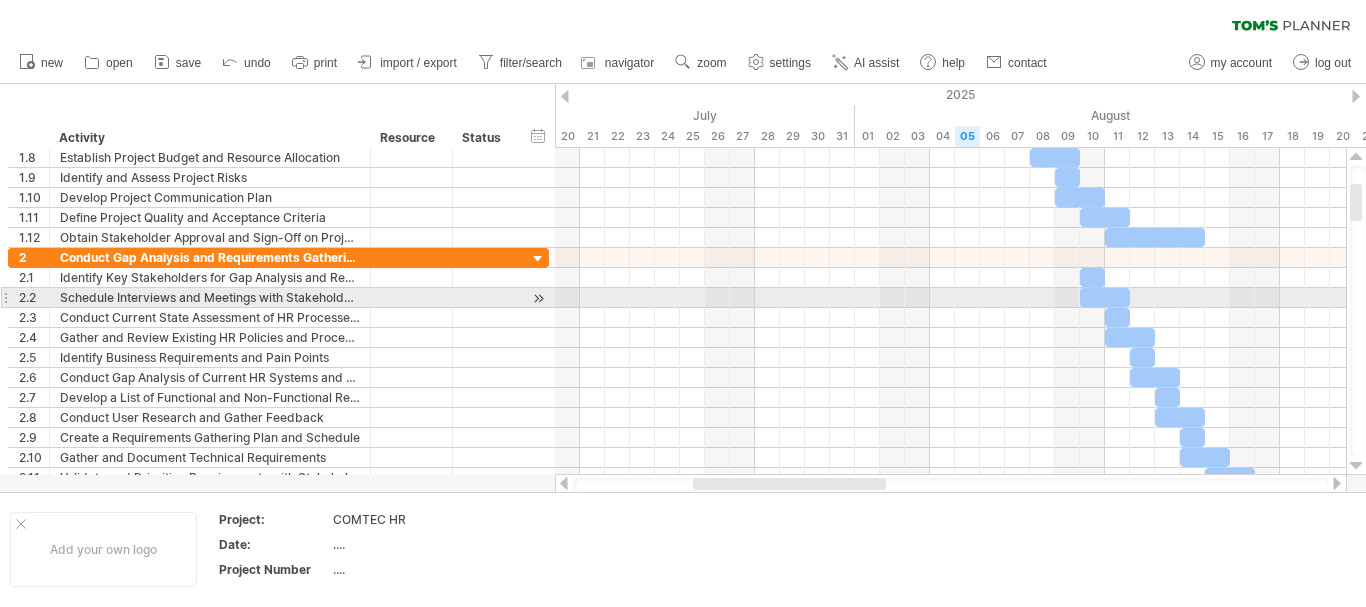 click at bounding box center (1356, 466) 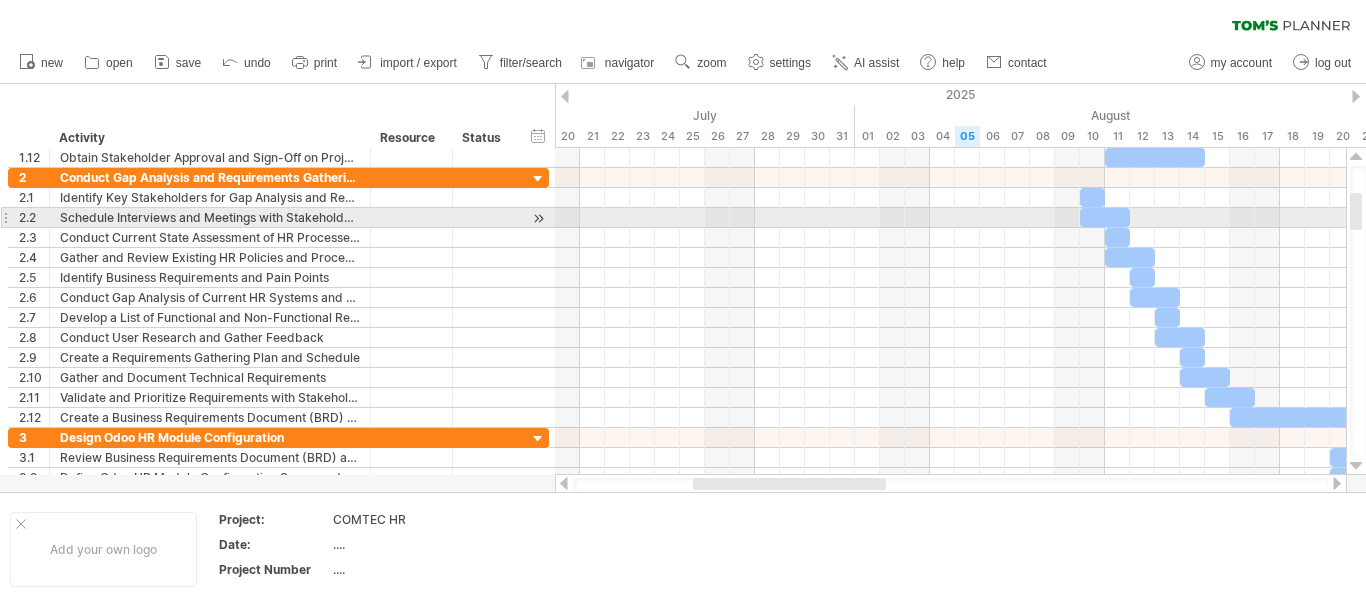 click at bounding box center (1356, 466) 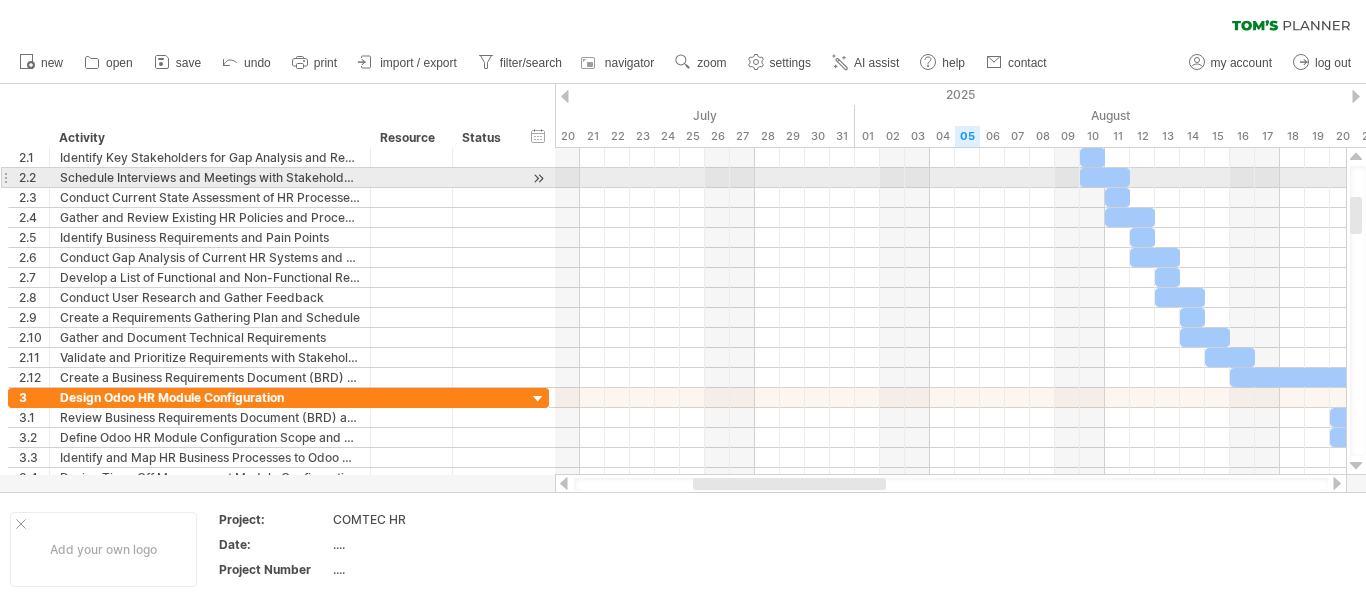 click at bounding box center [1356, 466] 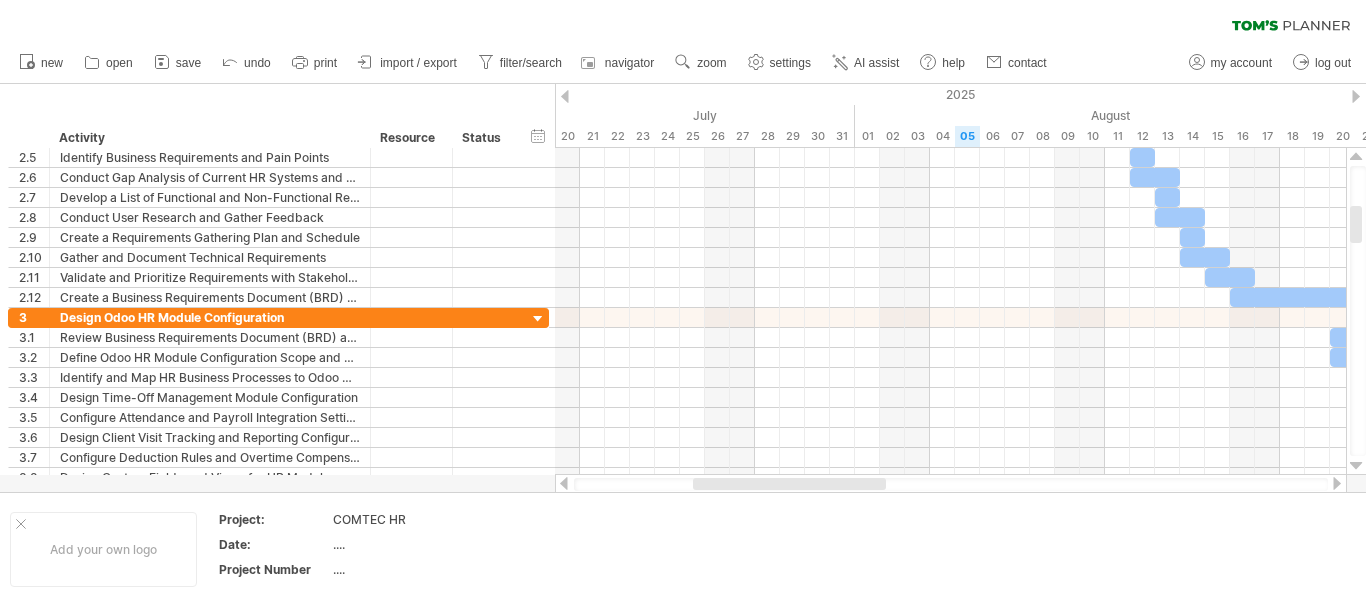click at bounding box center (1356, 466) 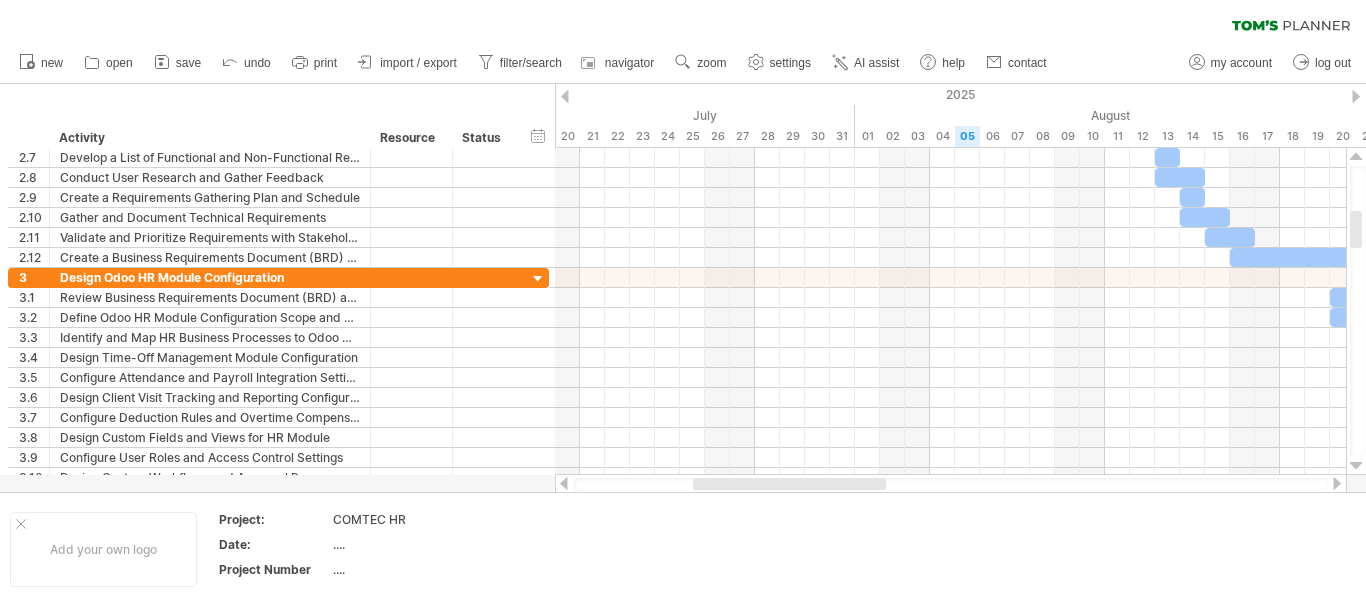 click at bounding box center (1356, 466) 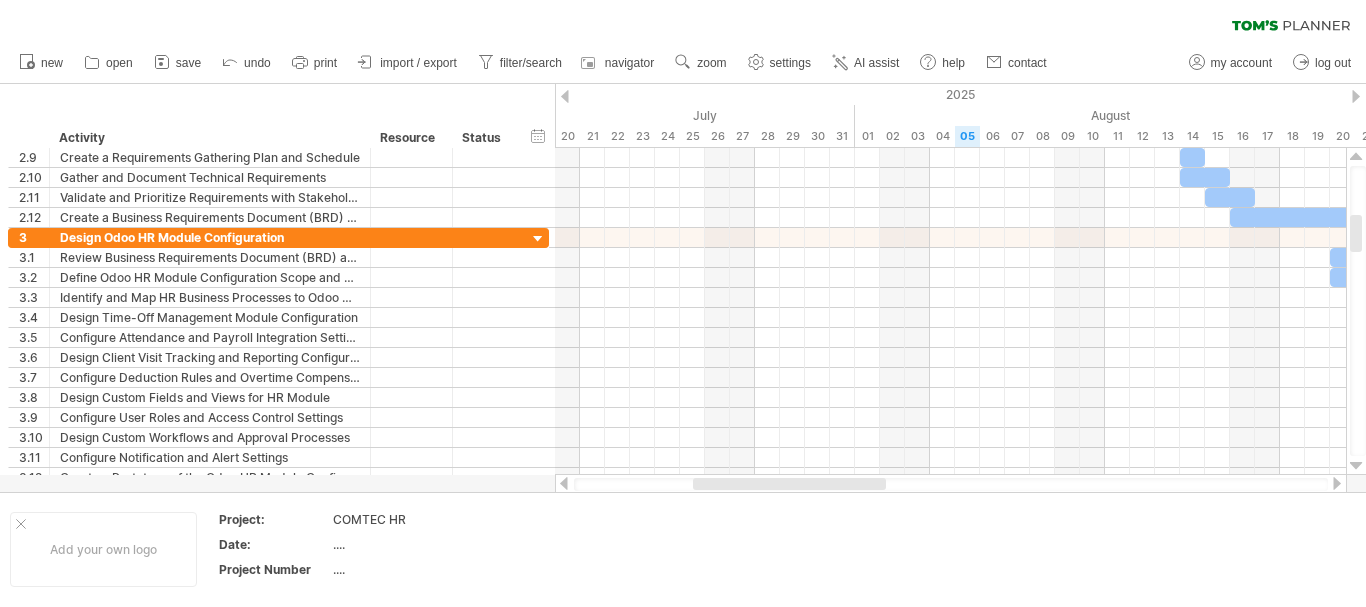 click at bounding box center (1337, 483) 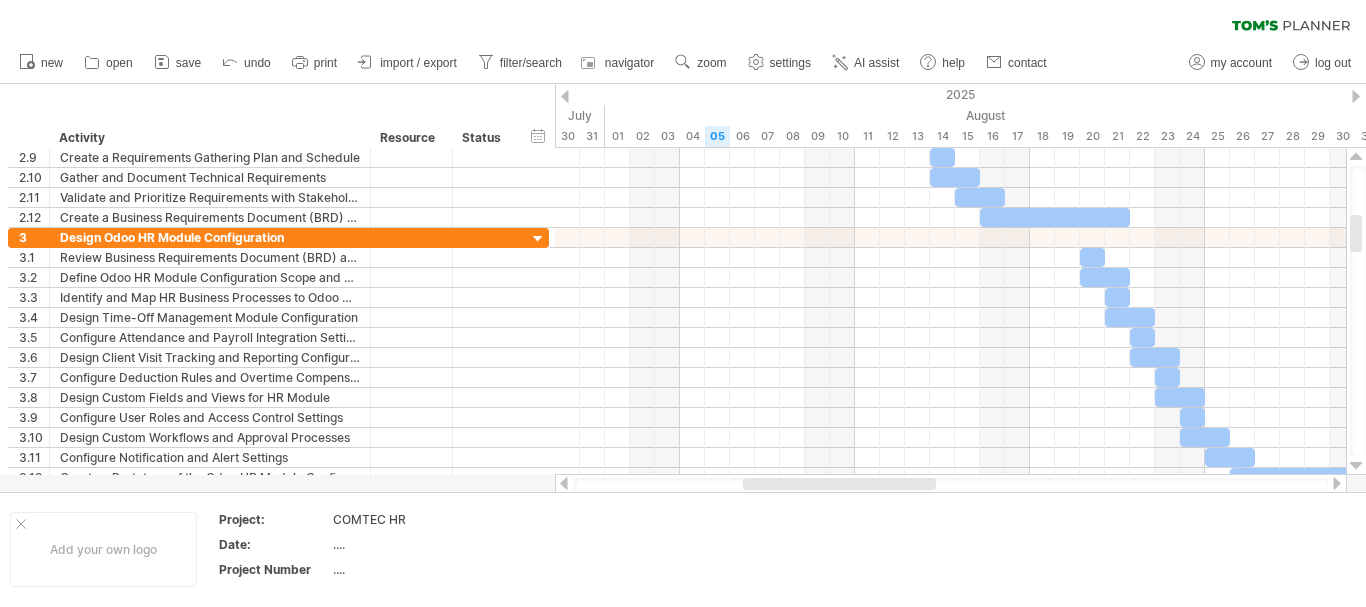 click at bounding box center [1337, 483] 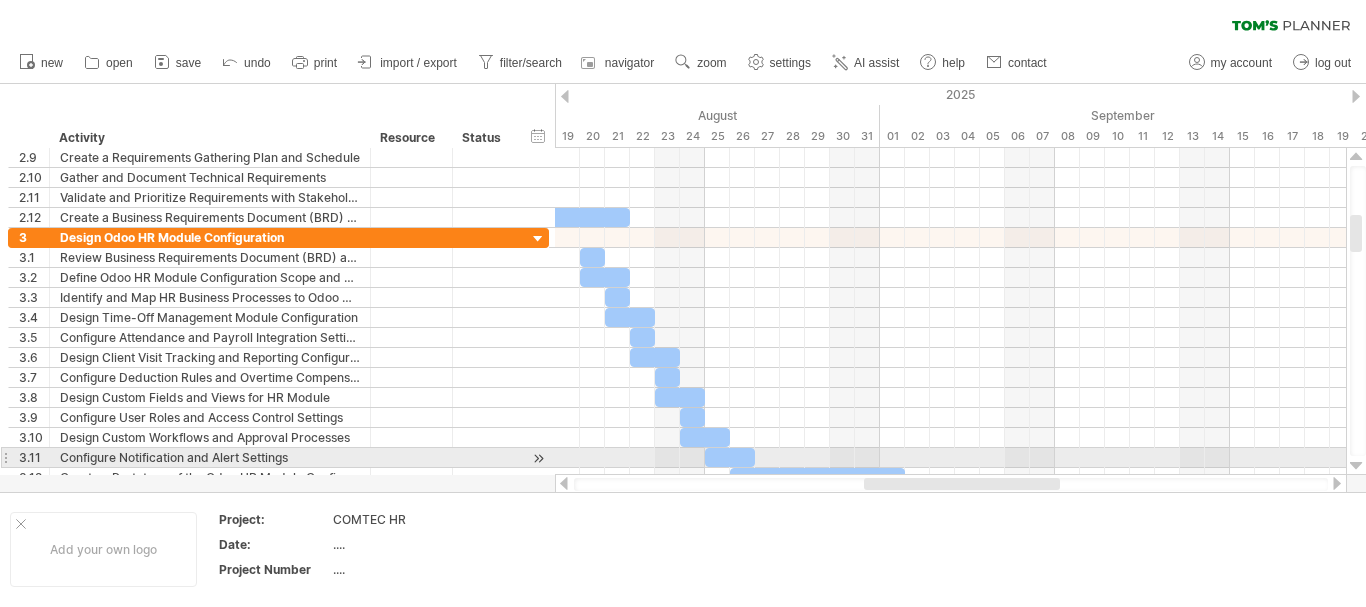 click at bounding box center (1356, 466) 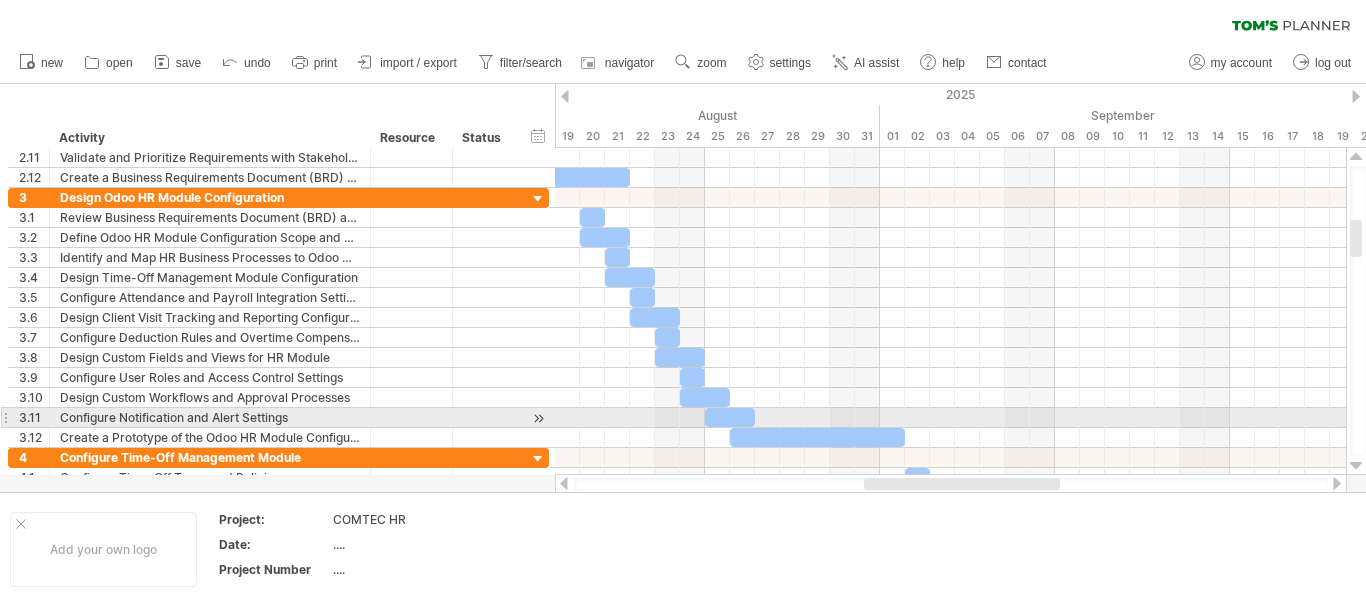 click at bounding box center [1356, 466] 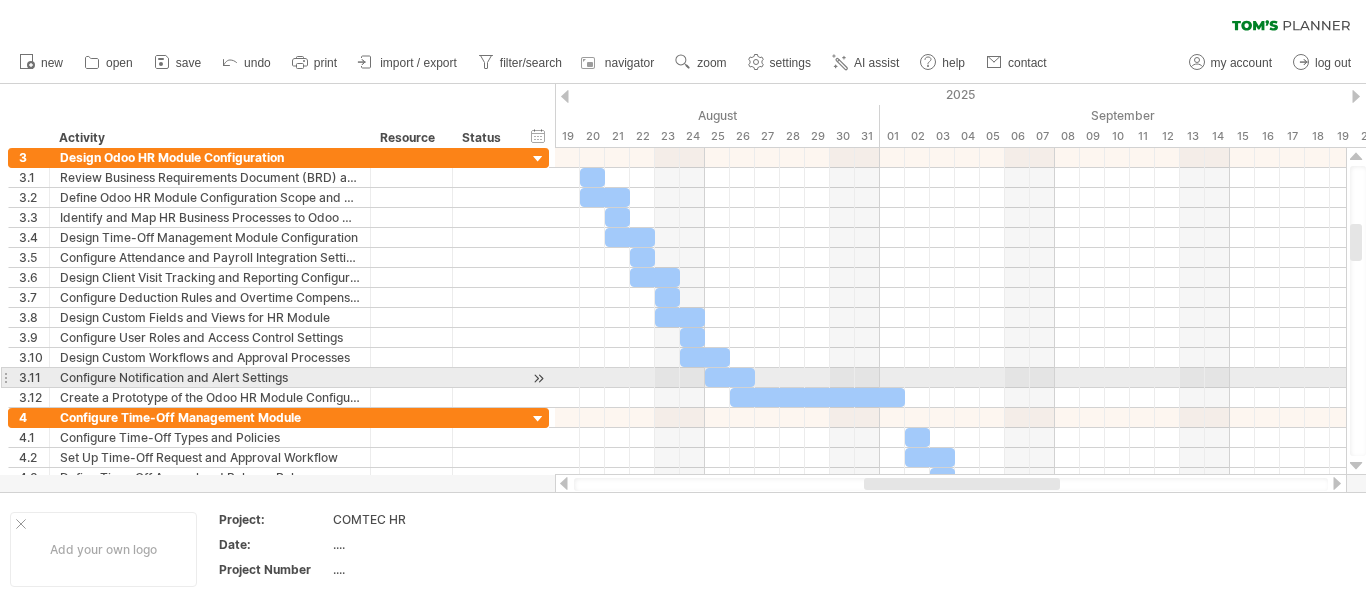 click at bounding box center [1356, 466] 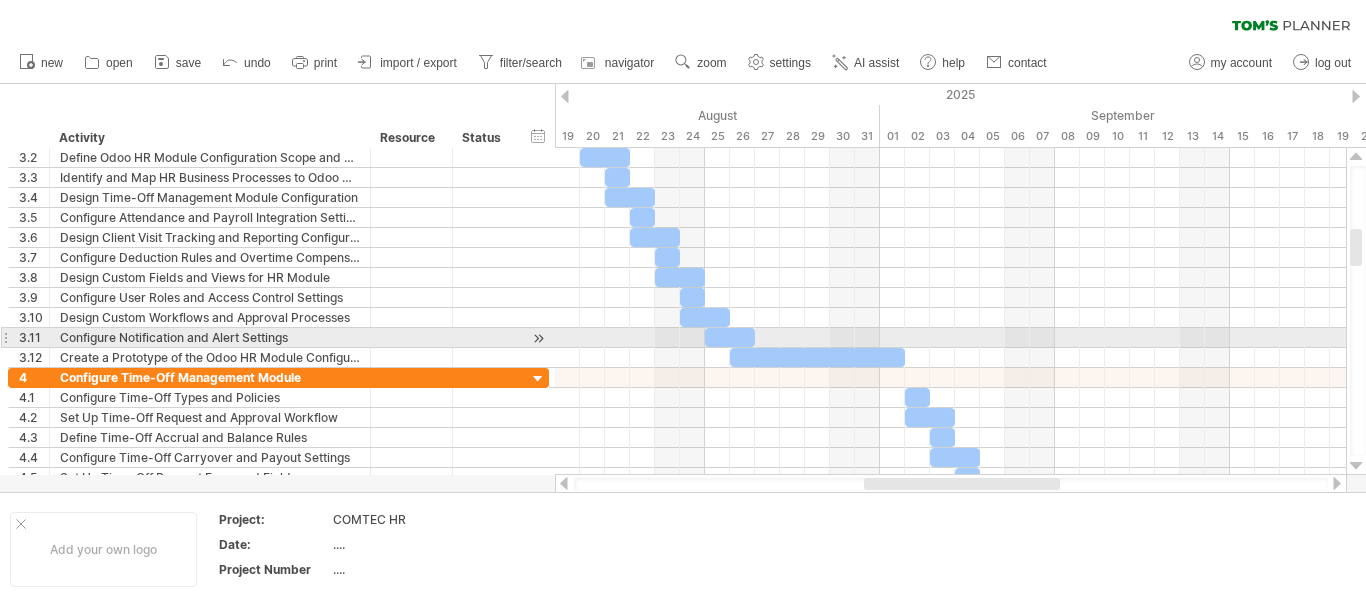 click at bounding box center (1356, 466) 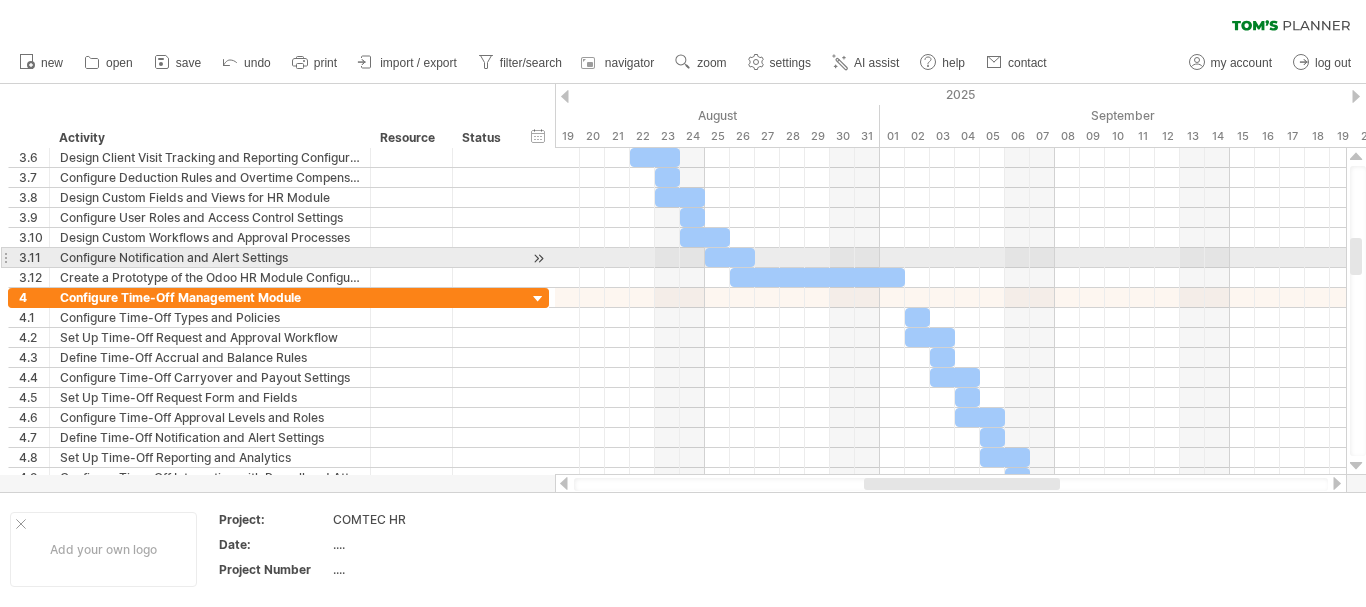 click at bounding box center (1356, 466) 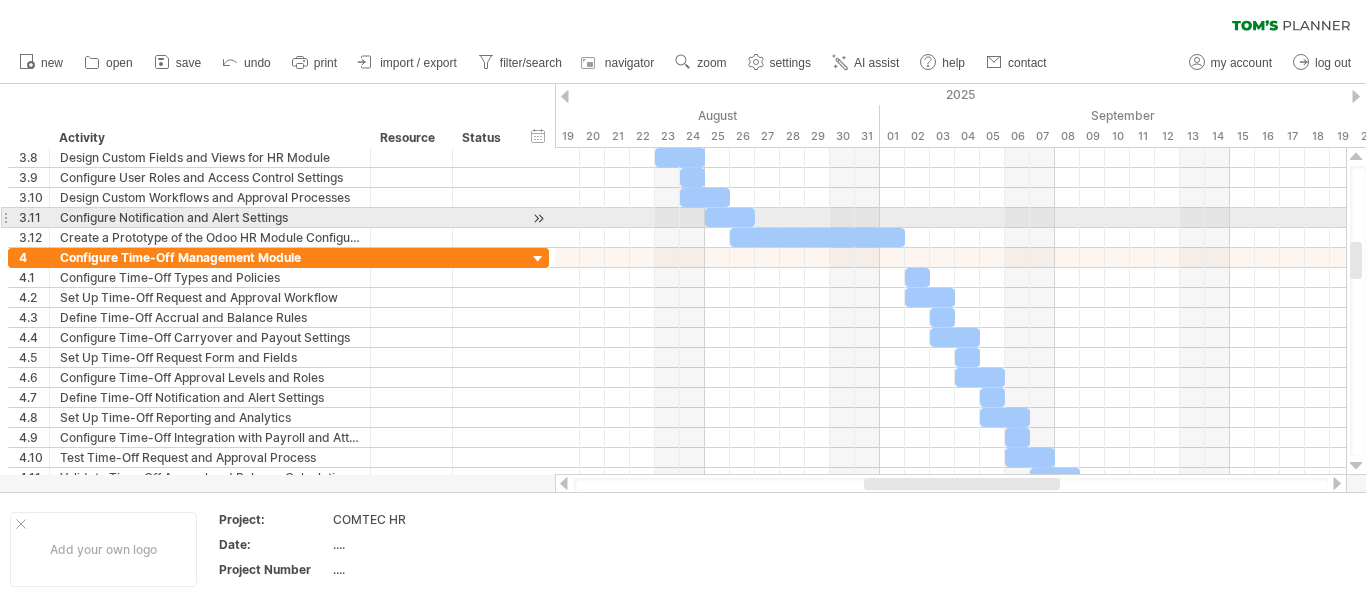 click at bounding box center (1356, 466) 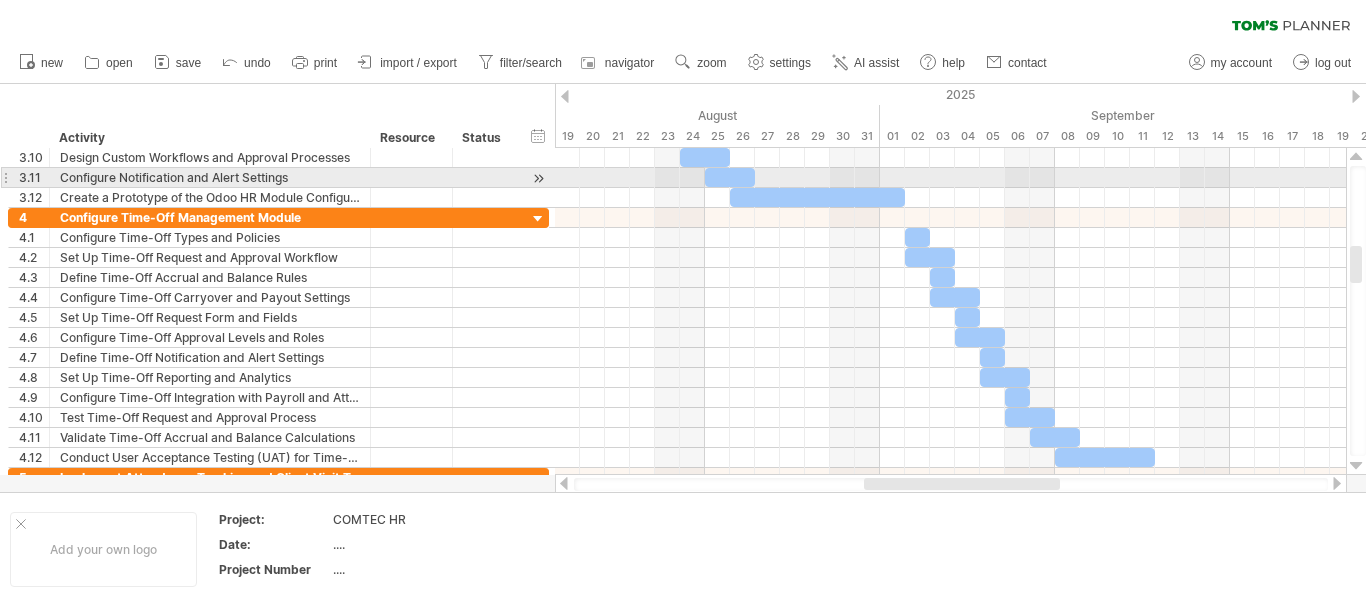click at bounding box center (1356, 466) 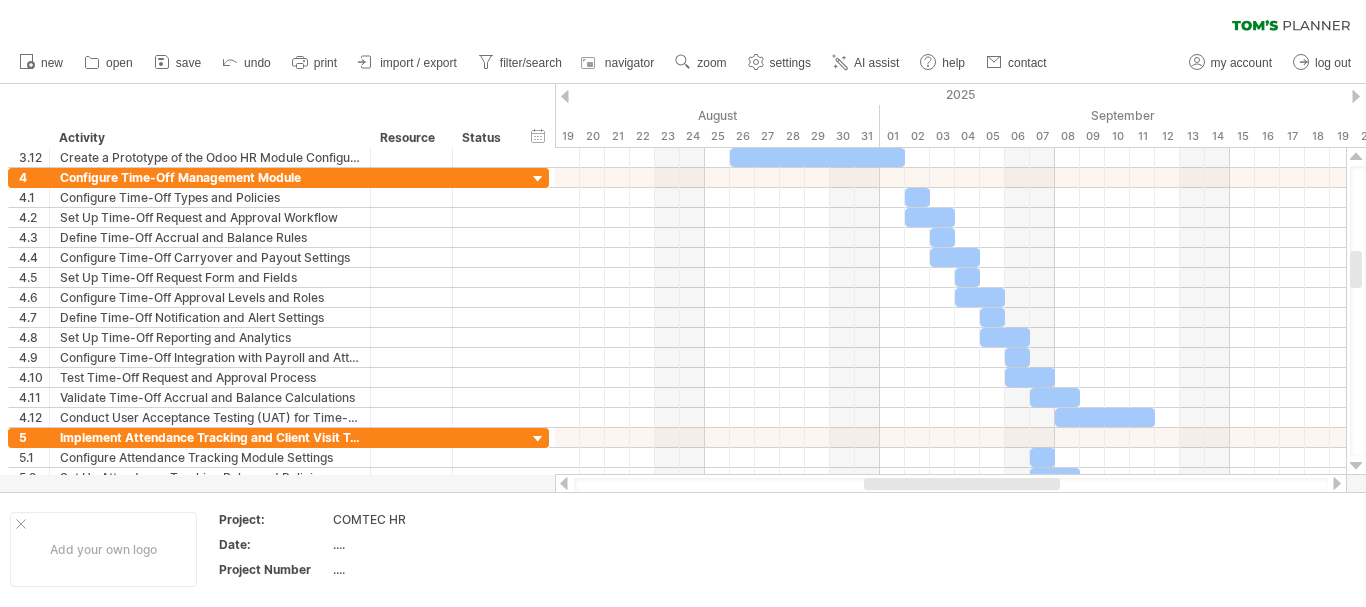 click at bounding box center (1356, 466) 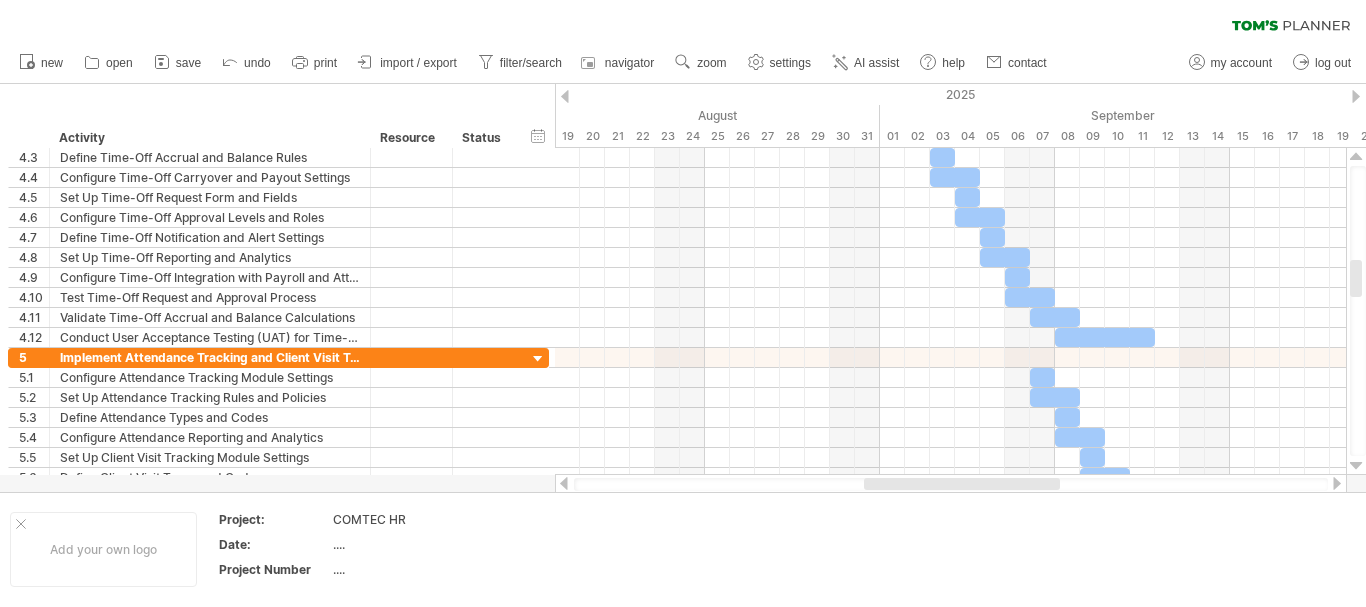 click at bounding box center (1356, 466) 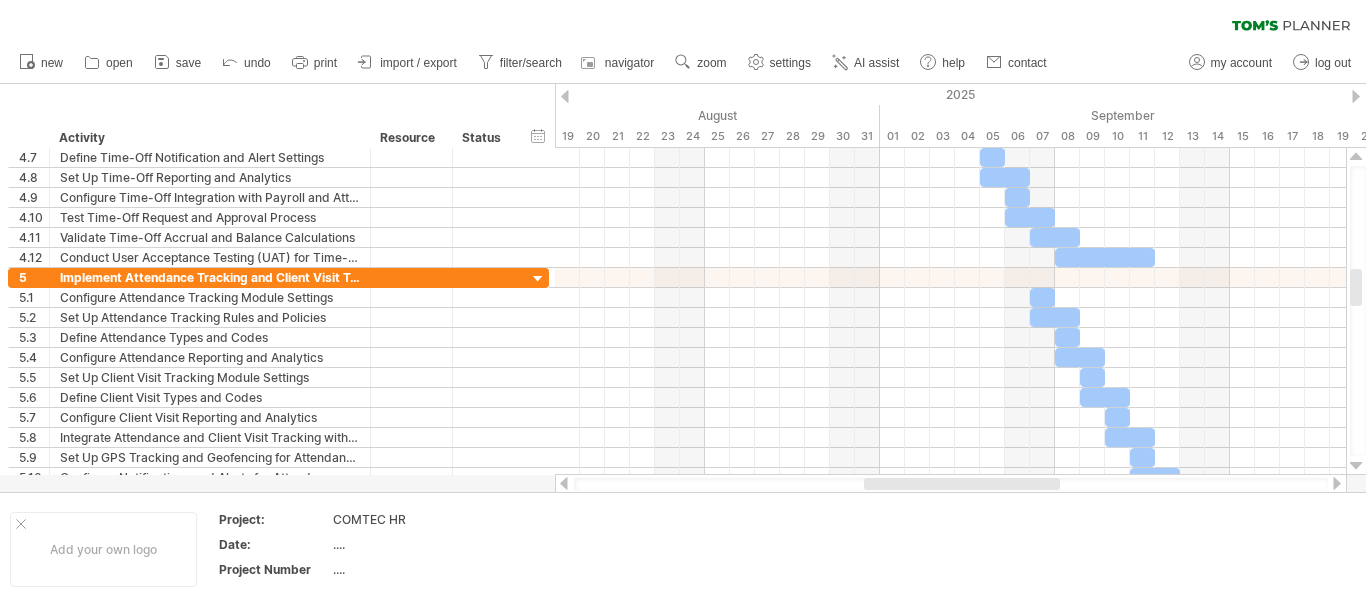click at bounding box center (1356, 466) 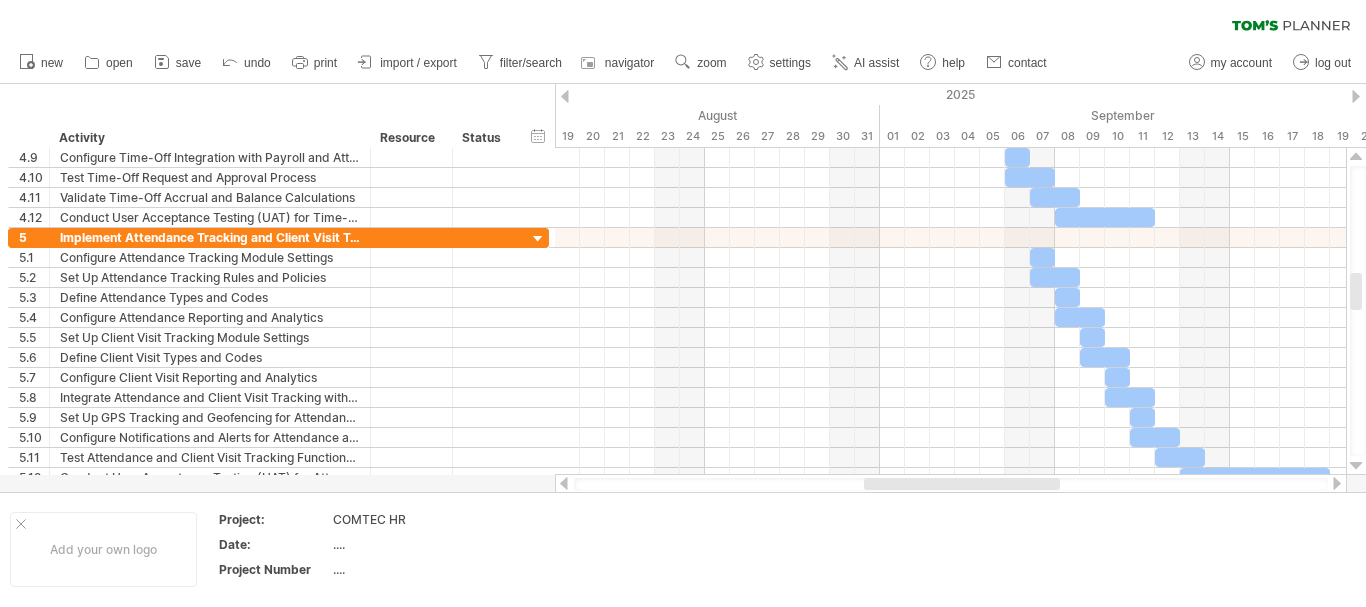 click at bounding box center [1356, 466] 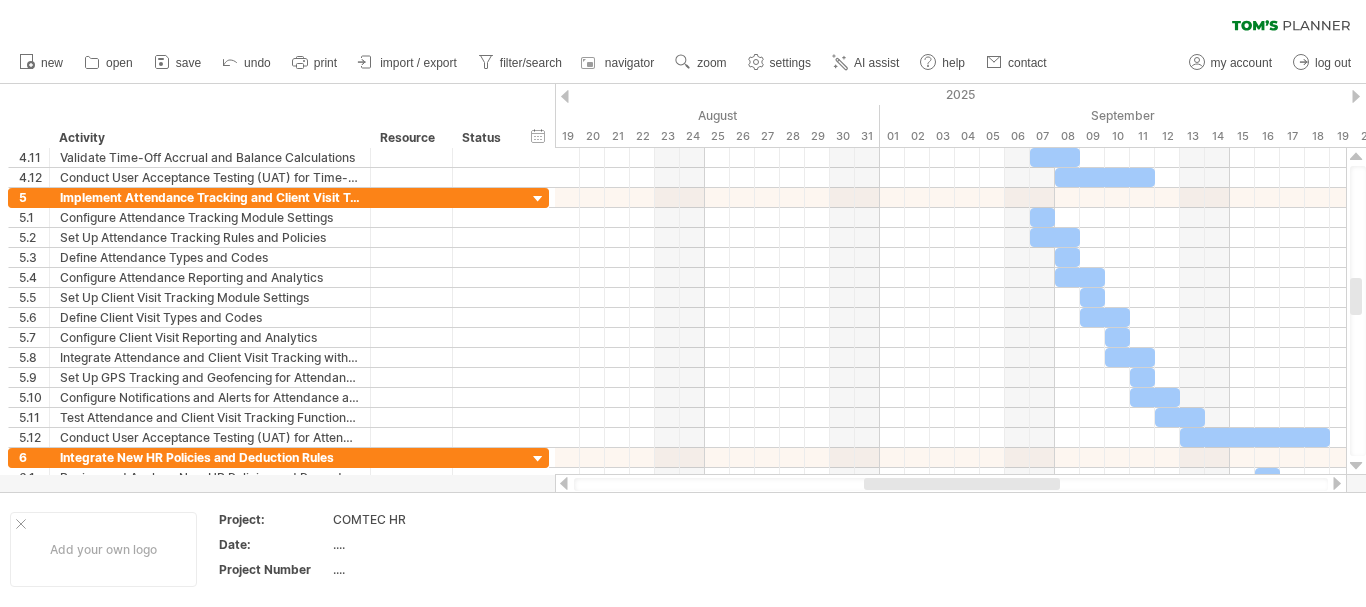 click at bounding box center [1356, 466] 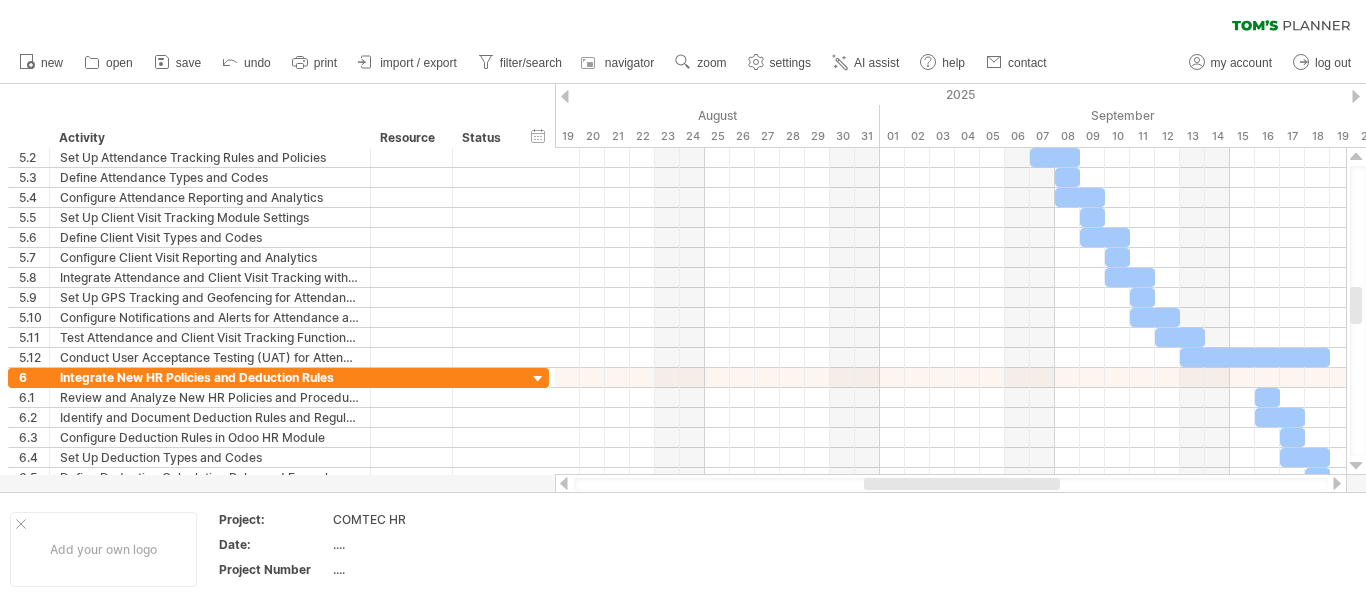 click at bounding box center [1356, 466] 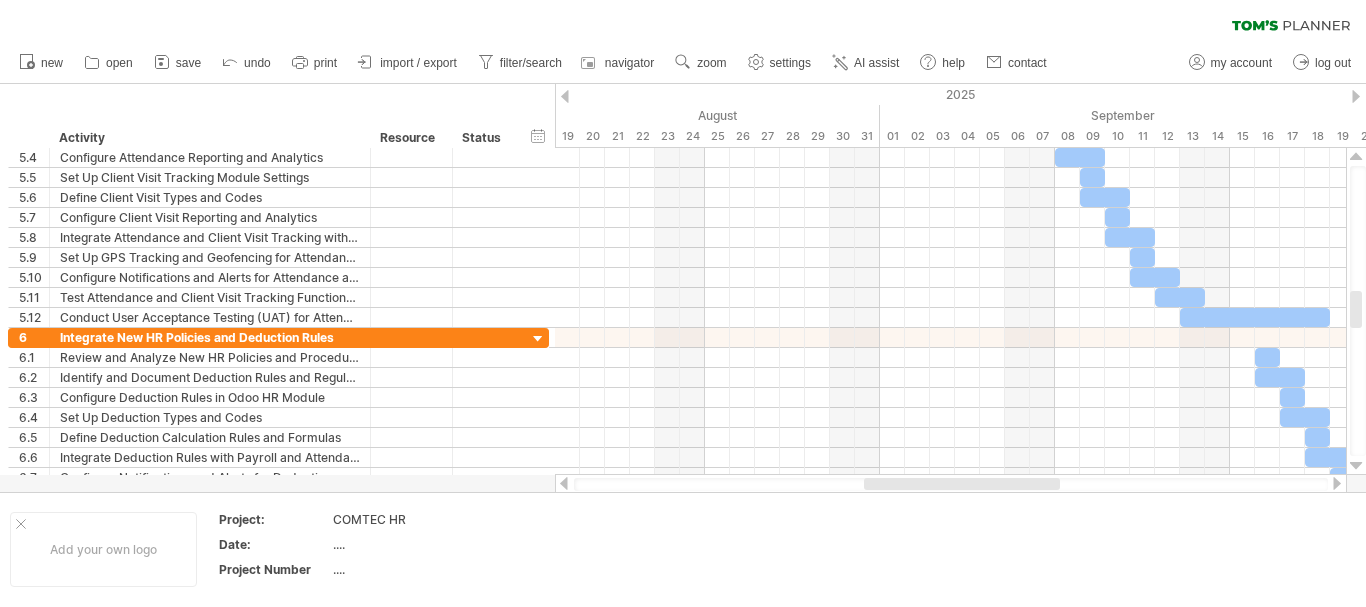 click at bounding box center (1356, 466) 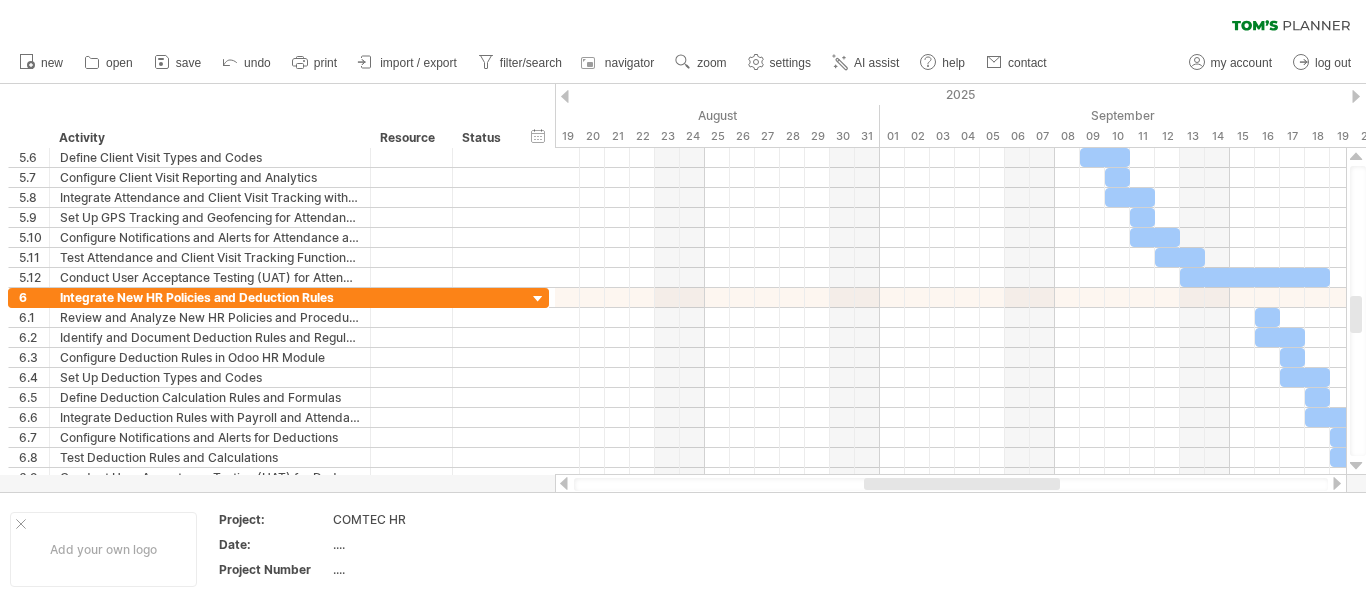 click at bounding box center [1356, 466] 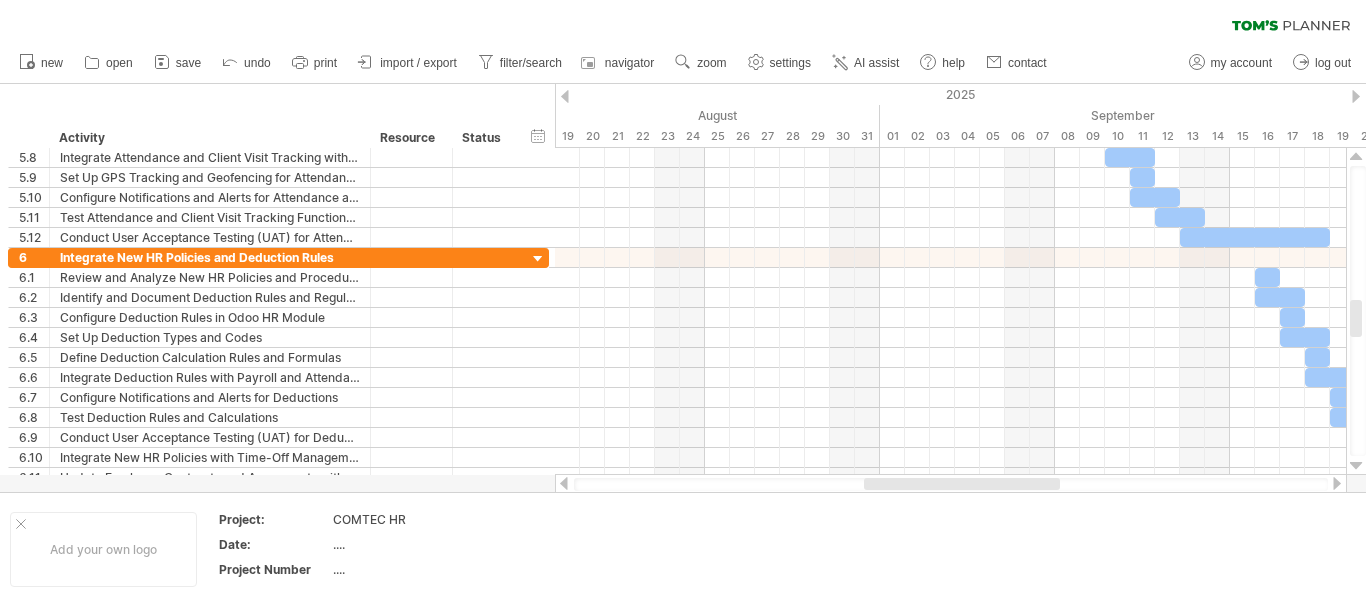 click at bounding box center [1356, 466] 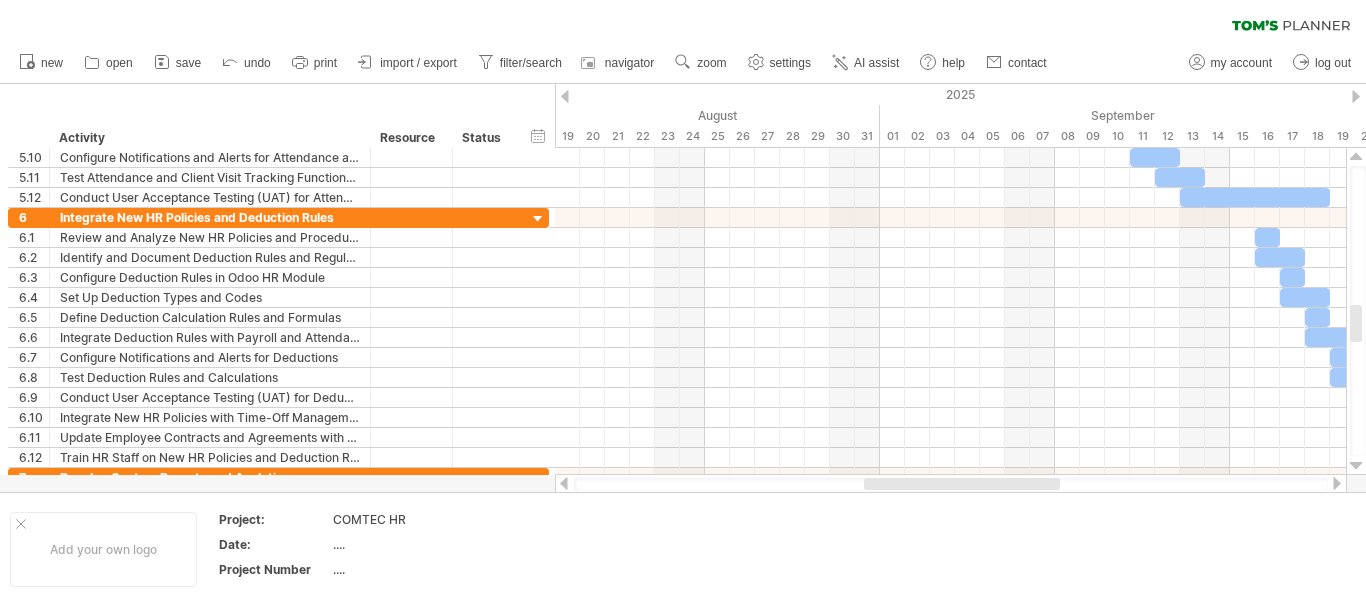 click at bounding box center (1356, 466) 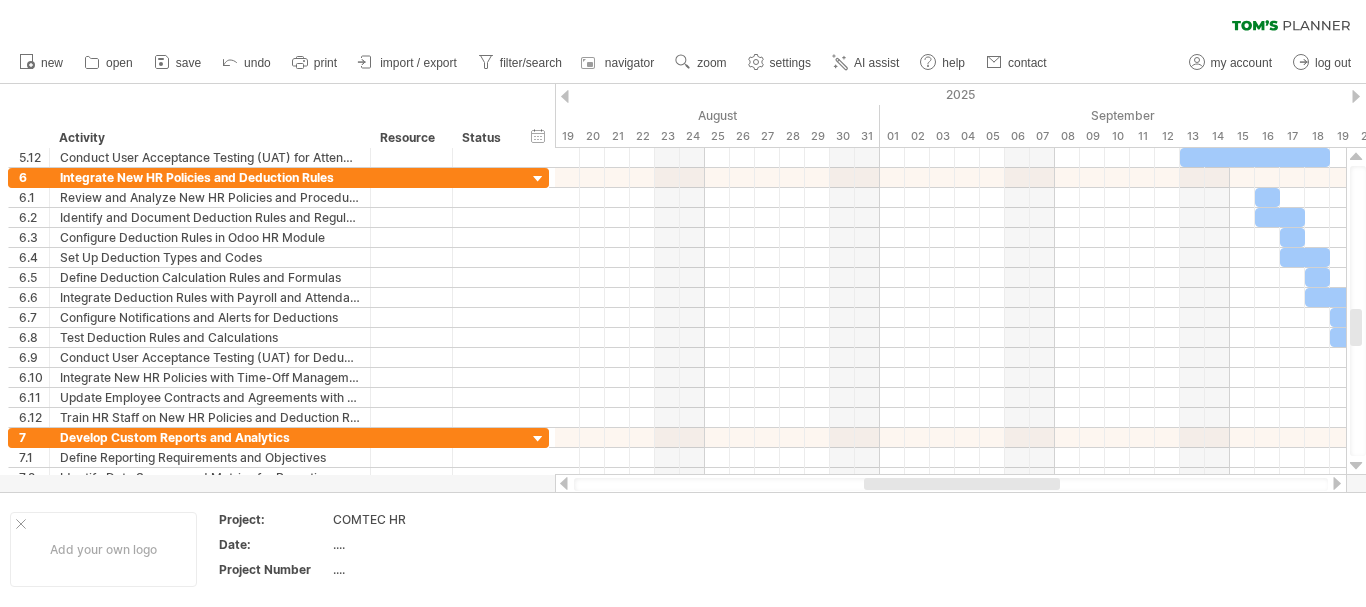 click at bounding box center [1356, 466] 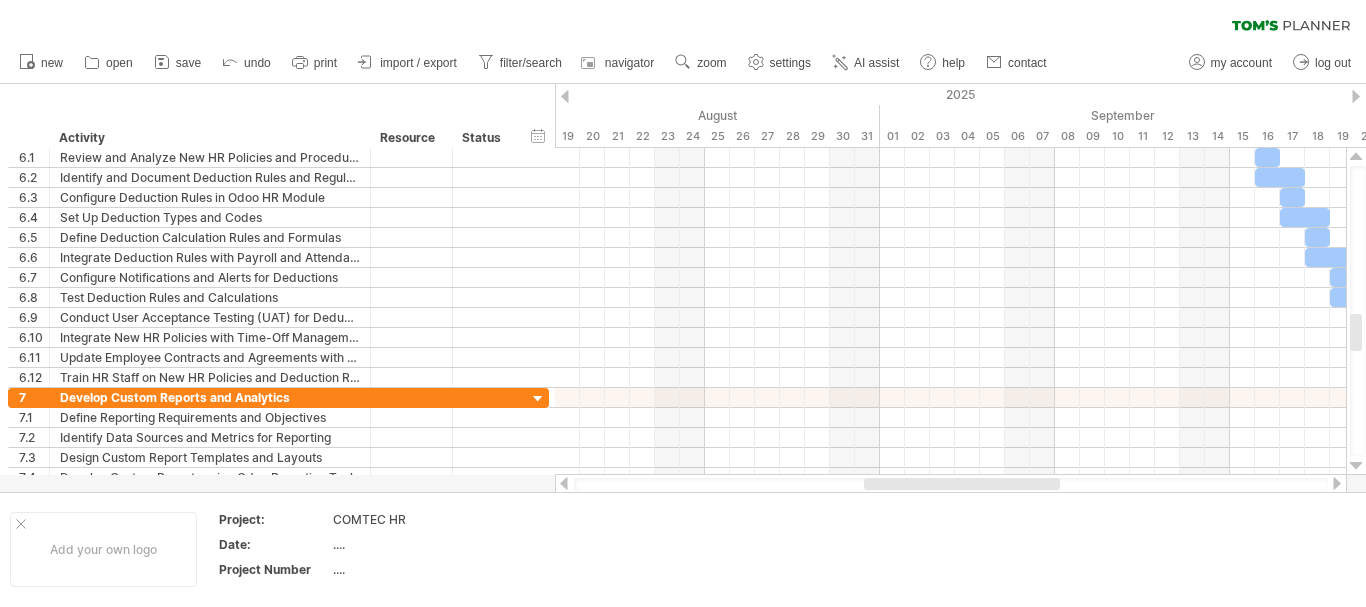 click at bounding box center (1356, 466) 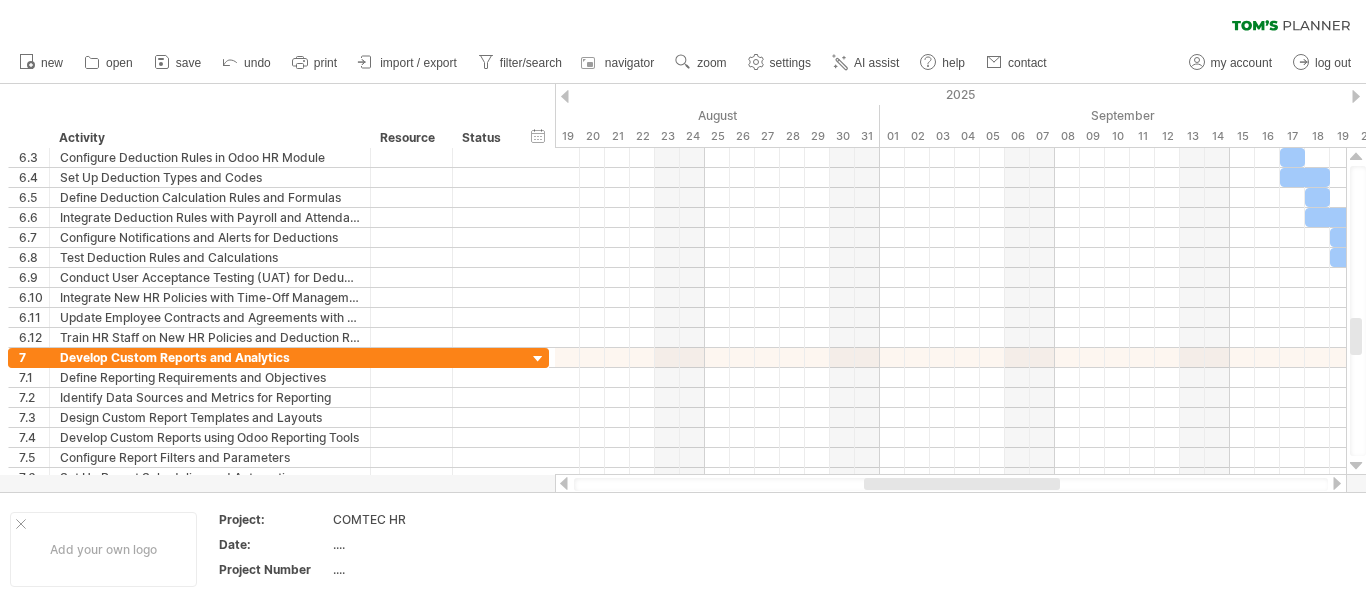 click at bounding box center (1356, 466) 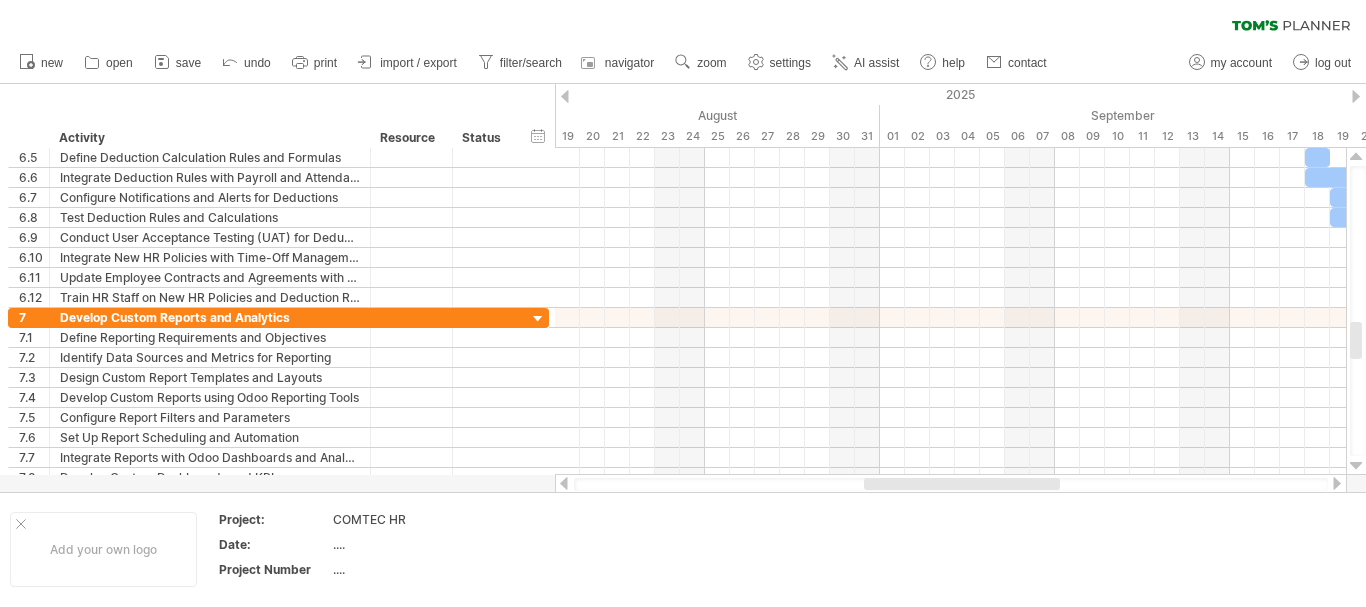click at bounding box center (1356, 466) 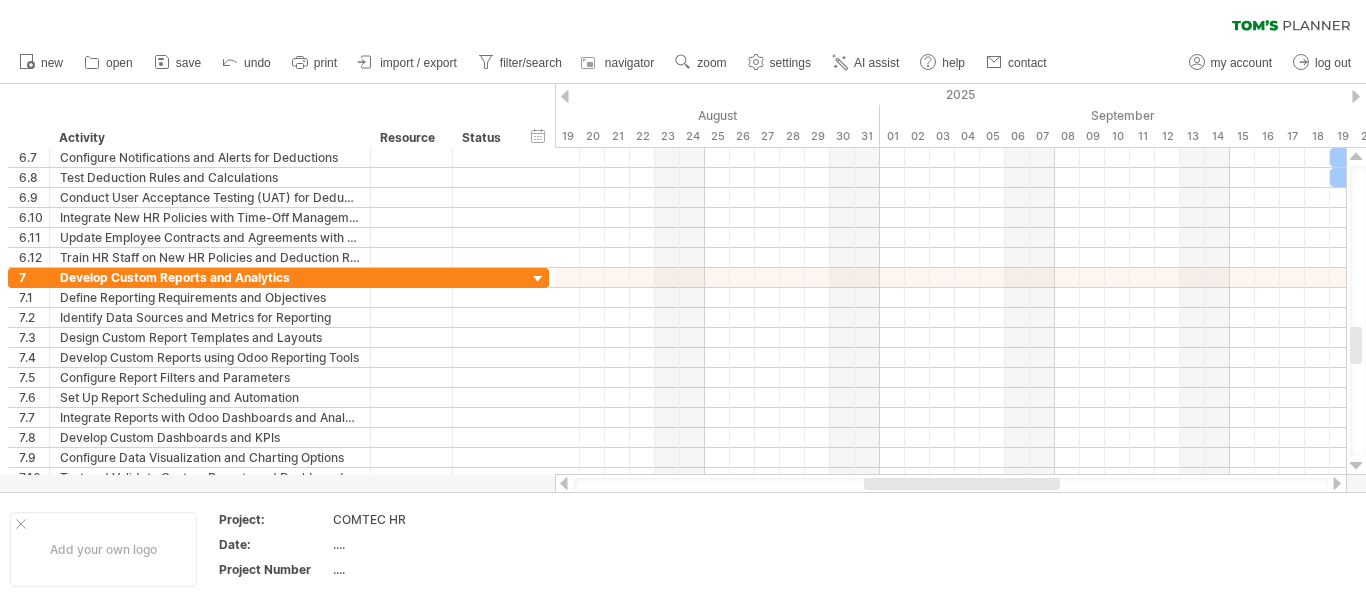 click at bounding box center (1356, 466) 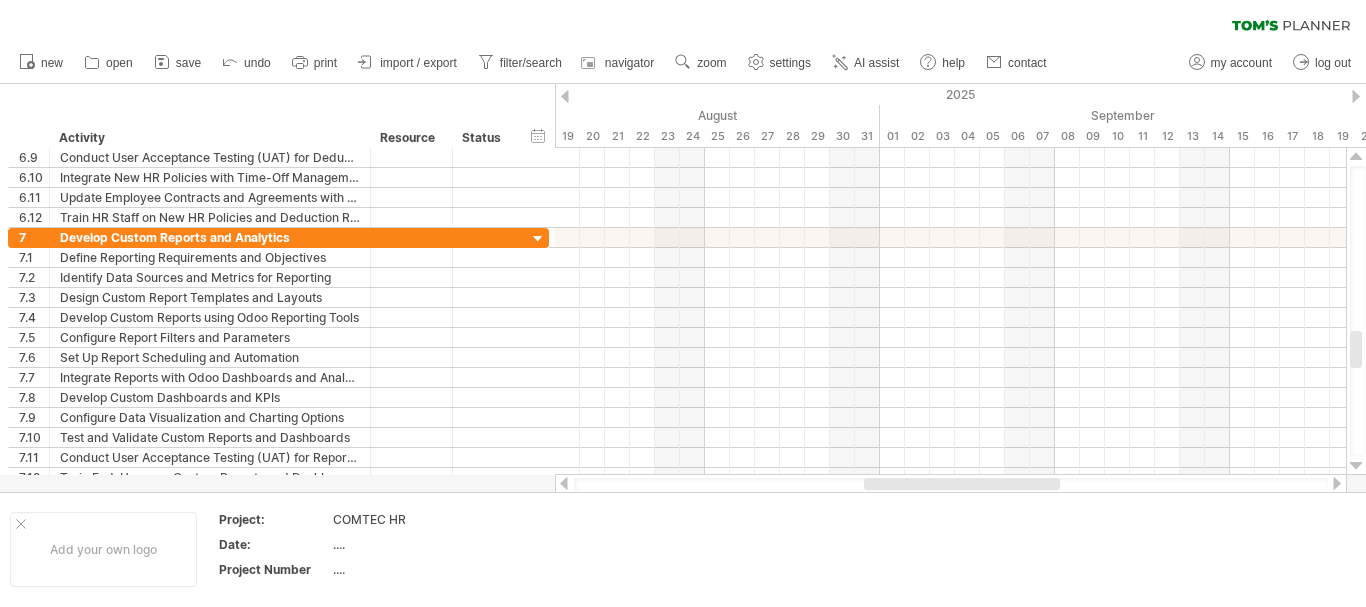 click at bounding box center (1356, 466) 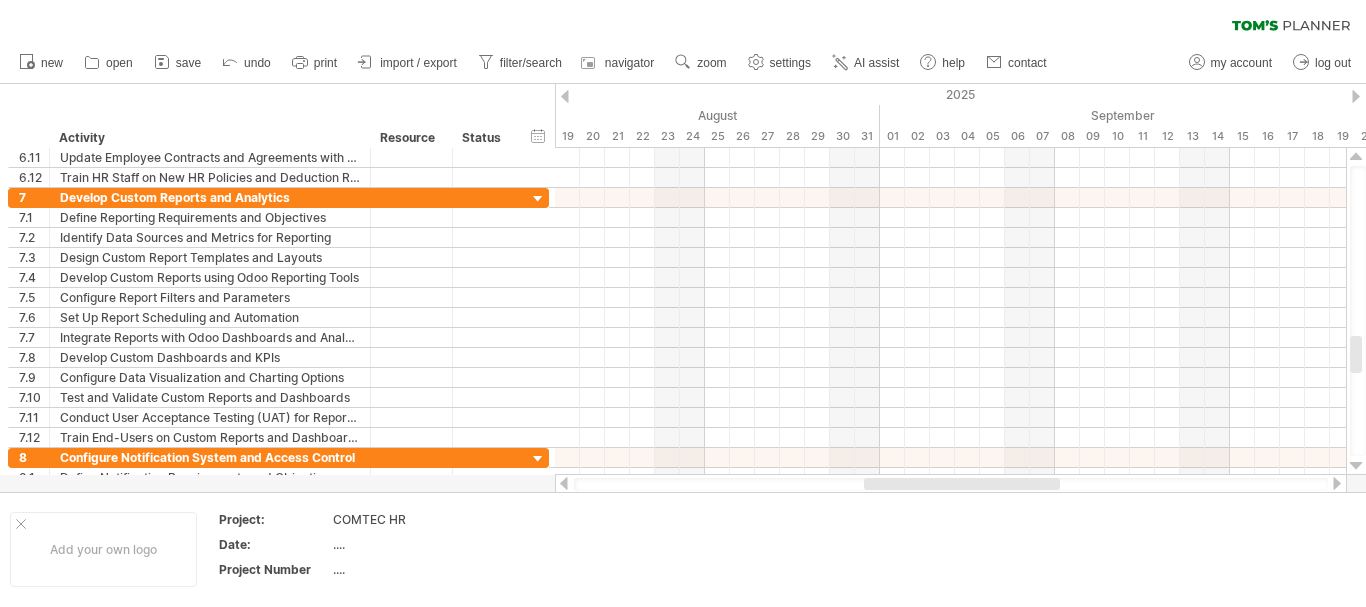 click at bounding box center (1356, 466) 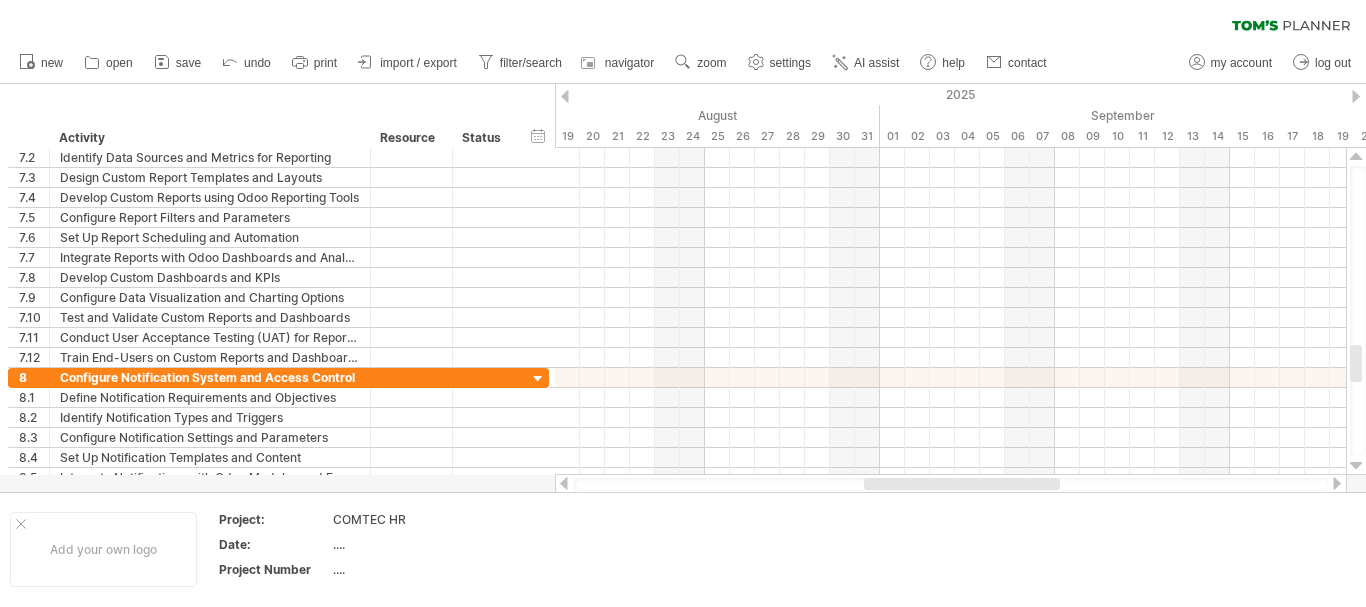 click at bounding box center [1356, 466] 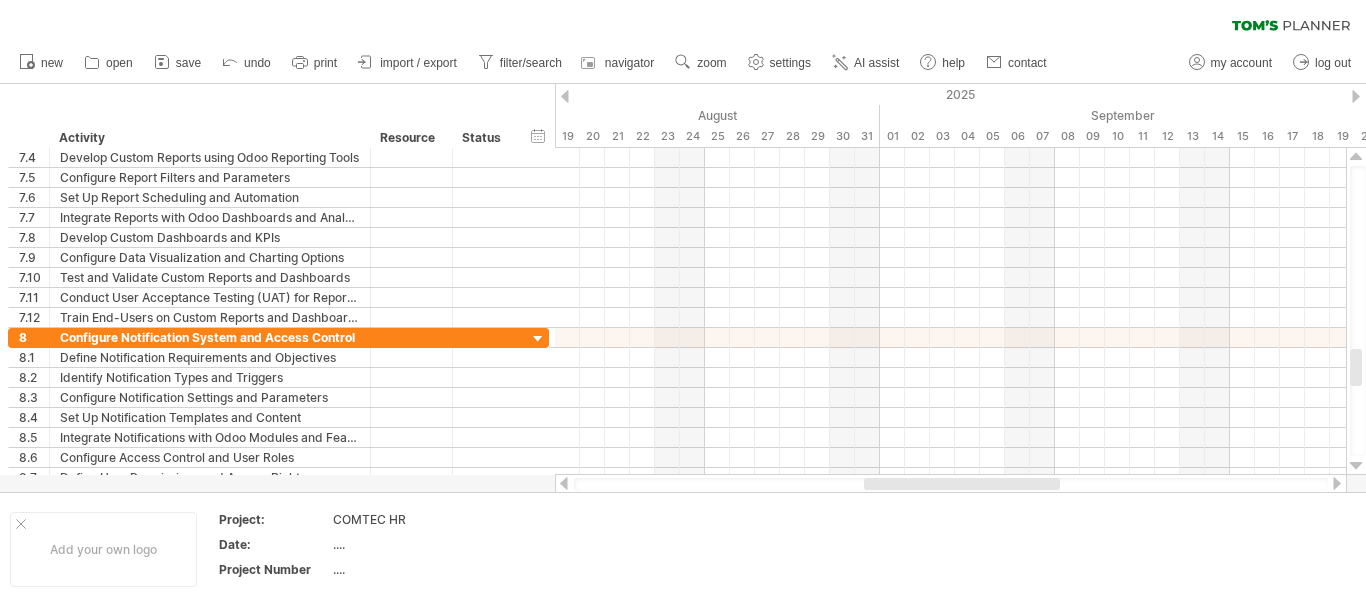 click at bounding box center (1356, 466) 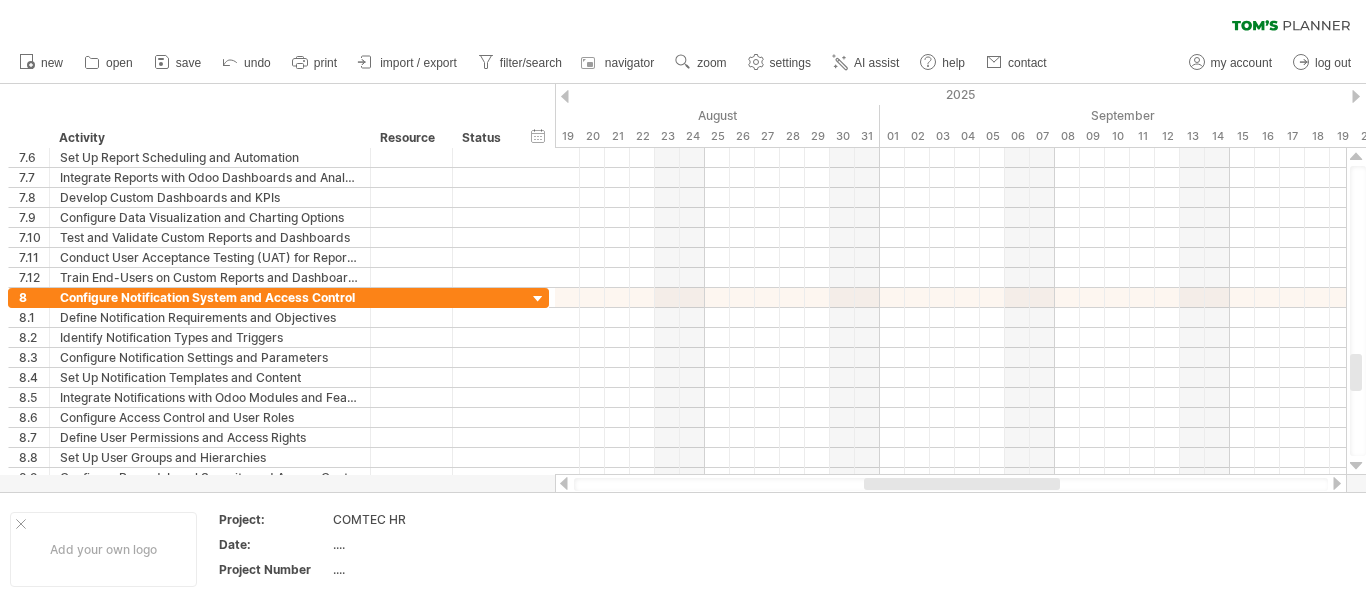 click at bounding box center (1356, 466) 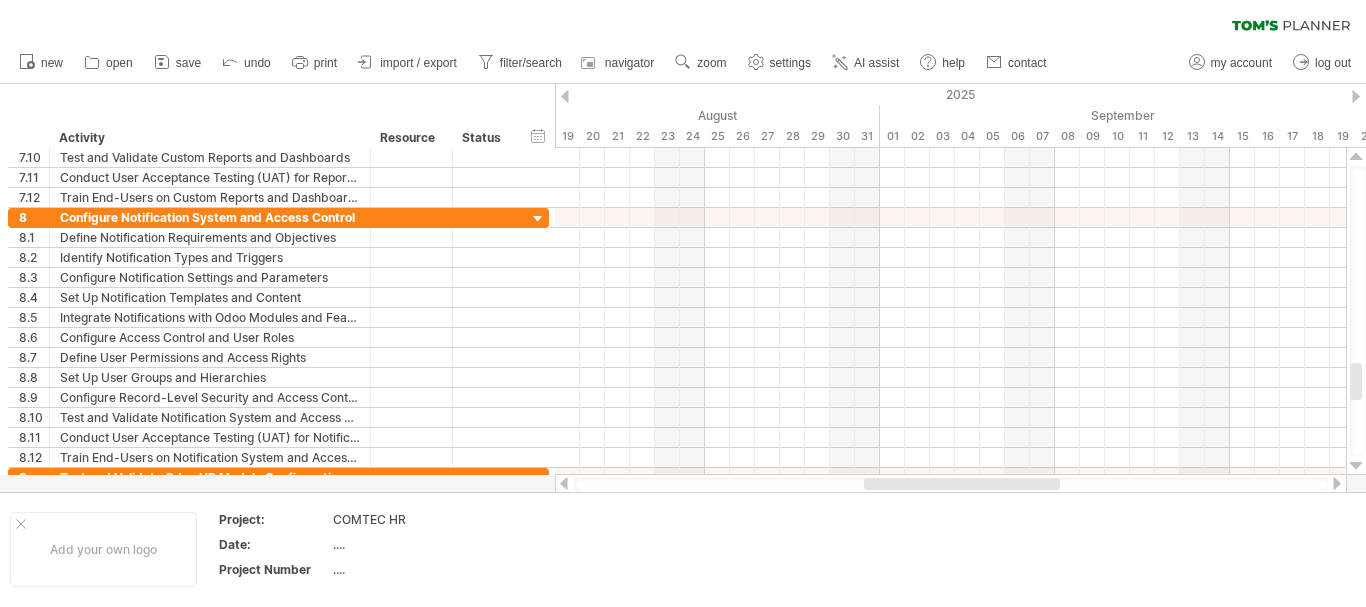 click at bounding box center [1356, 466] 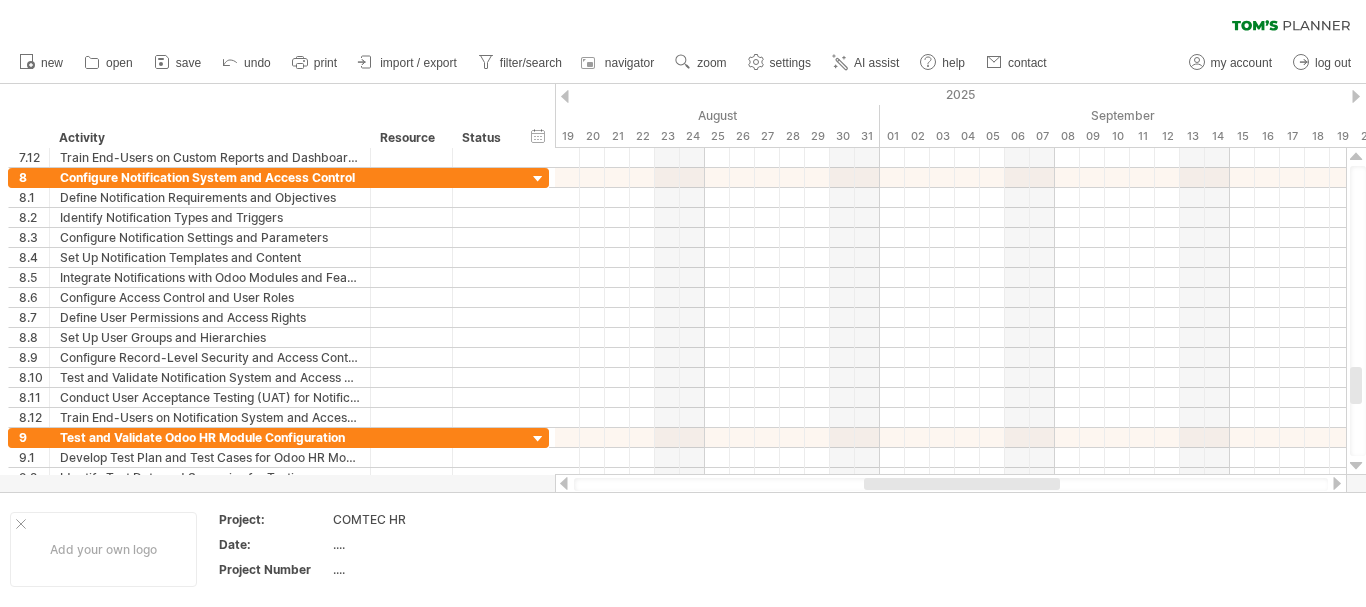 click at bounding box center (1356, 466) 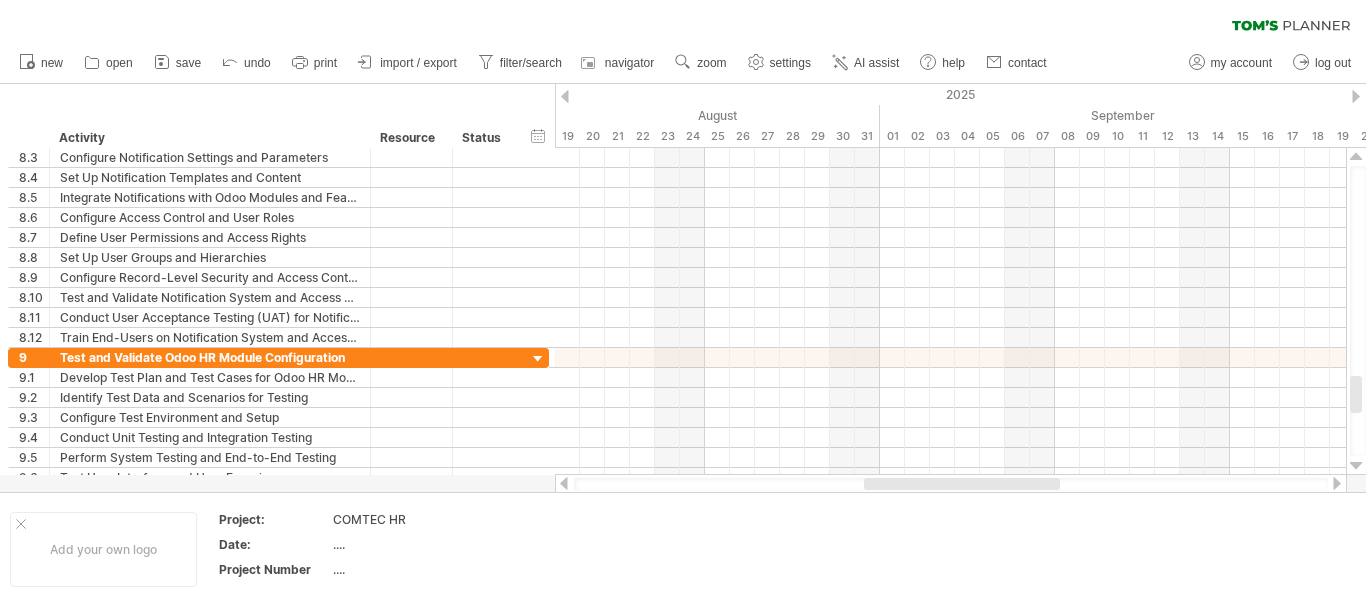 click at bounding box center [1356, 466] 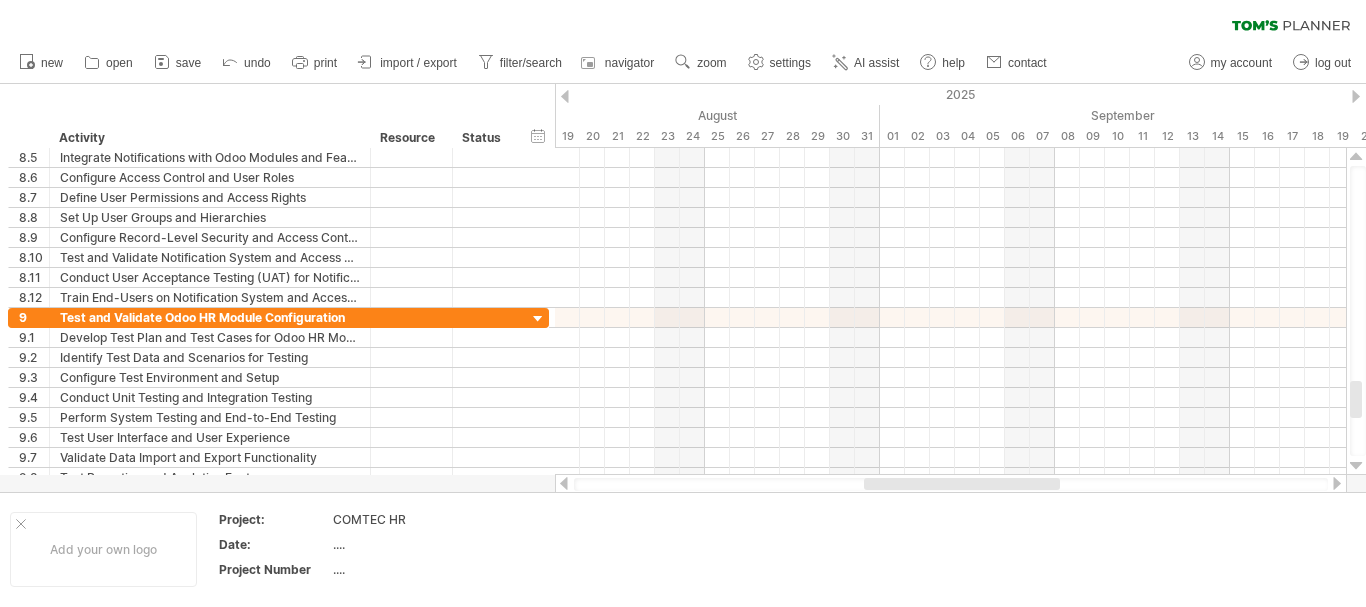 click at bounding box center [1356, 466] 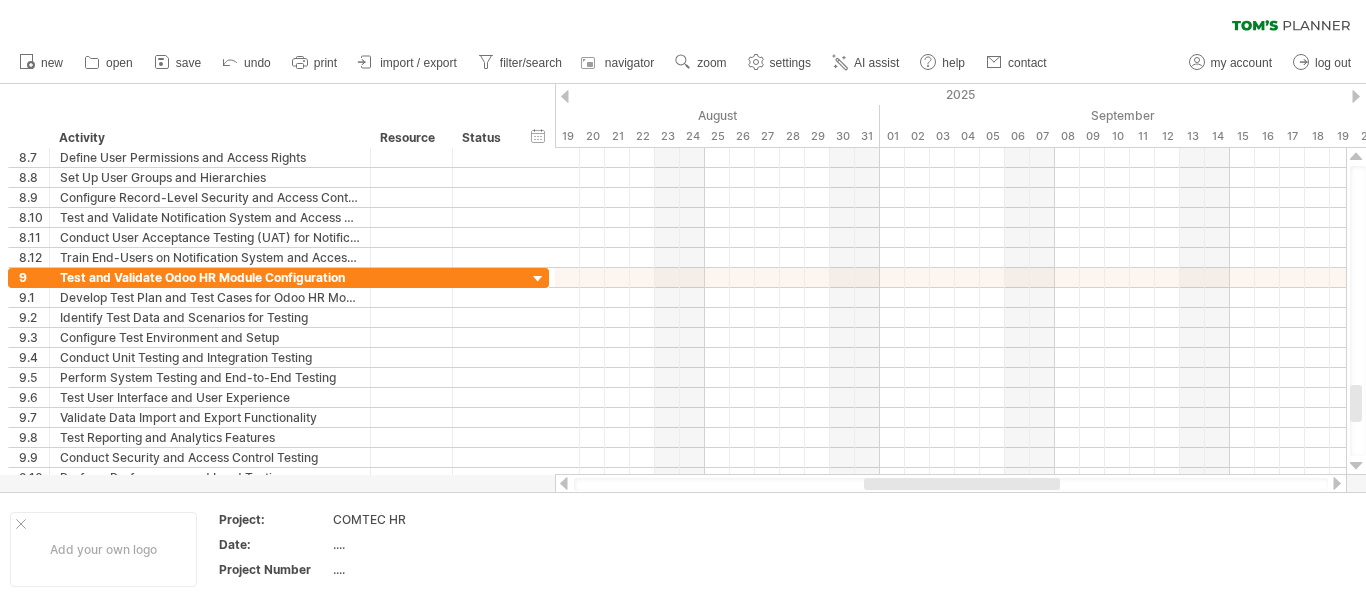 click at bounding box center (1356, 466) 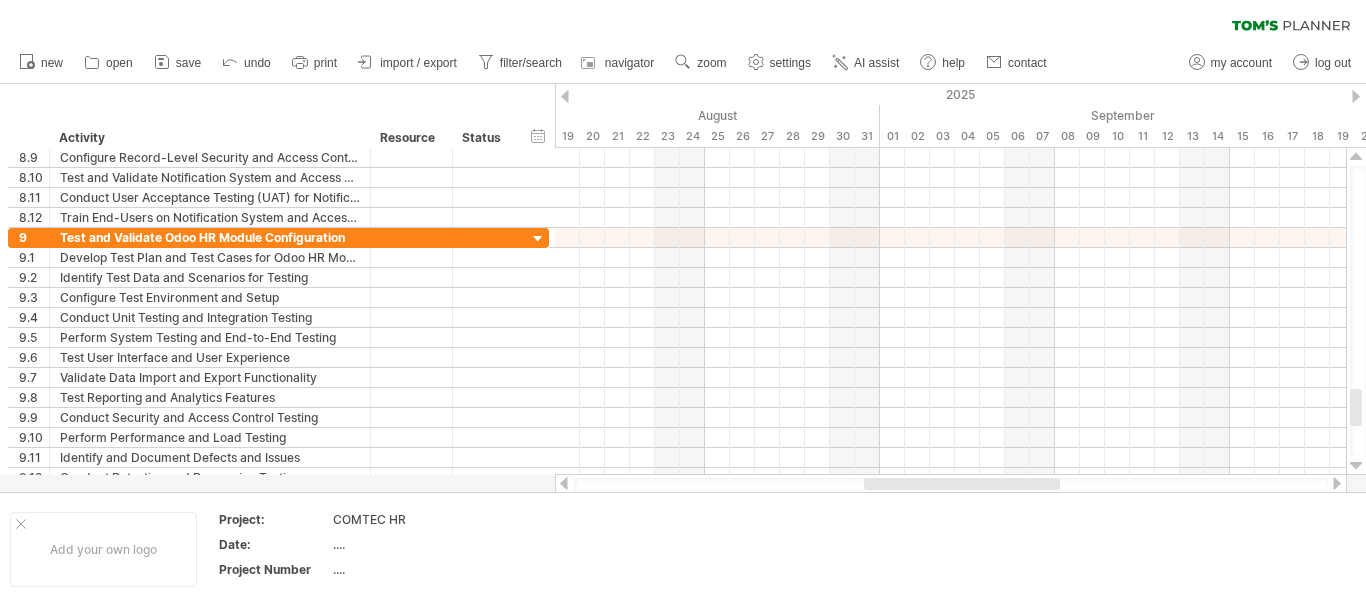 click at bounding box center [1356, 466] 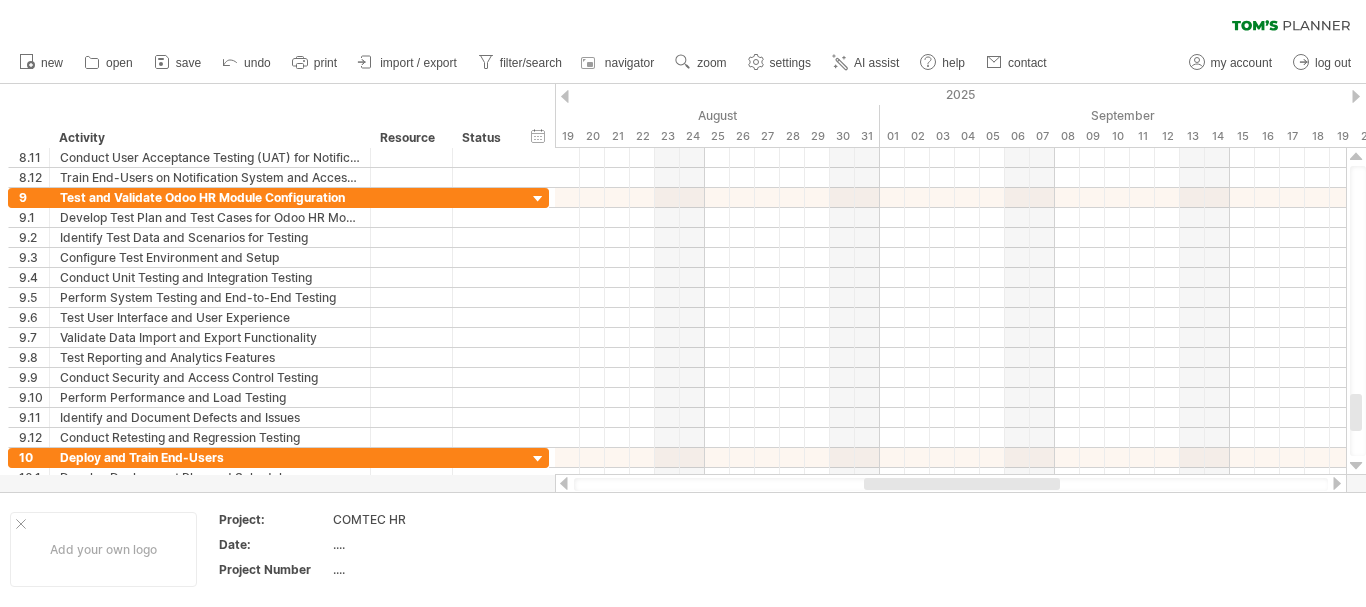 click at bounding box center (1356, 466) 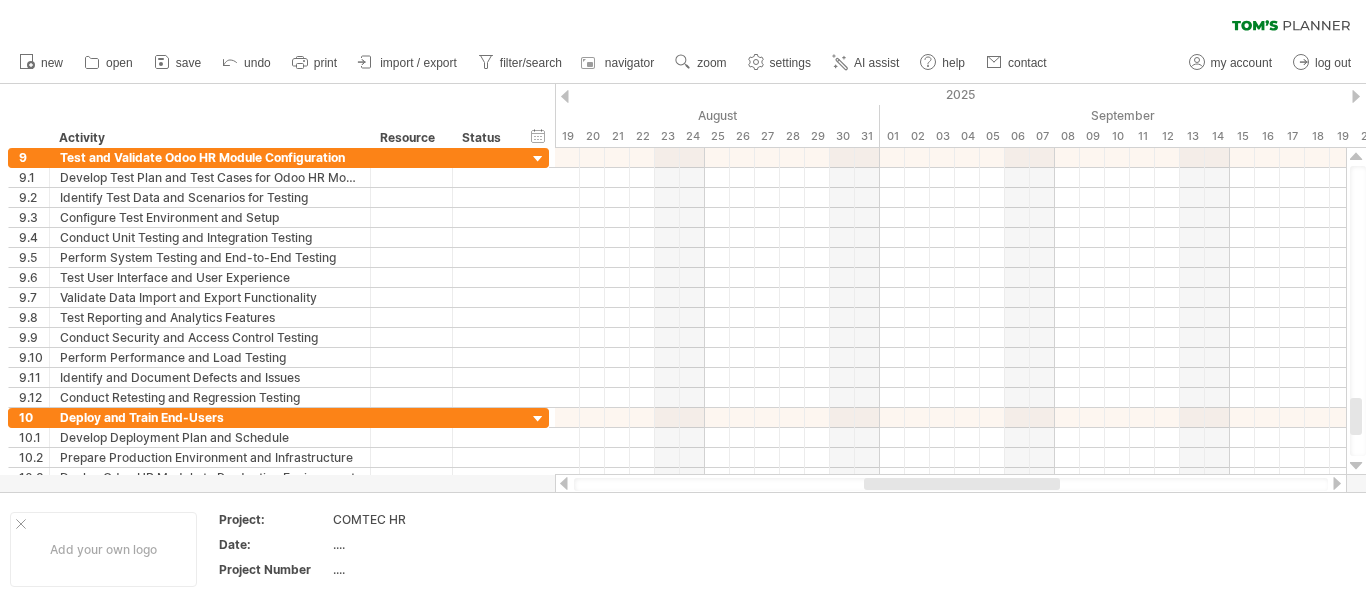 click at bounding box center [1356, 466] 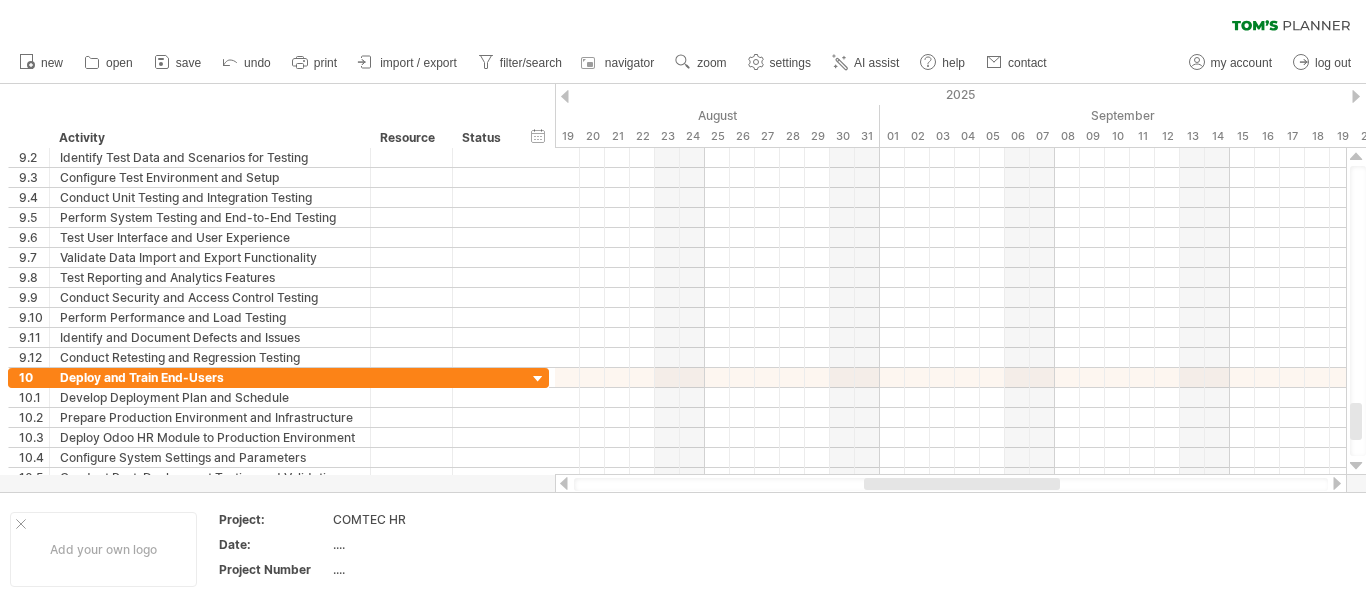 click at bounding box center [1356, 466] 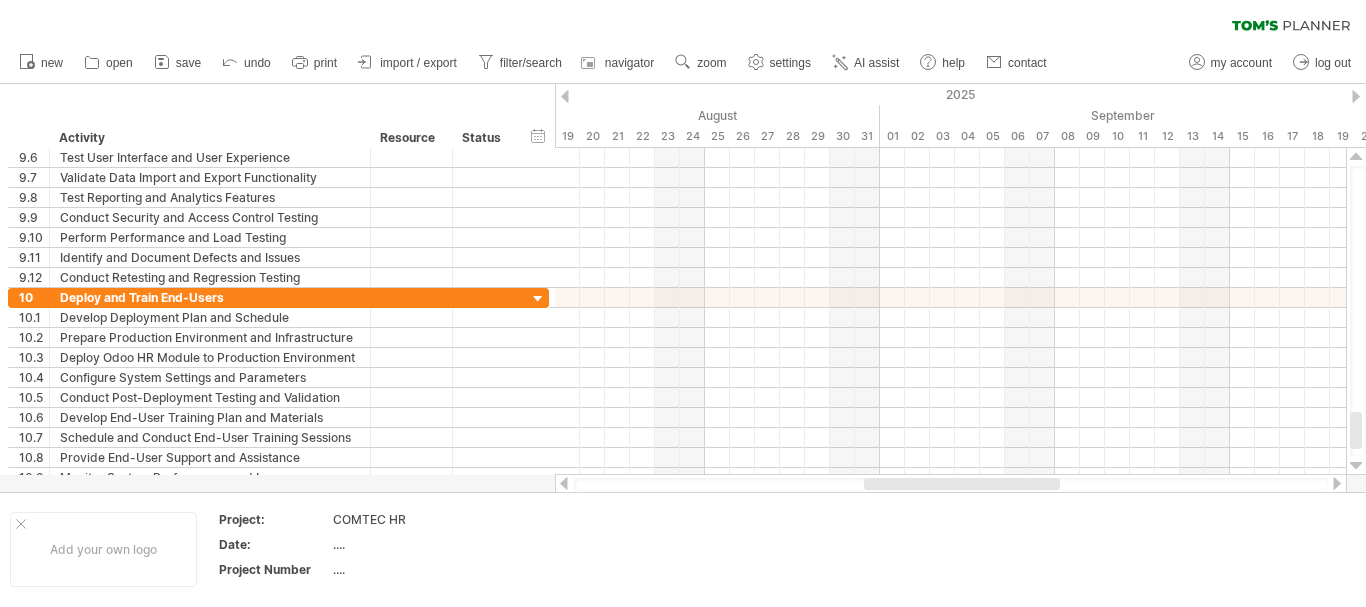 click at bounding box center (1356, 466) 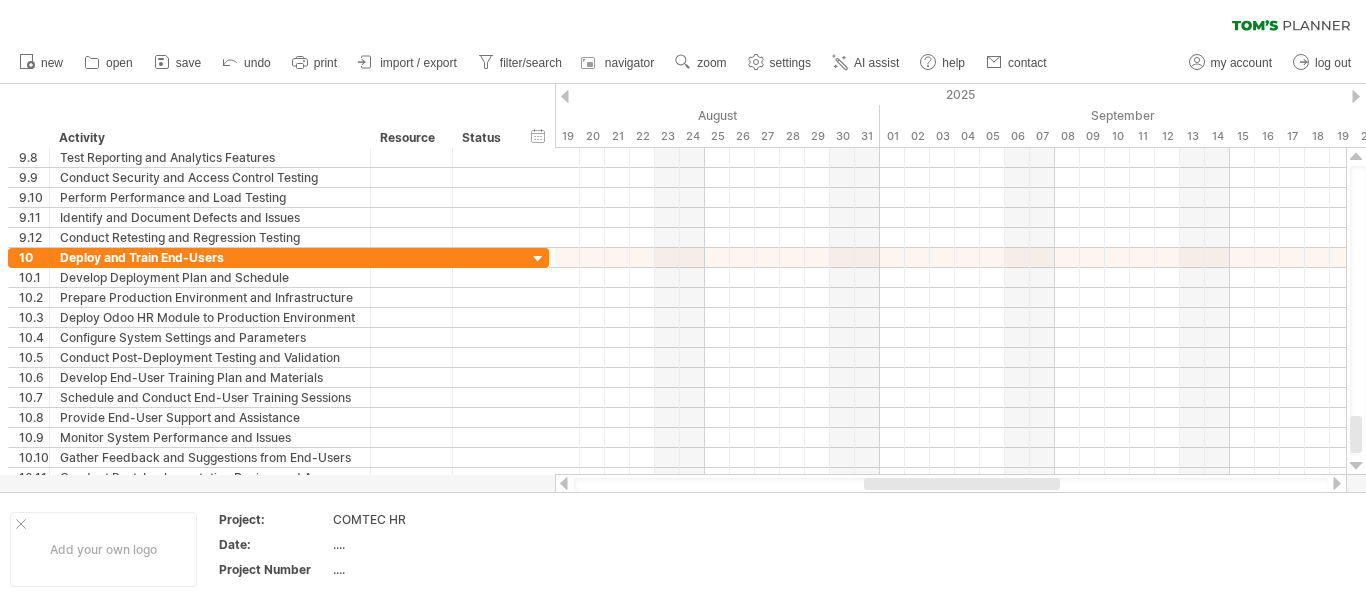 click at bounding box center [1356, 466] 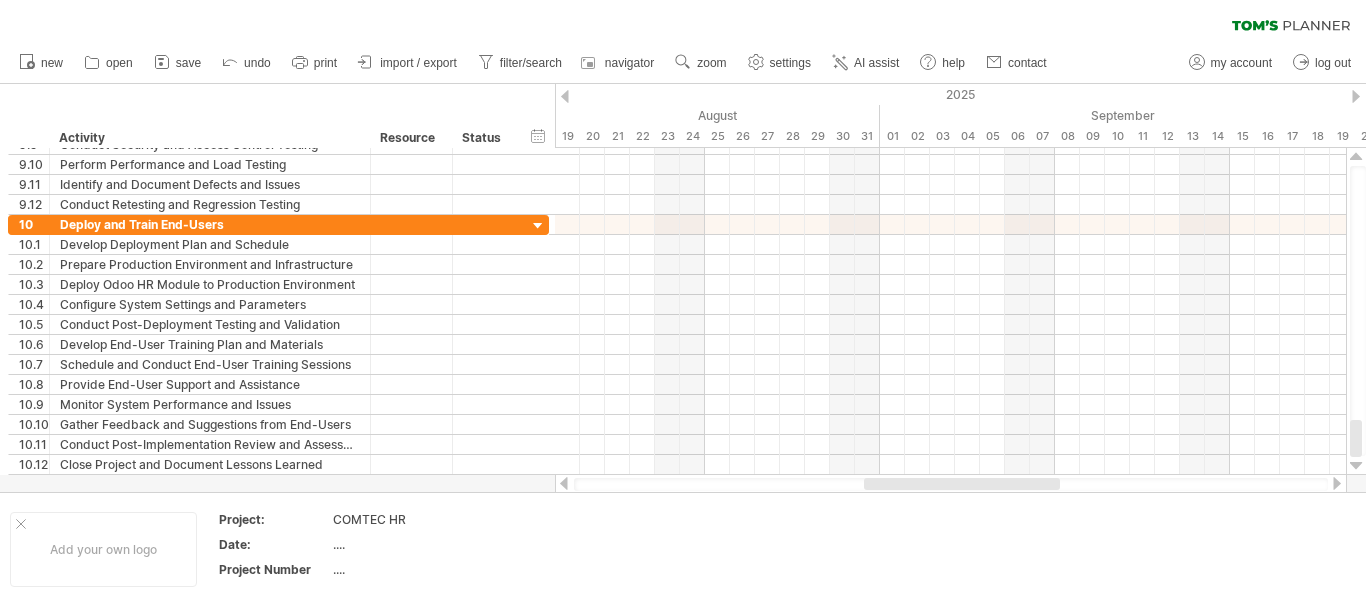 click at bounding box center [1356, 466] 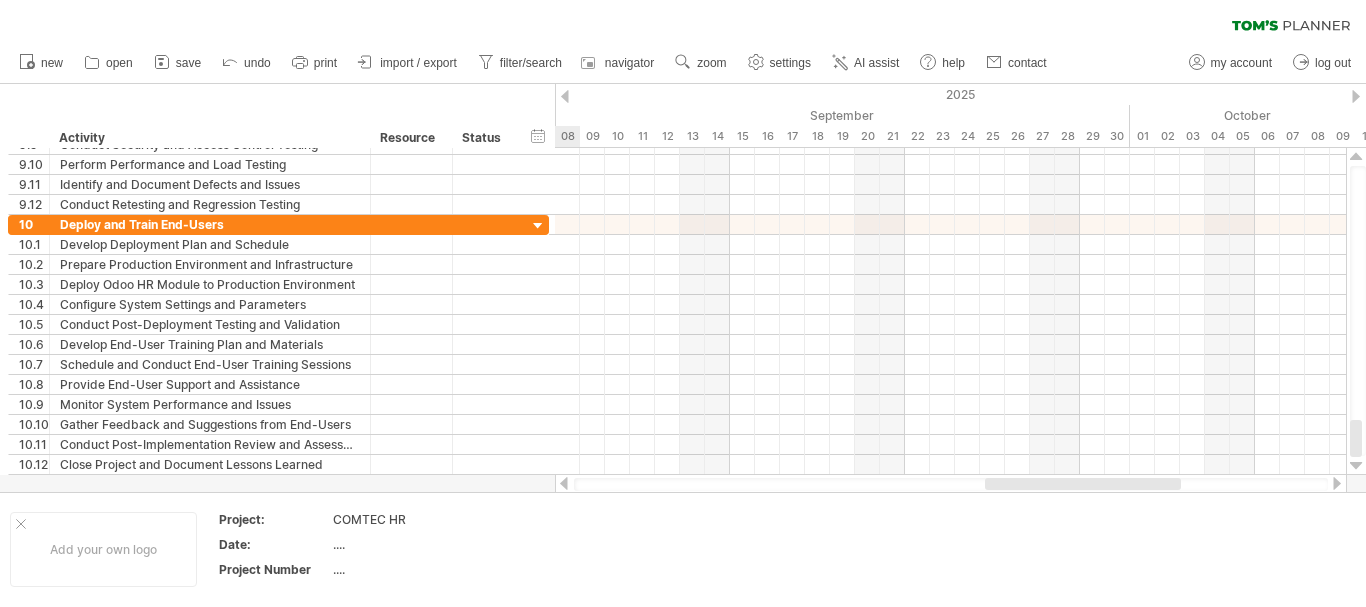 click at bounding box center (1337, 483) 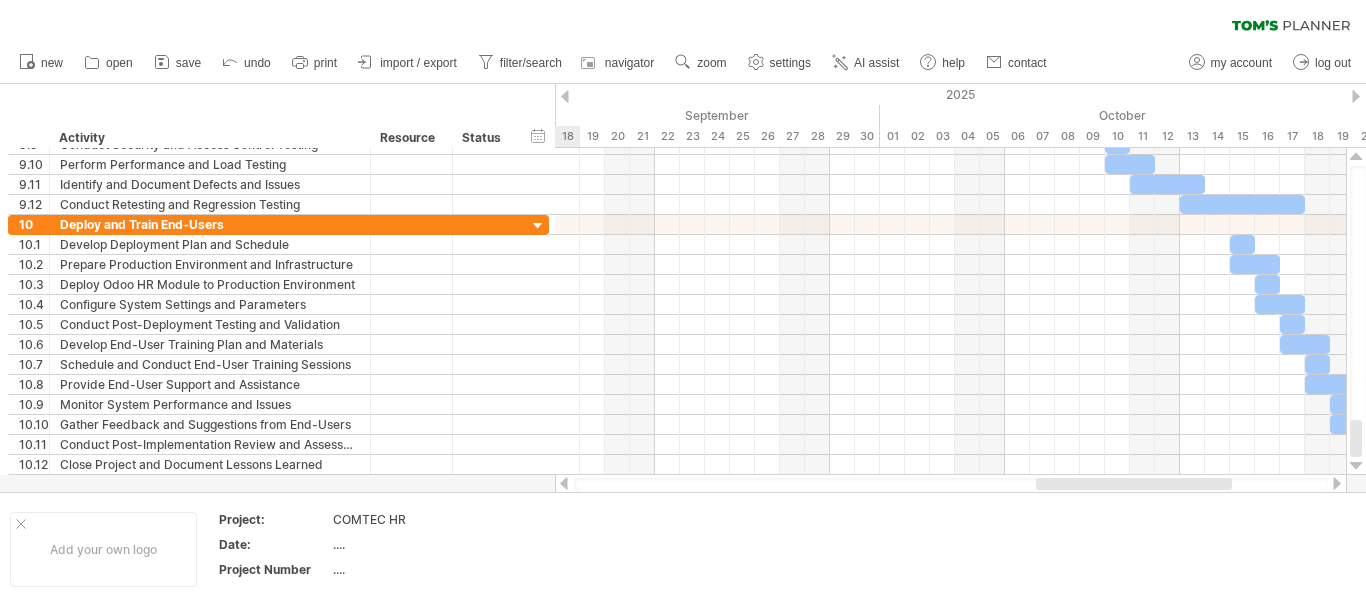 click at bounding box center (1337, 483) 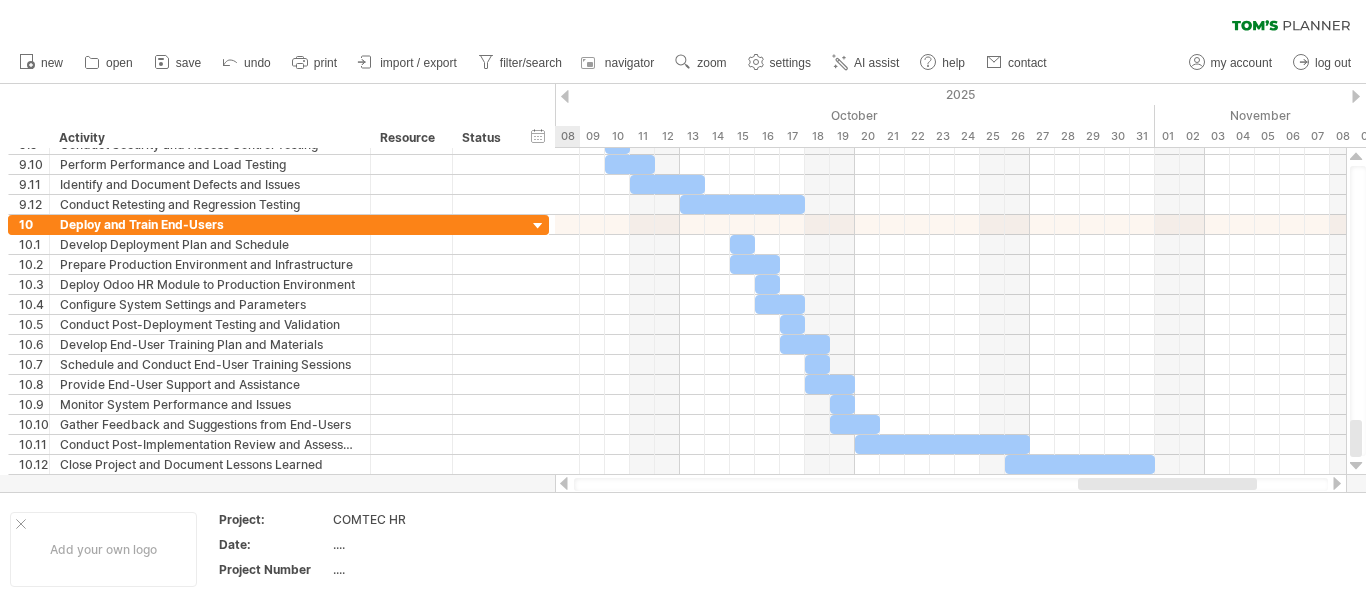 click at bounding box center [1337, 483] 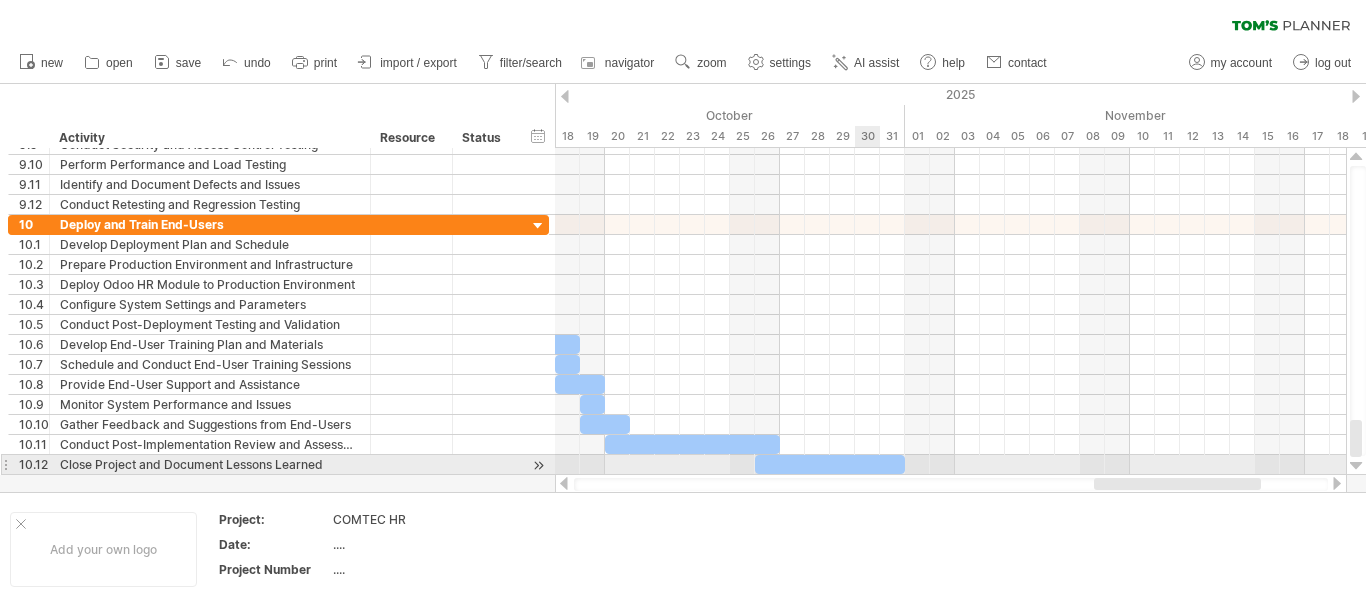 click at bounding box center [830, 464] 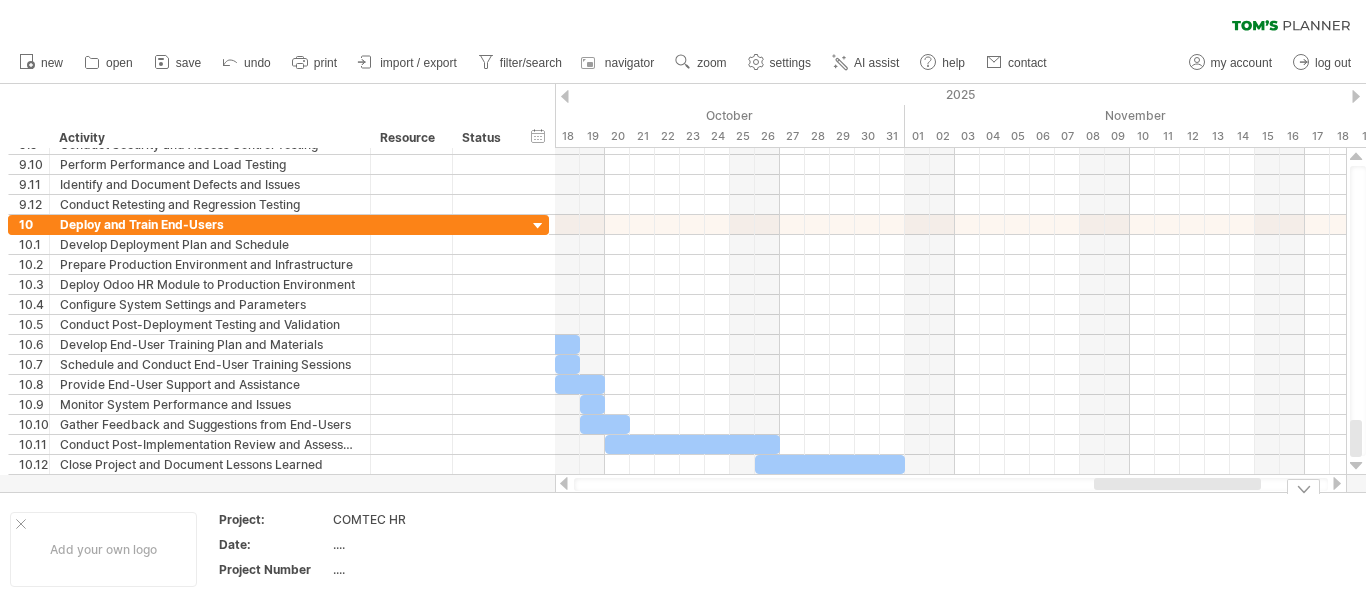 click on "Add your own logo Project: COMTEC HR Date: .... Project Number ...." at bounding box center (50000, 549) 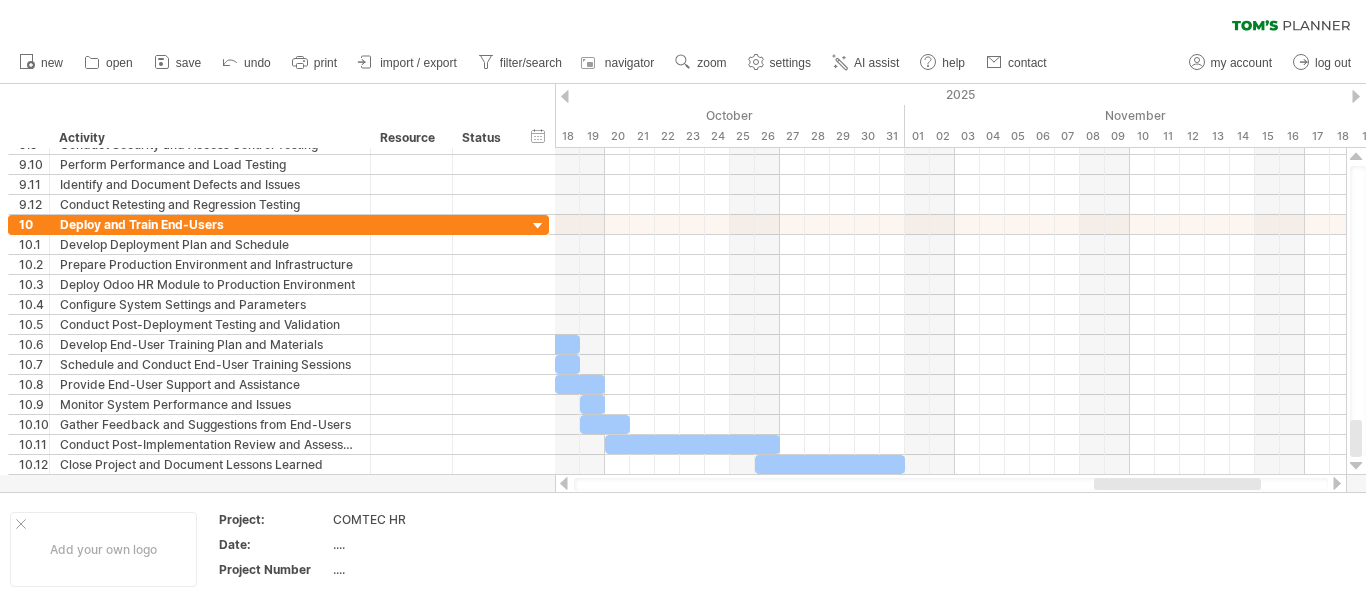 click at bounding box center (564, 483) 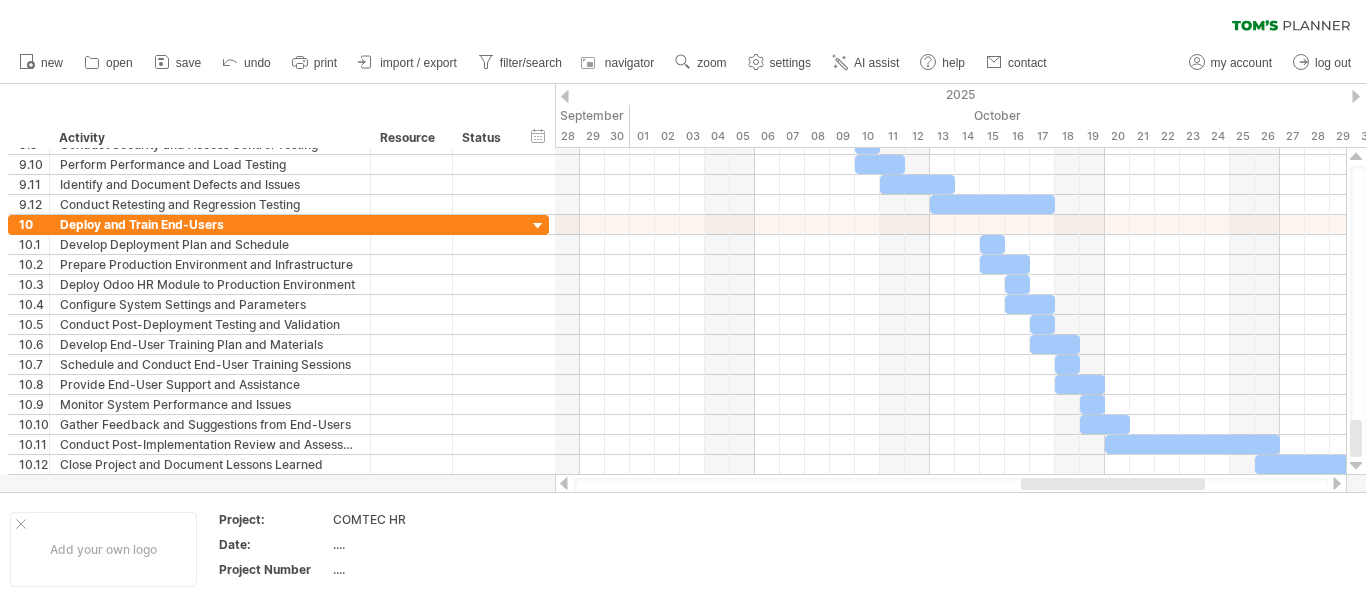 click at bounding box center [564, 483] 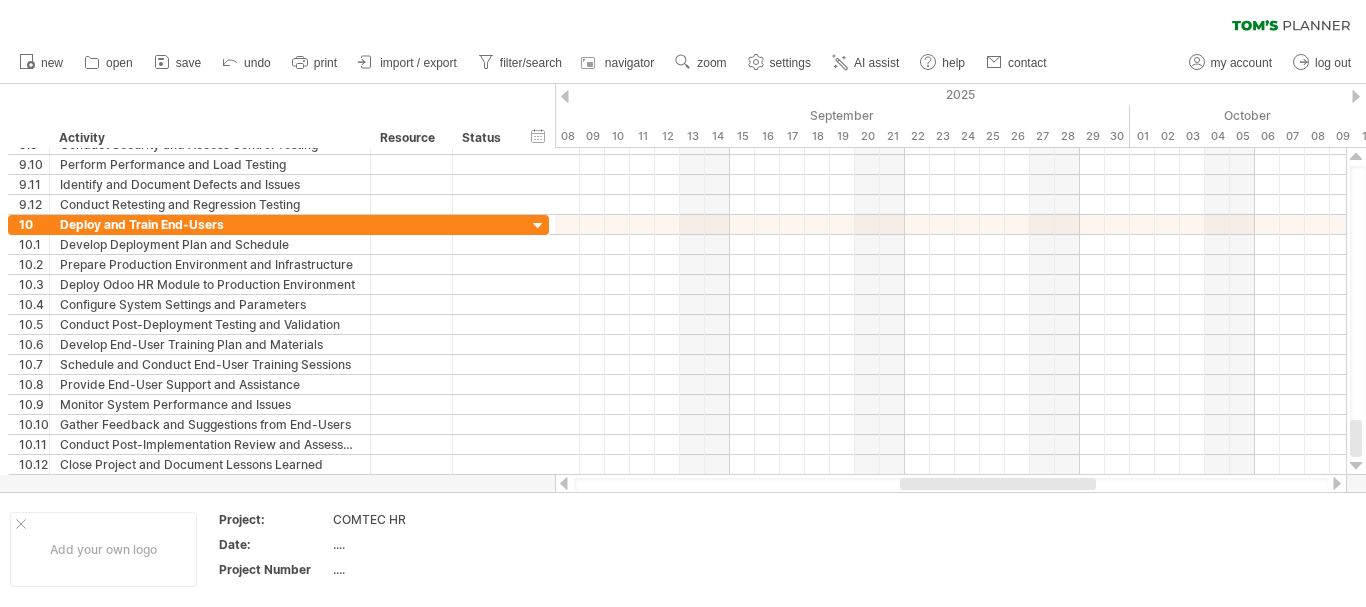click at bounding box center [564, 483] 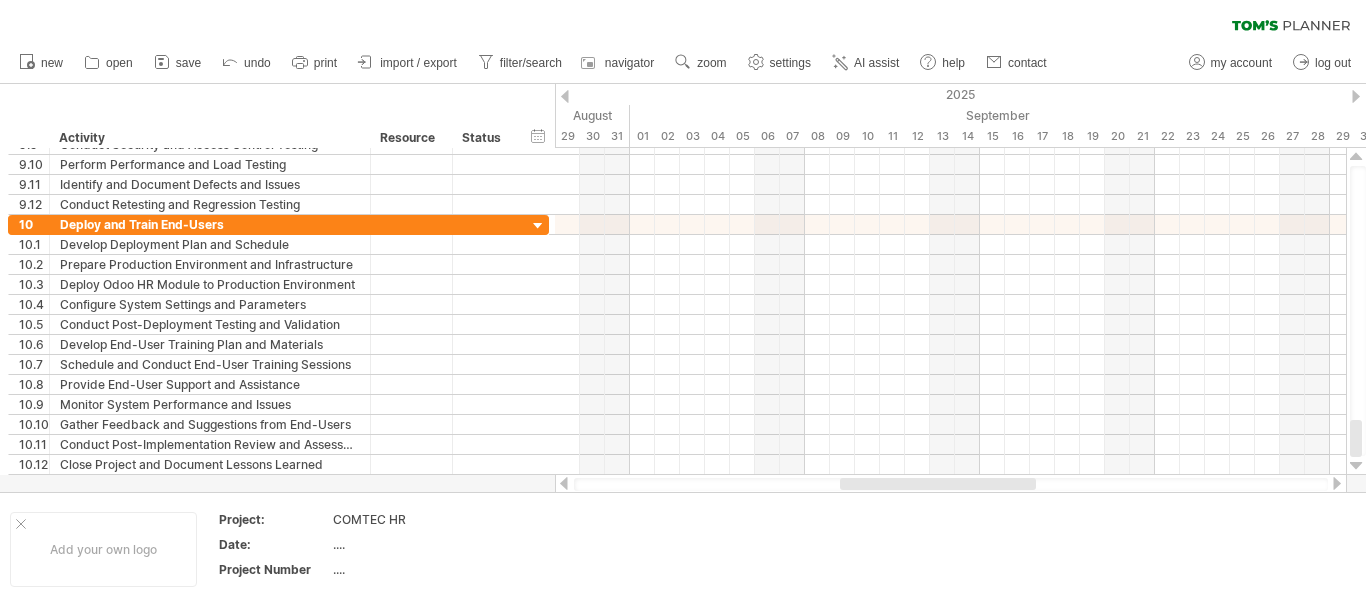 click at bounding box center [564, 483] 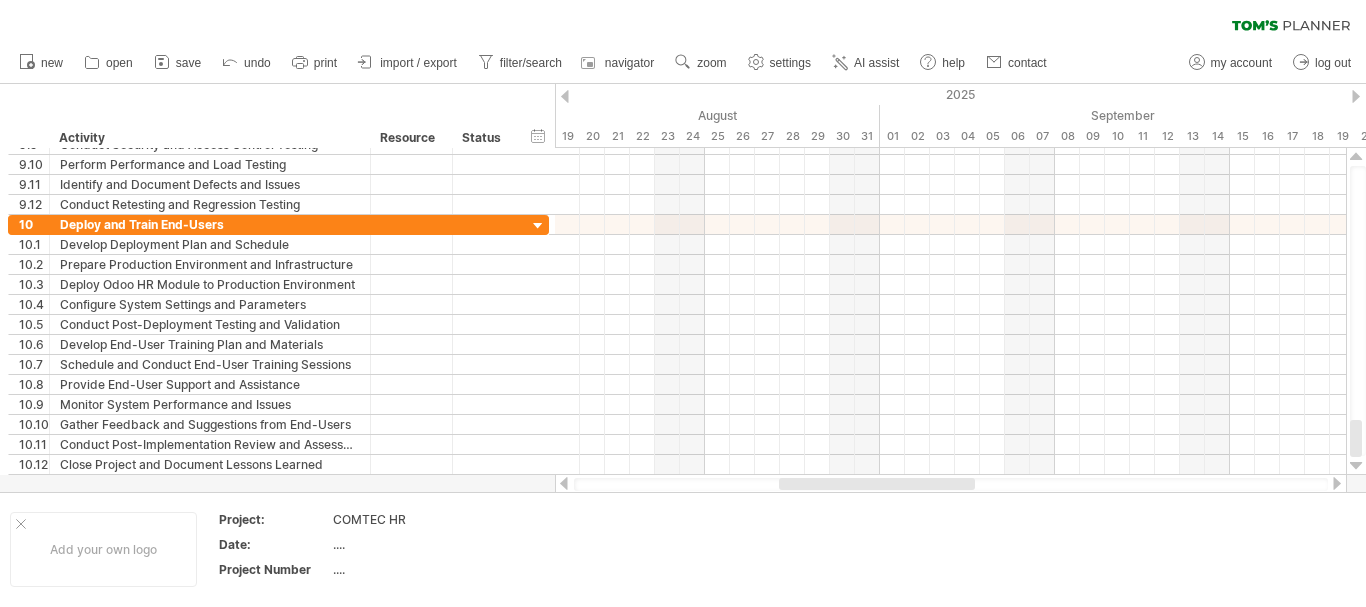 click at bounding box center (564, 483) 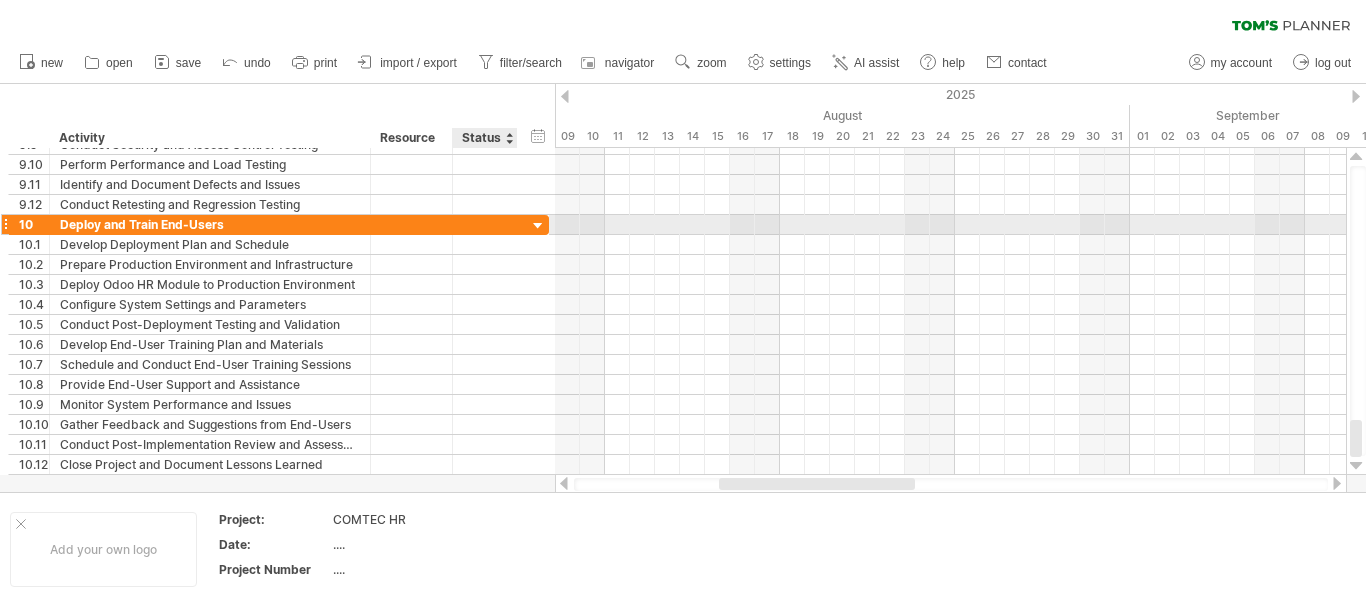 click at bounding box center [538, 226] 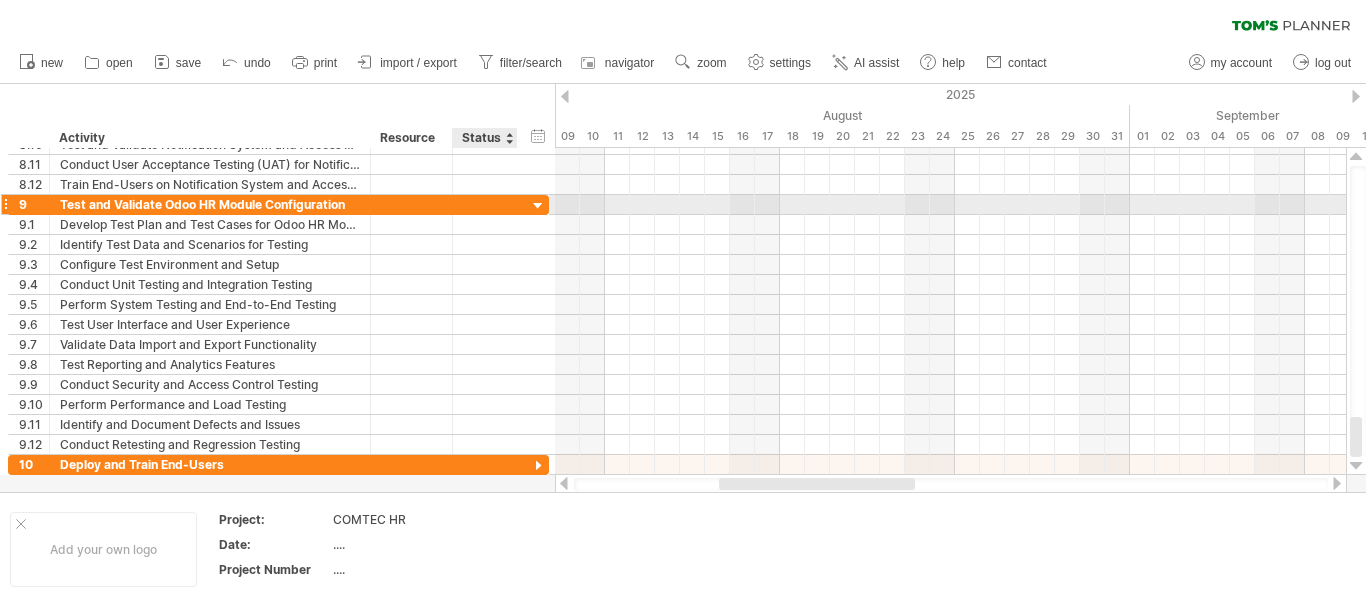 click at bounding box center [538, 206] 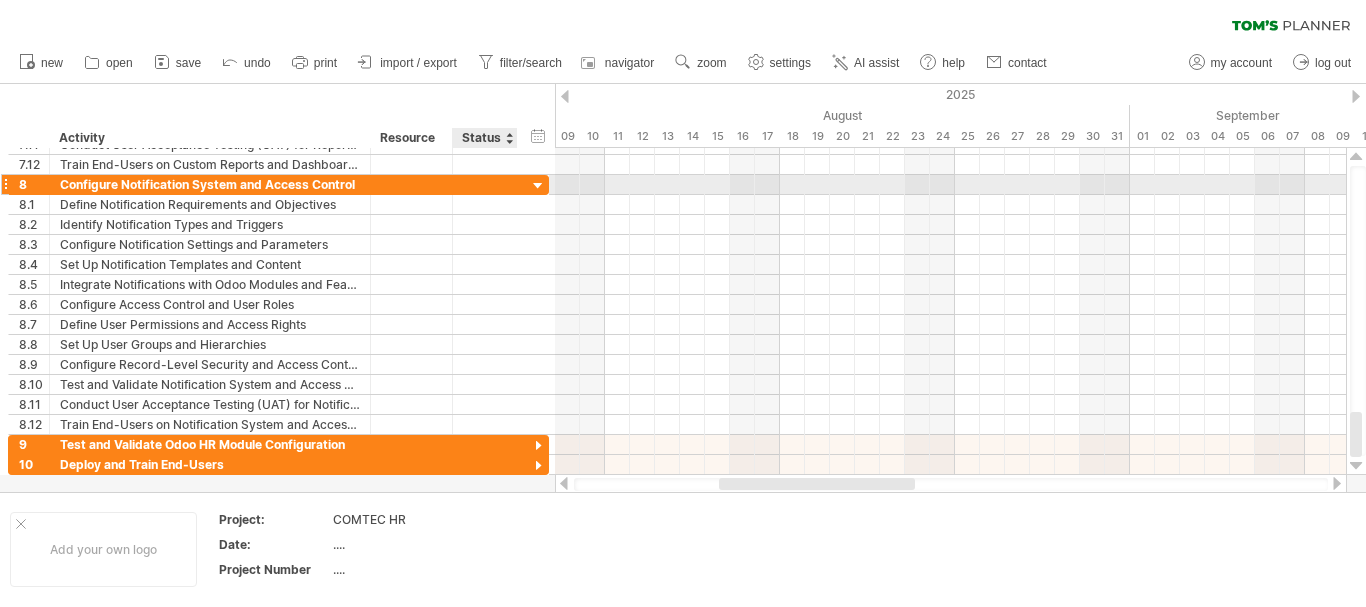 click at bounding box center [538, 186] 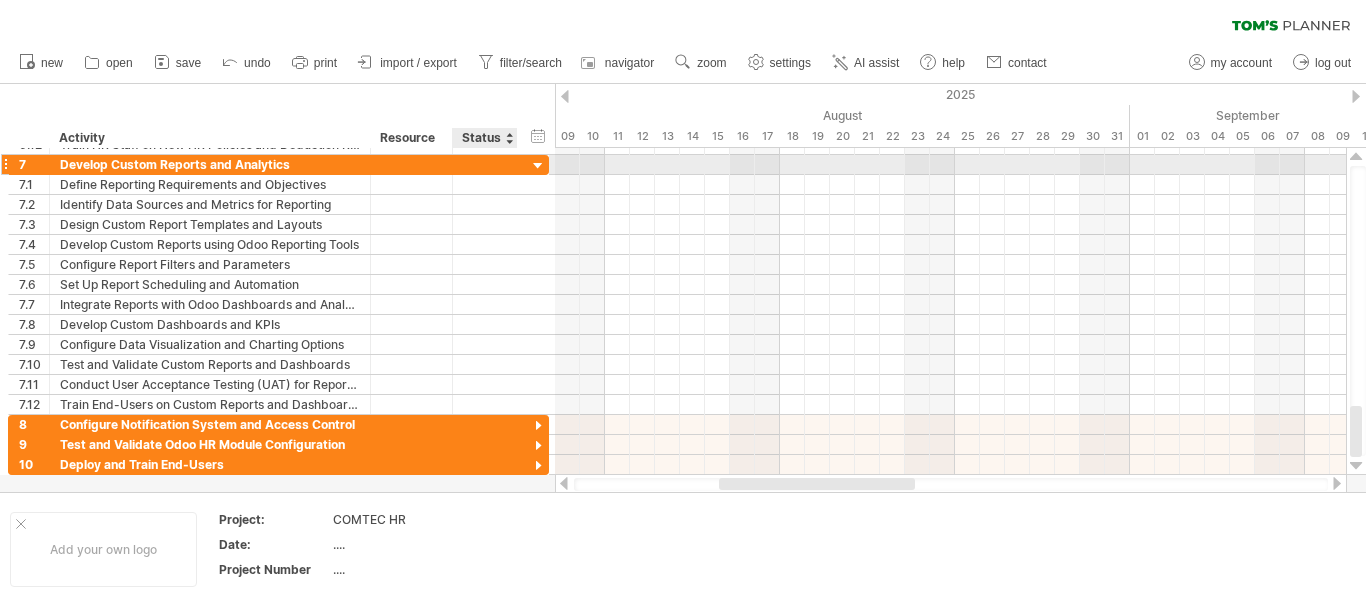 click at bounding box center (538, 166) 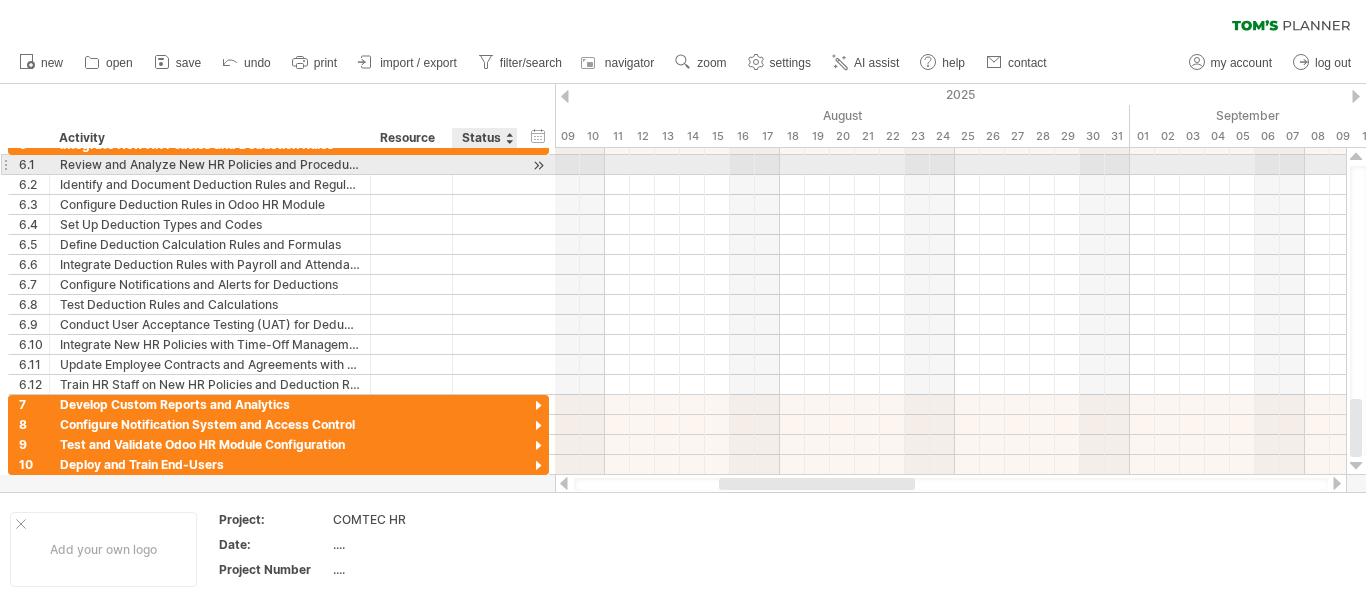 click at bounding box center [538, 165] 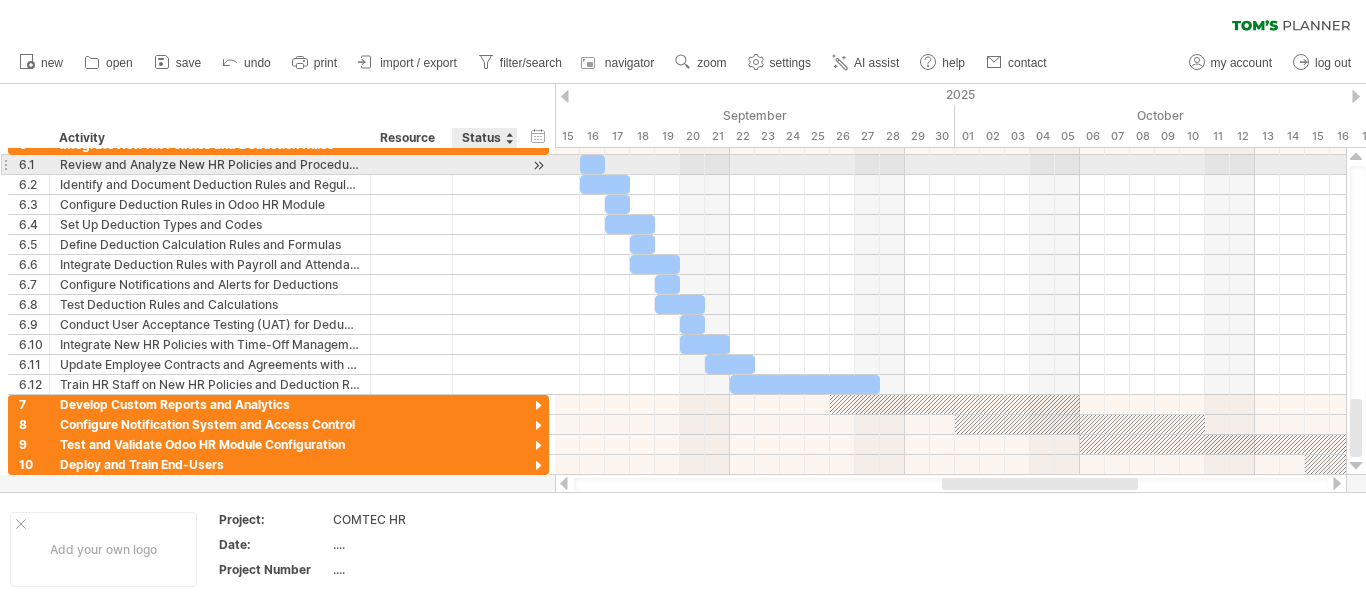 click at bounding box center (538, 165) 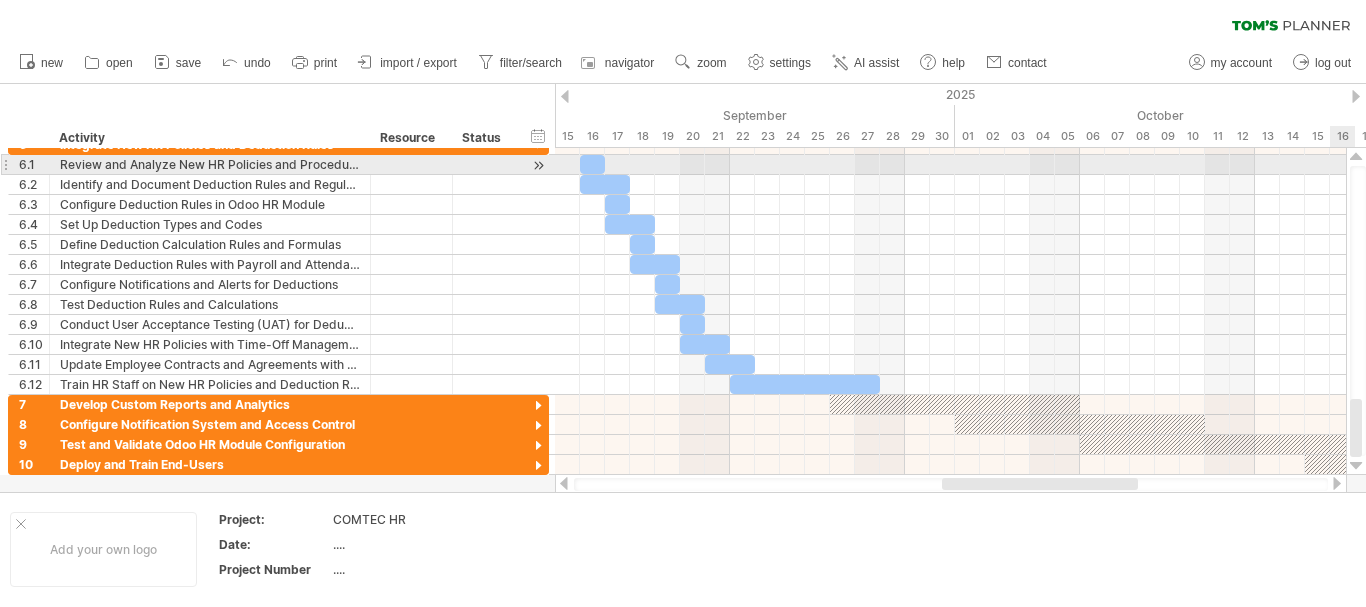 click at bounding box center [1356, 157] 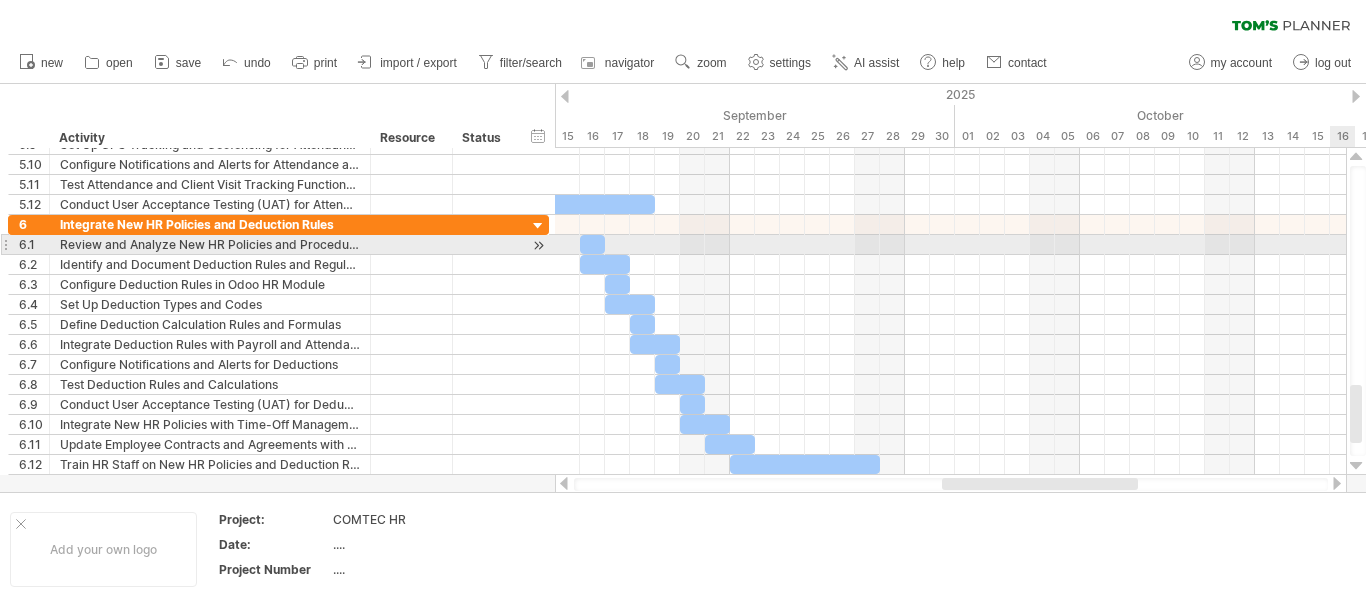 click at bounding box center [1356, 157] 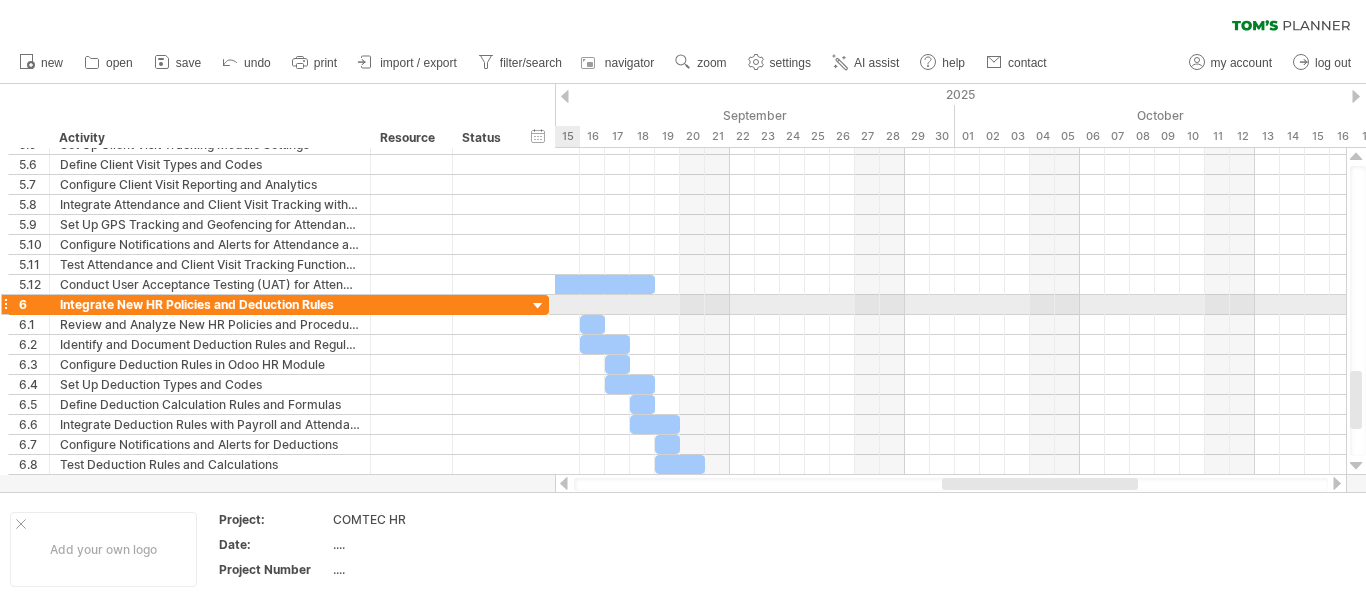 click at bounding box center [538, 306] 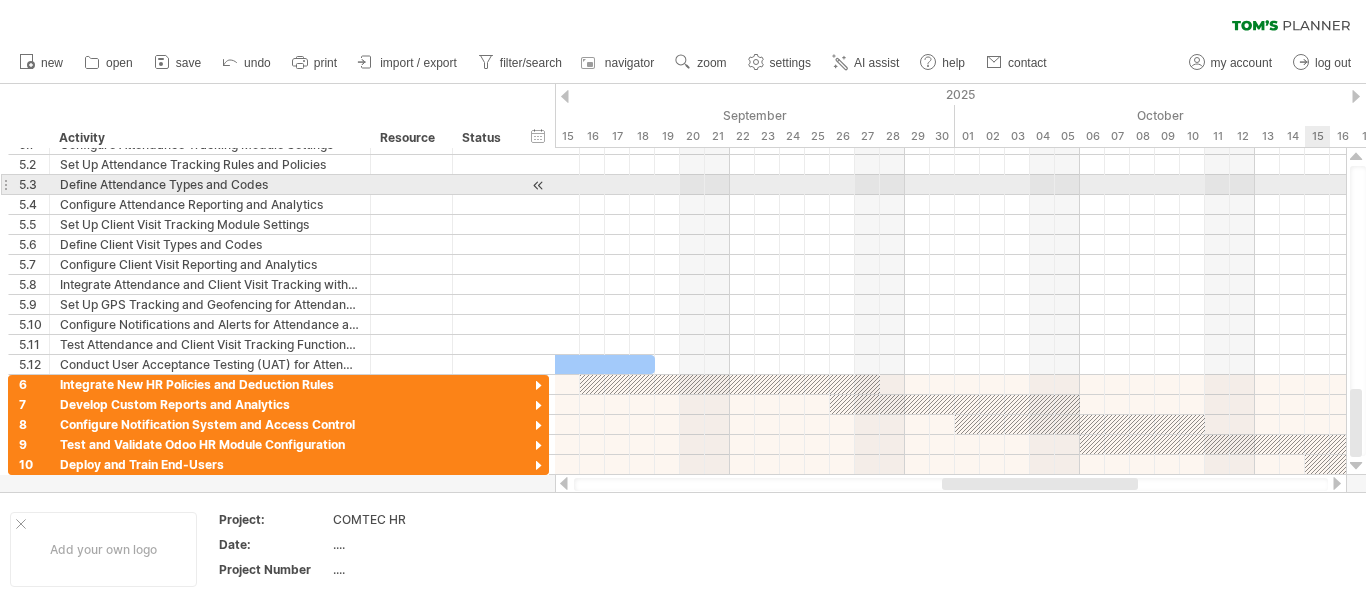 click at bounding box center [1358, 311] 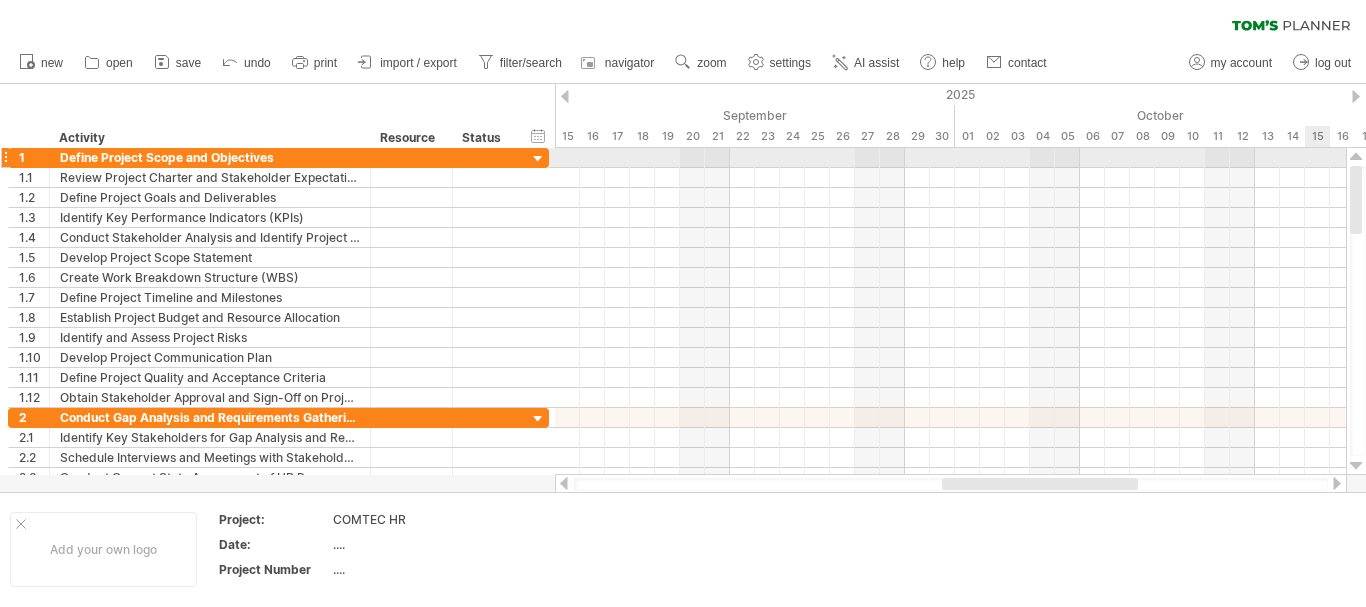 drag, startPoint x: 1359, startPoint y: 399, endPoint x: 1365, endPoint y: 161, distance: 238.07562 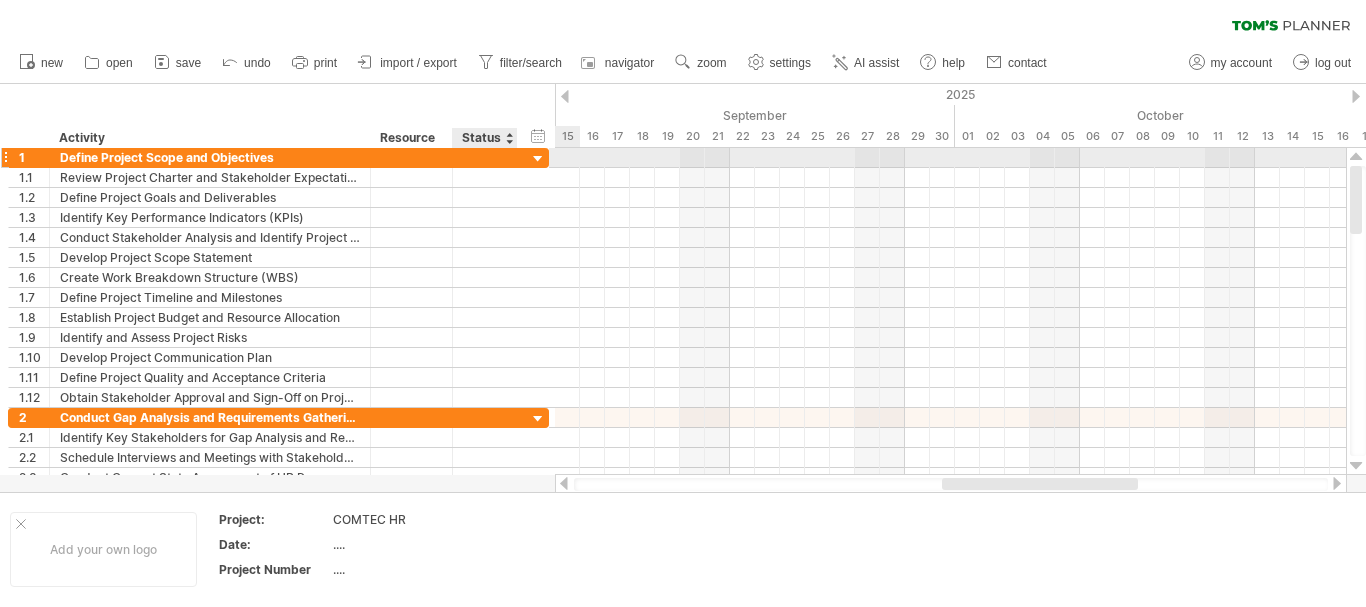 click at bounding box center [538, 159] 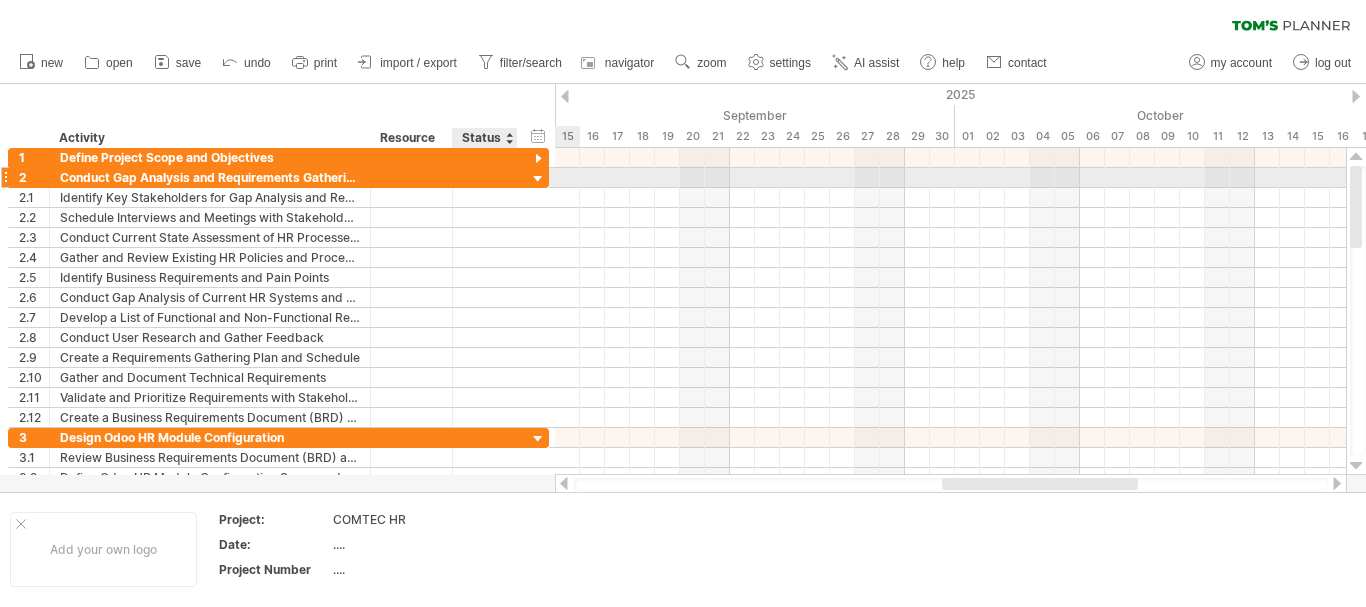 click at bounding box center [538, 179] 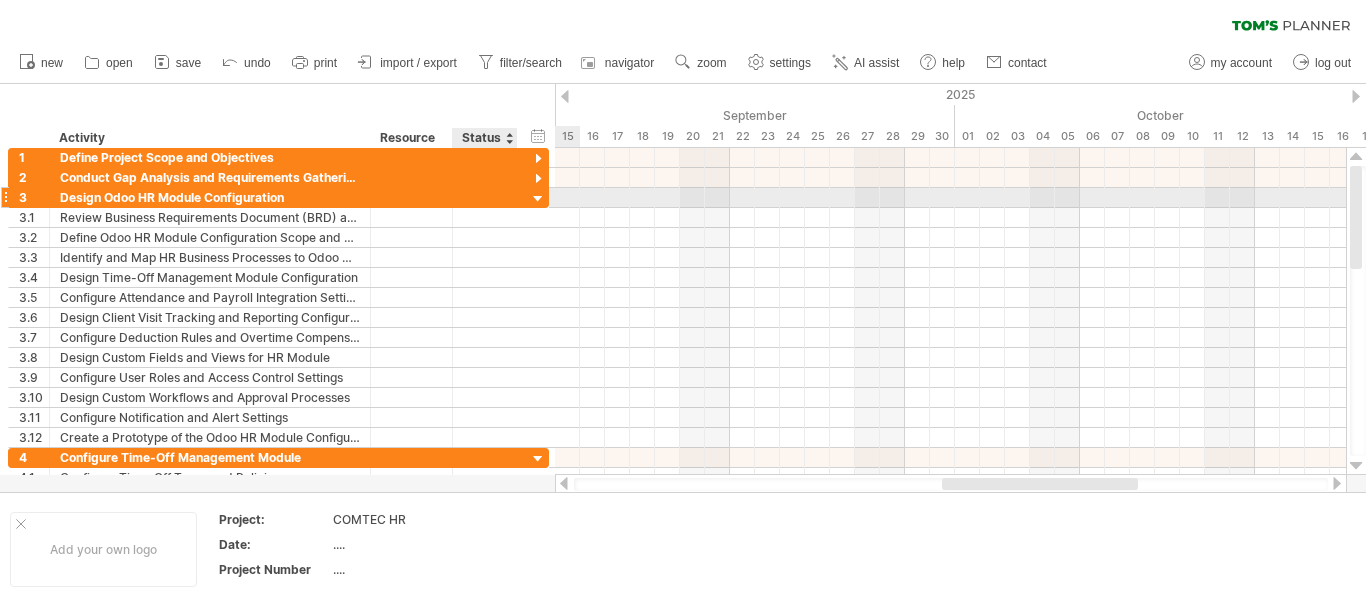 click at bounding box center [538, 199] 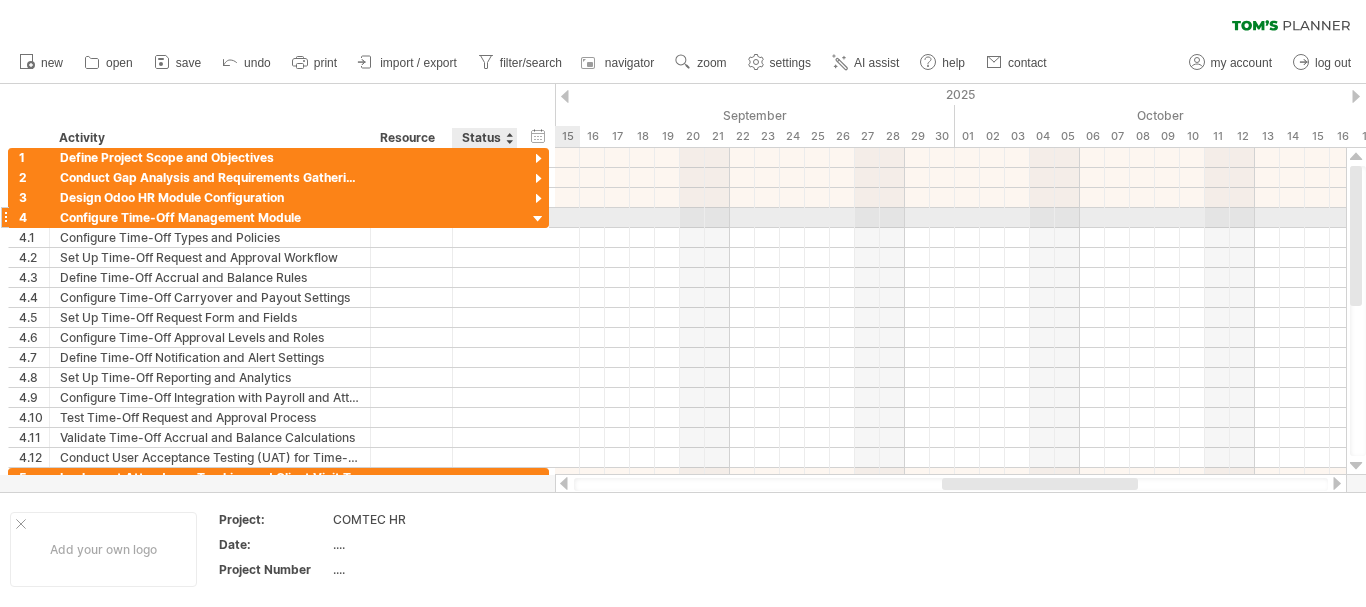 click at bounding box center [538, 219] 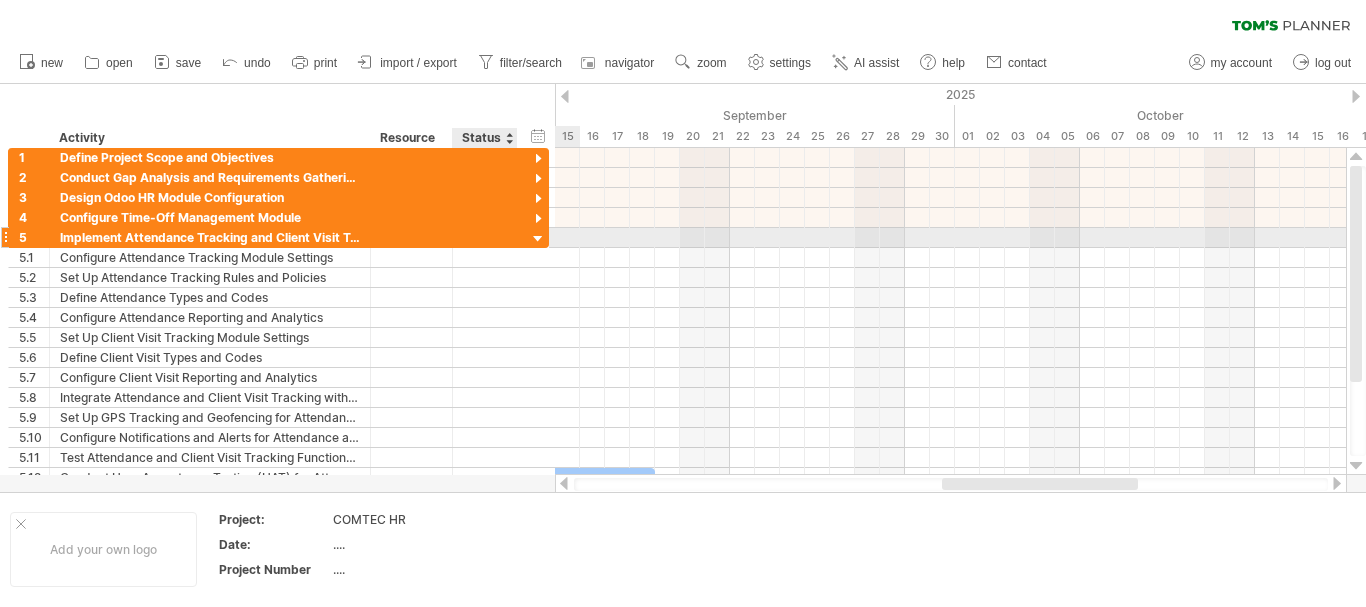 click at bounding box center [538, 239] 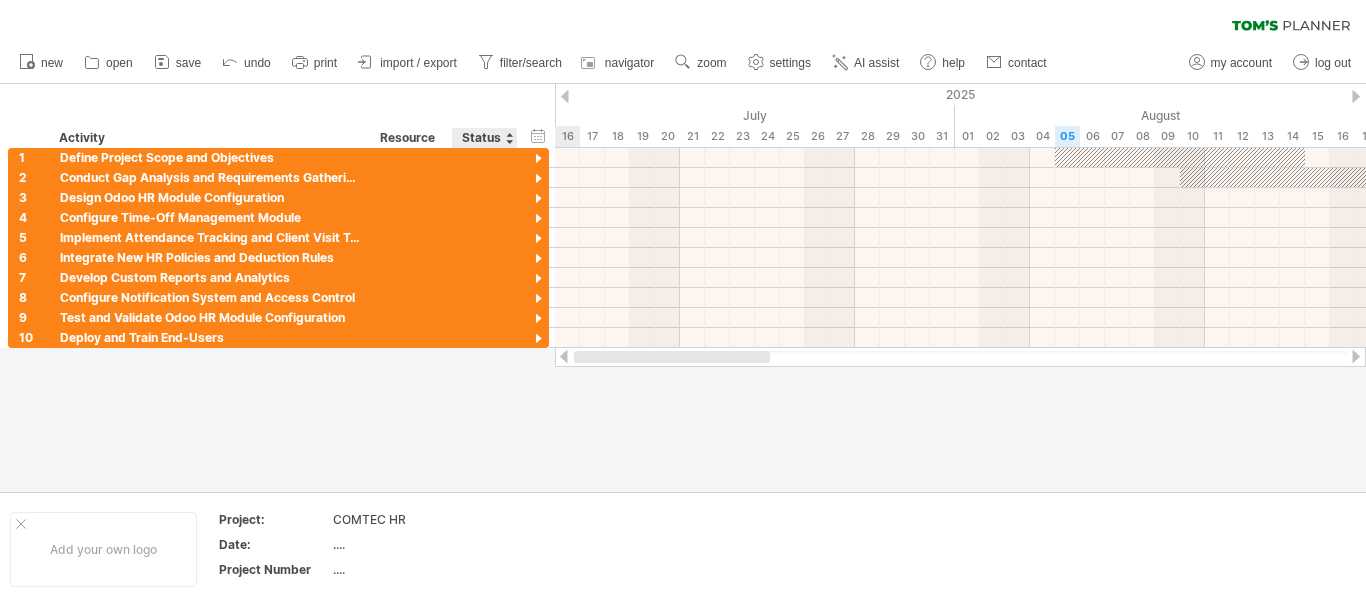 drag, startPoint x: 963, startPoint y: 354, endPoint x: 487, endPoint y: 393, distance: 477.59503 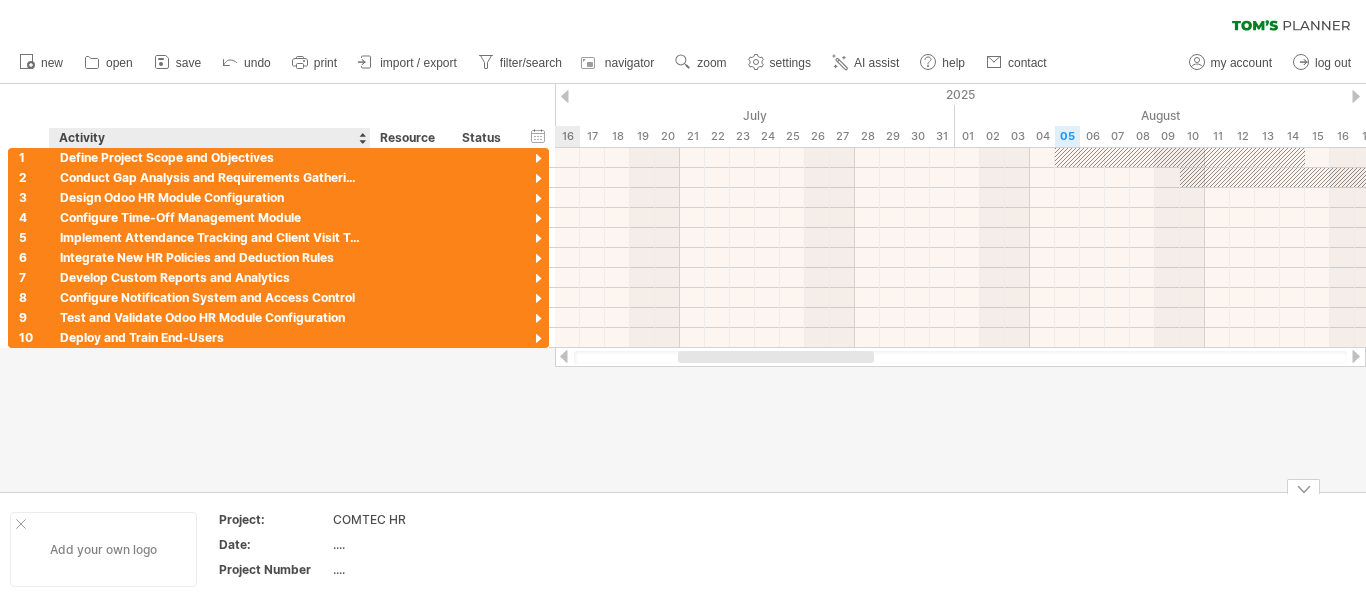 click on "Add your own logo" at bounding box center [103, 549] 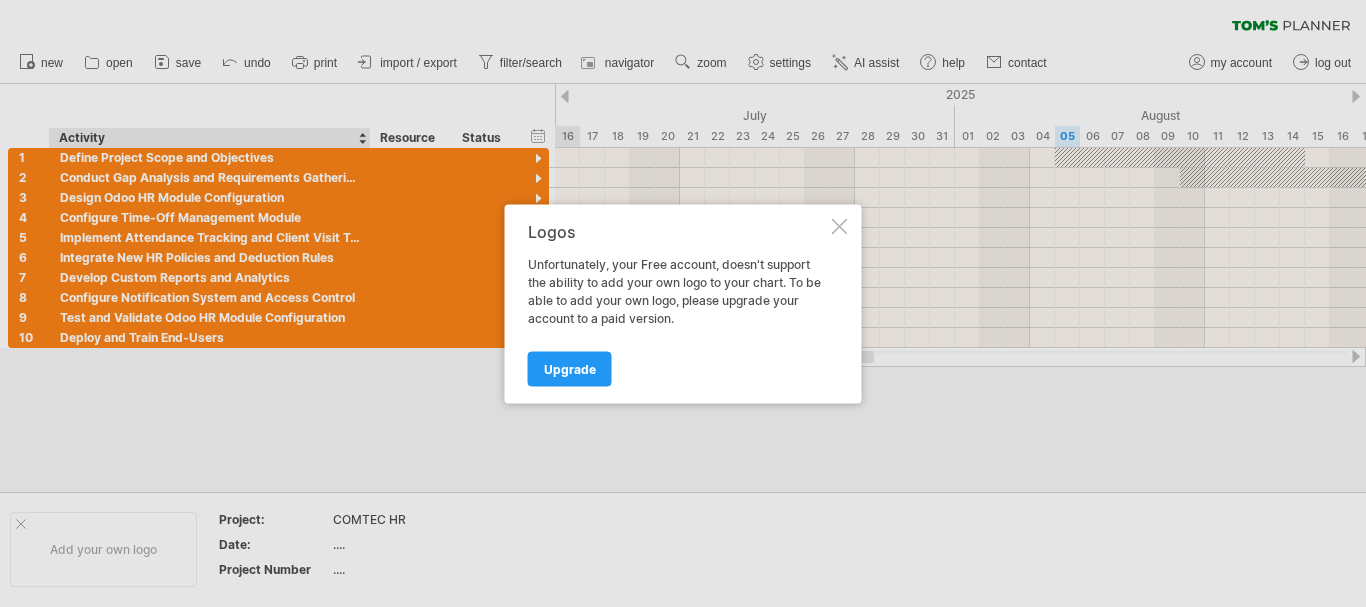 click at bounding box center (840, 226) 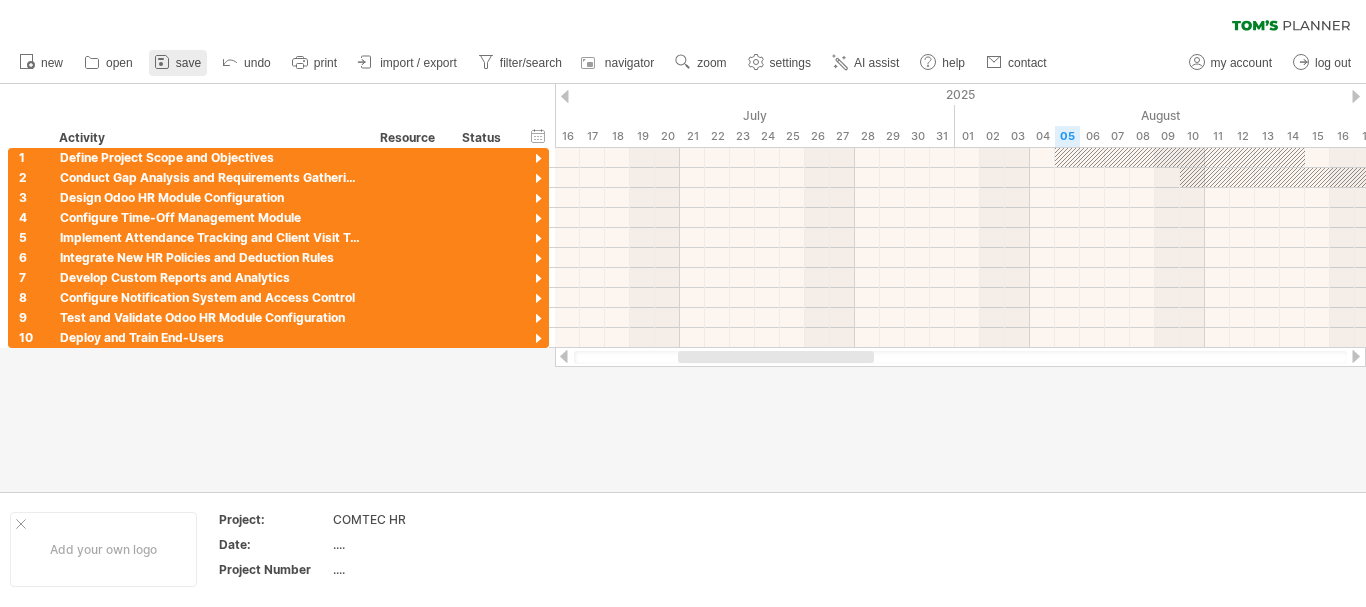click on "save" at bounding box center (188, 63) 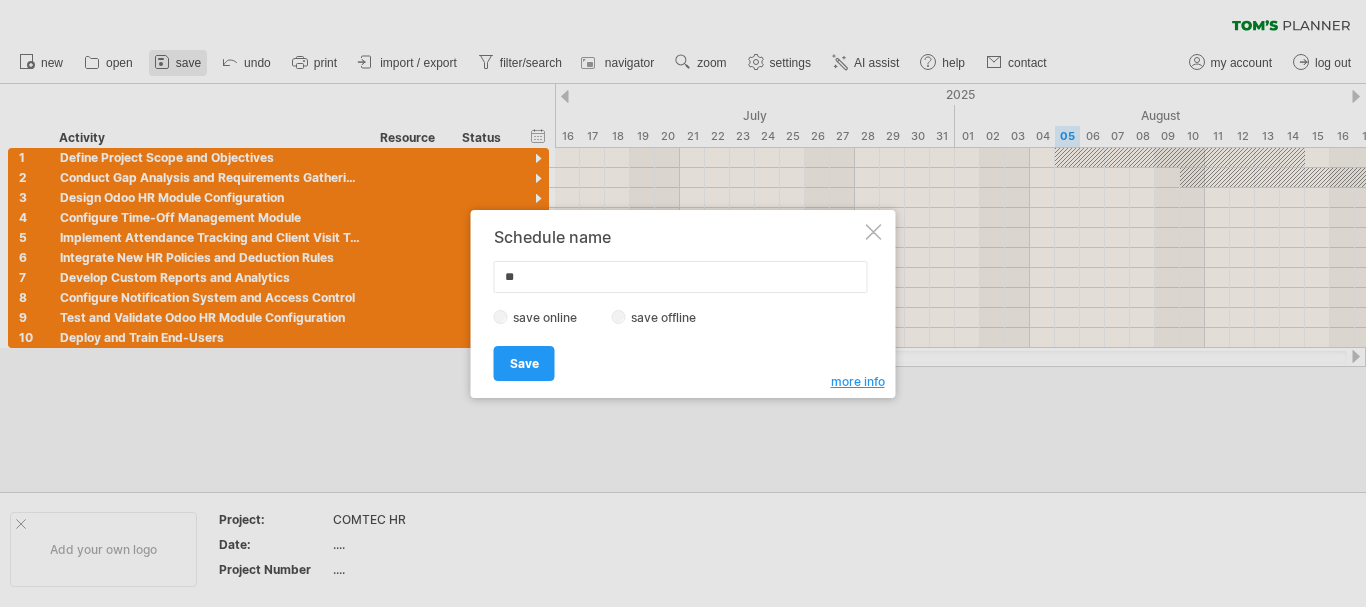 type on "*" 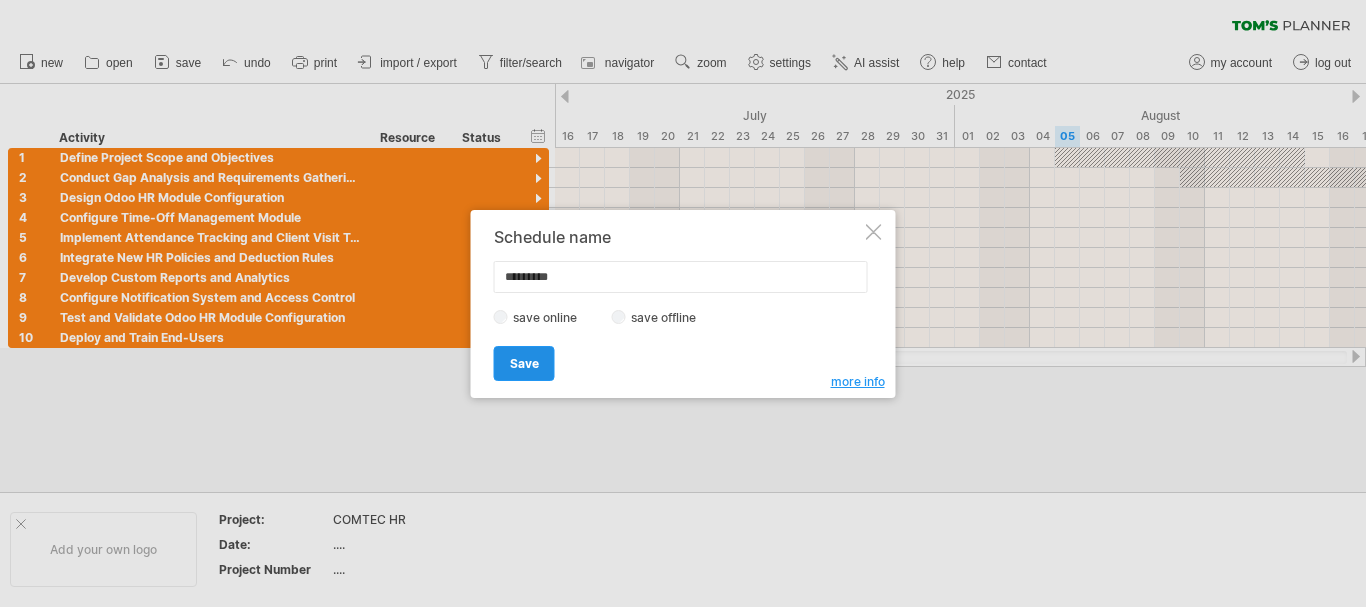 type on "*********" 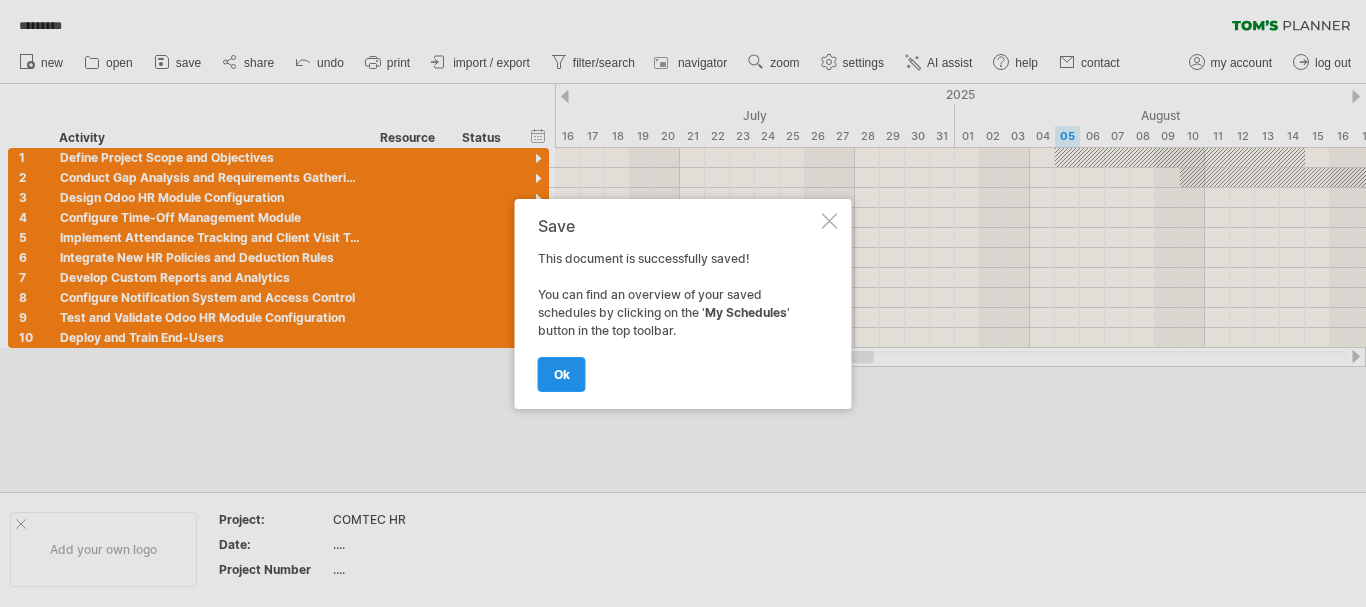 click on "ok" at bounding box center [562, 374] 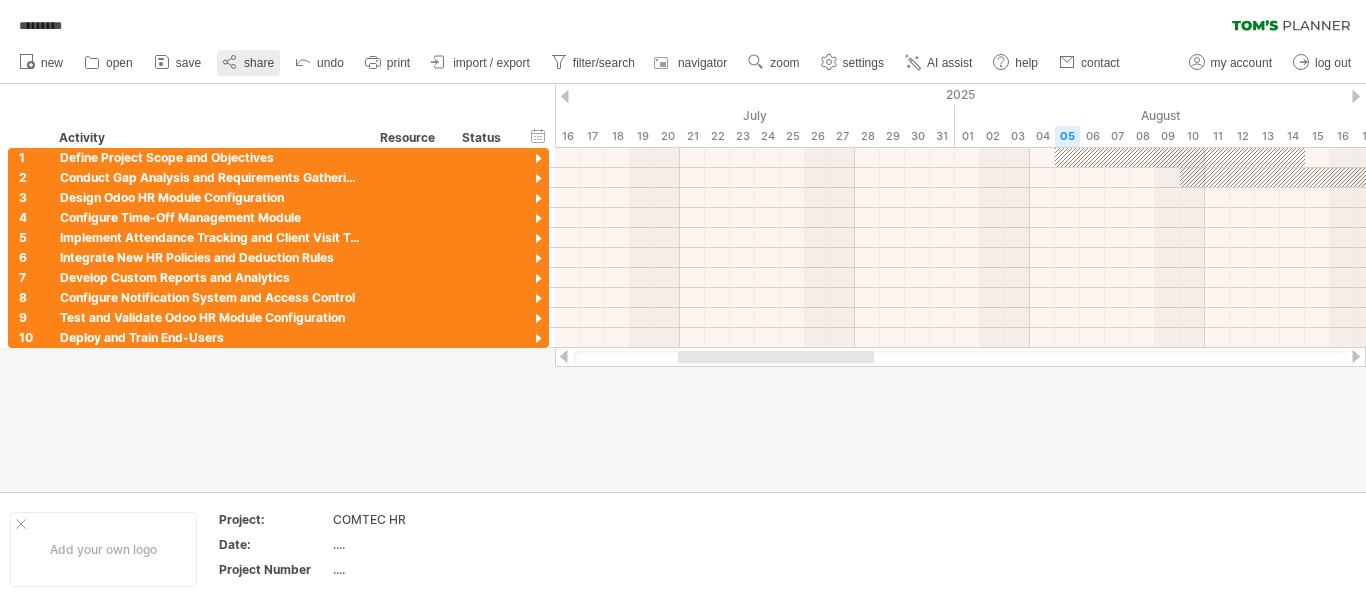 click 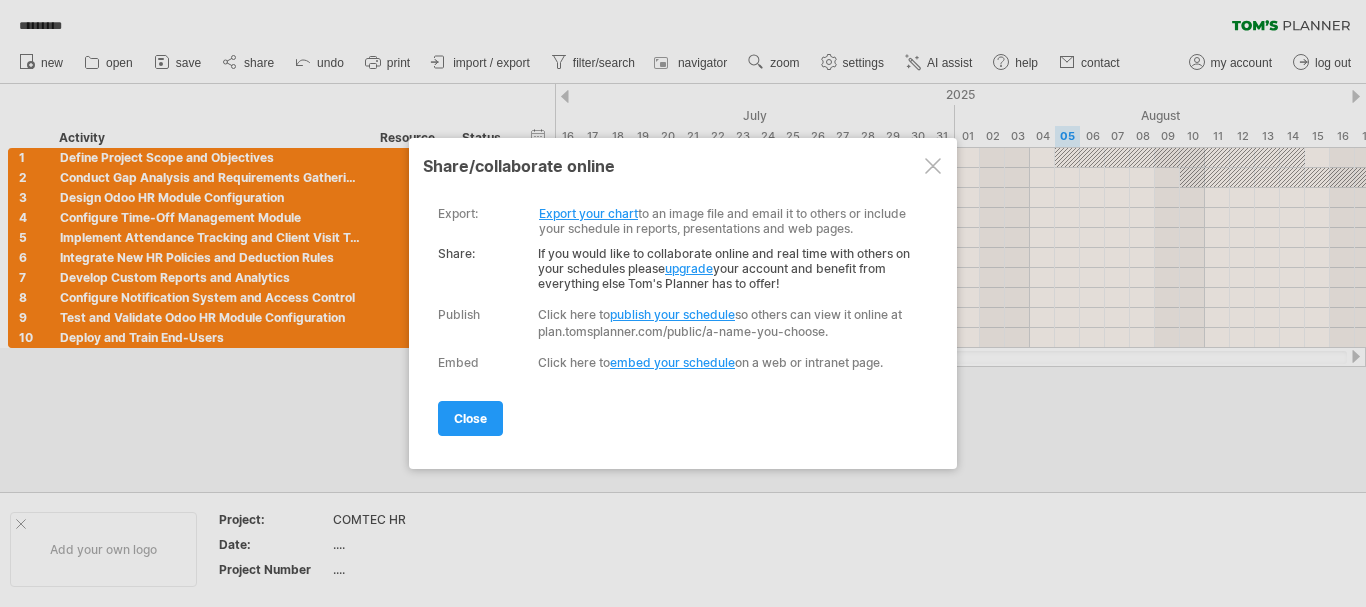 click on "publish your schedule" at bounding box center (672, 314) 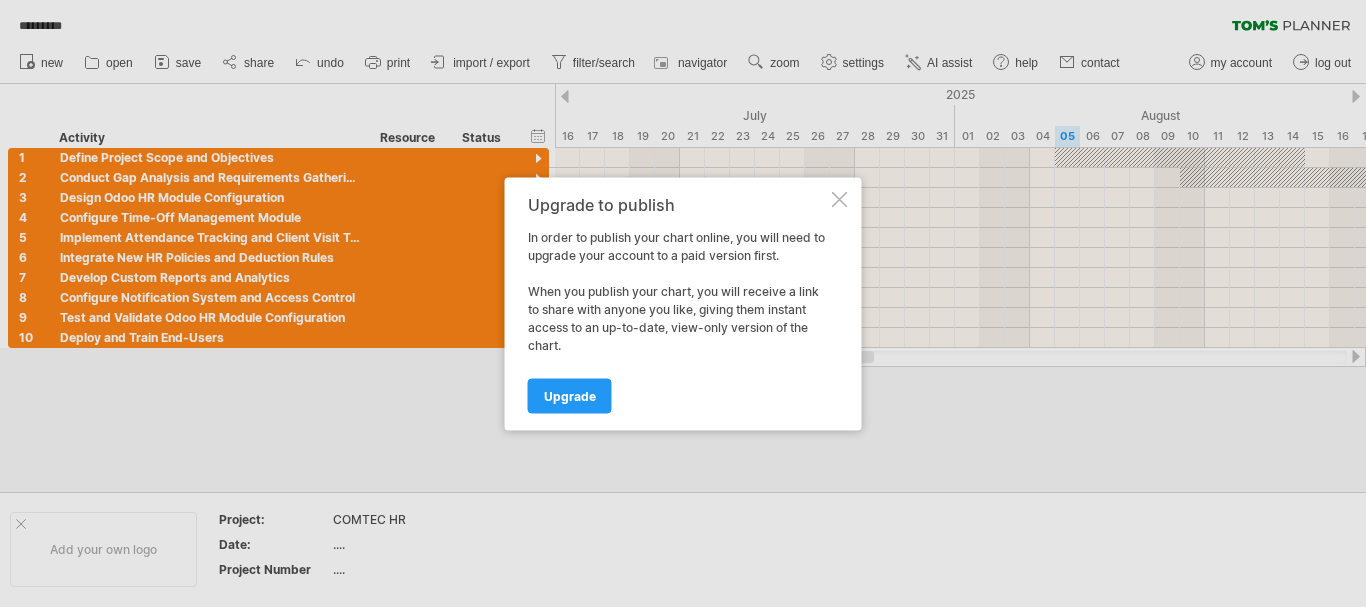 click at bounding box center (840, 199) 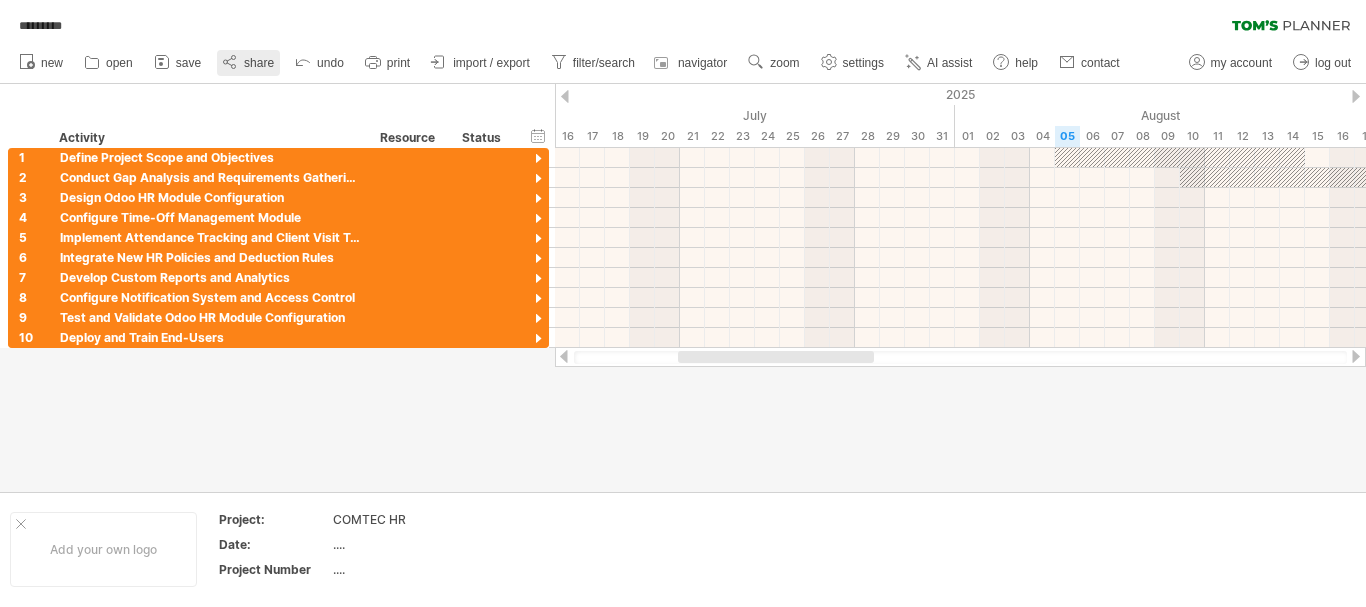click on "share" at bounding box center (259, 63) 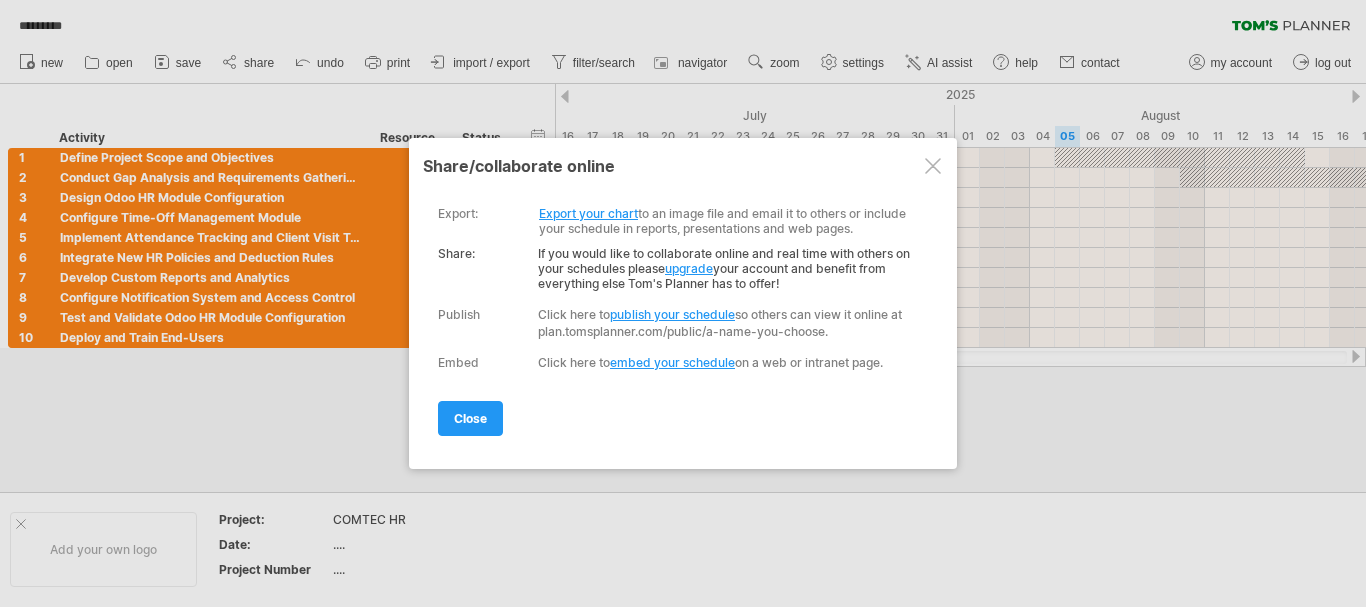 click on "embed your schedule" at bounding box center (672, 362) 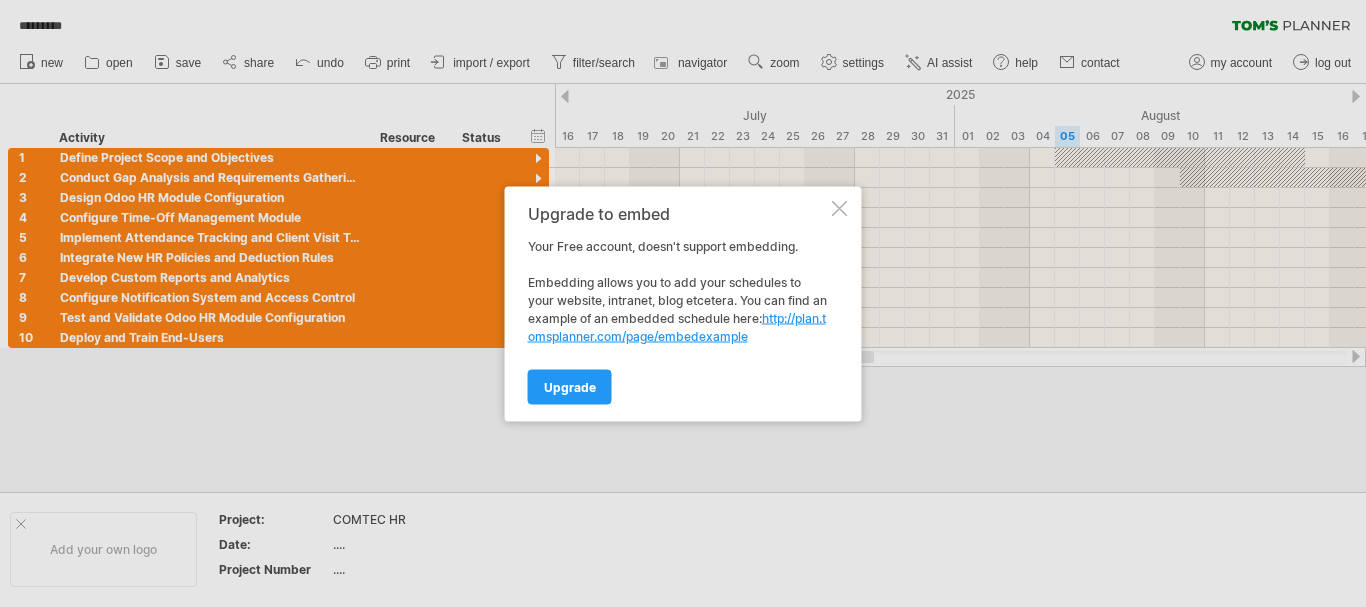 click at bounding box center [840, 208] 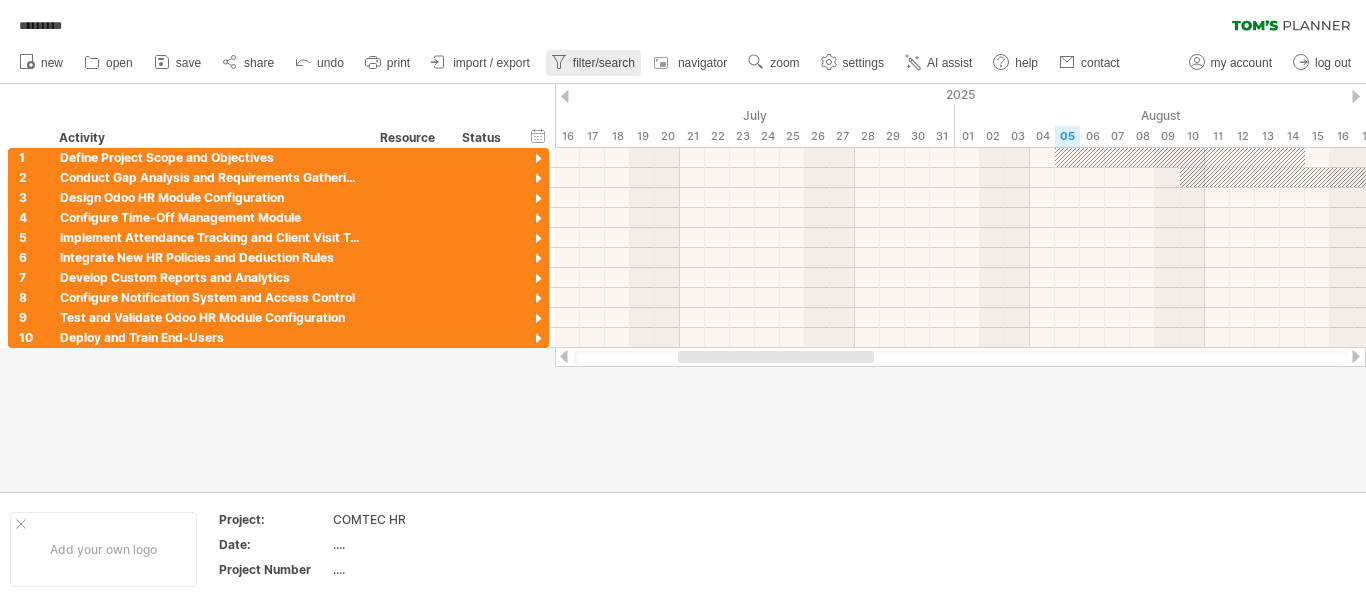click on "filter/search" at bounding box center (604, 63) 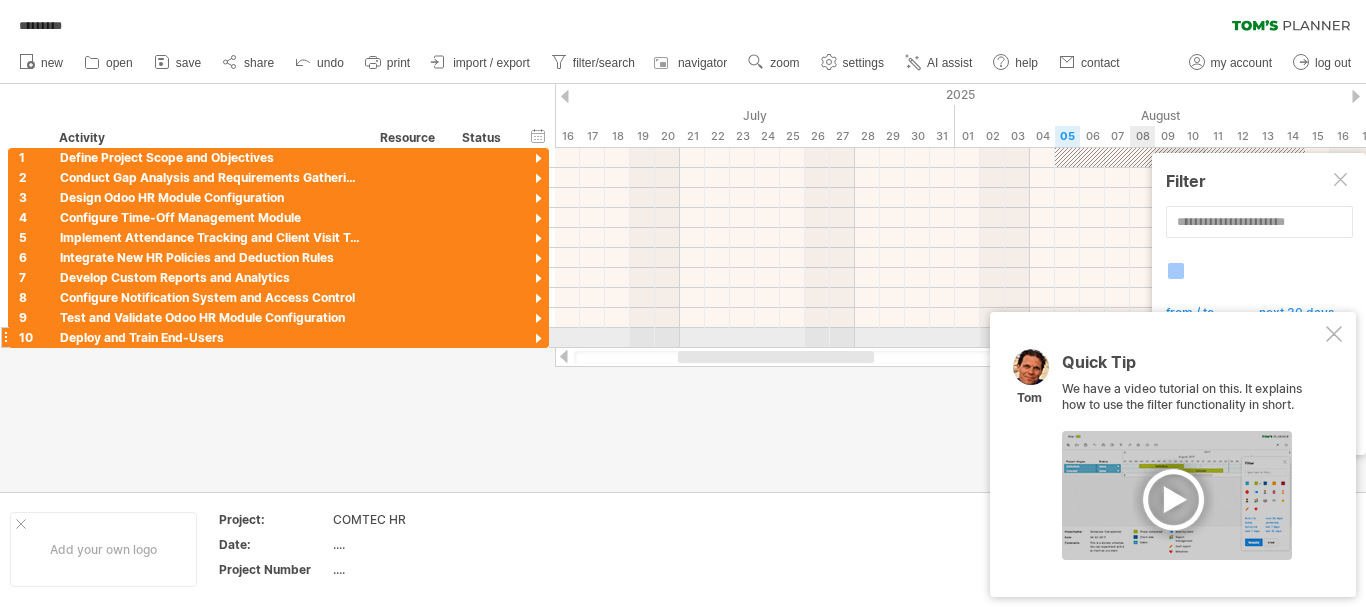 click at bounding box center [1334, 334] 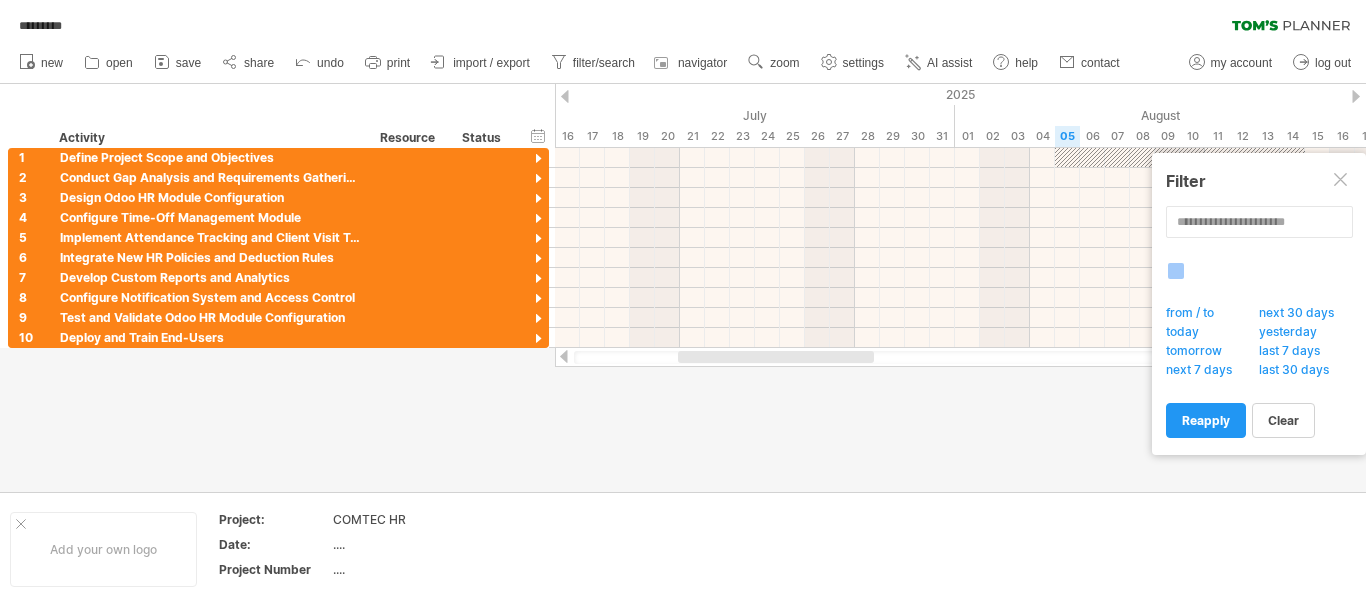 click on "next 7 days" at bounding box center [1204, 372] 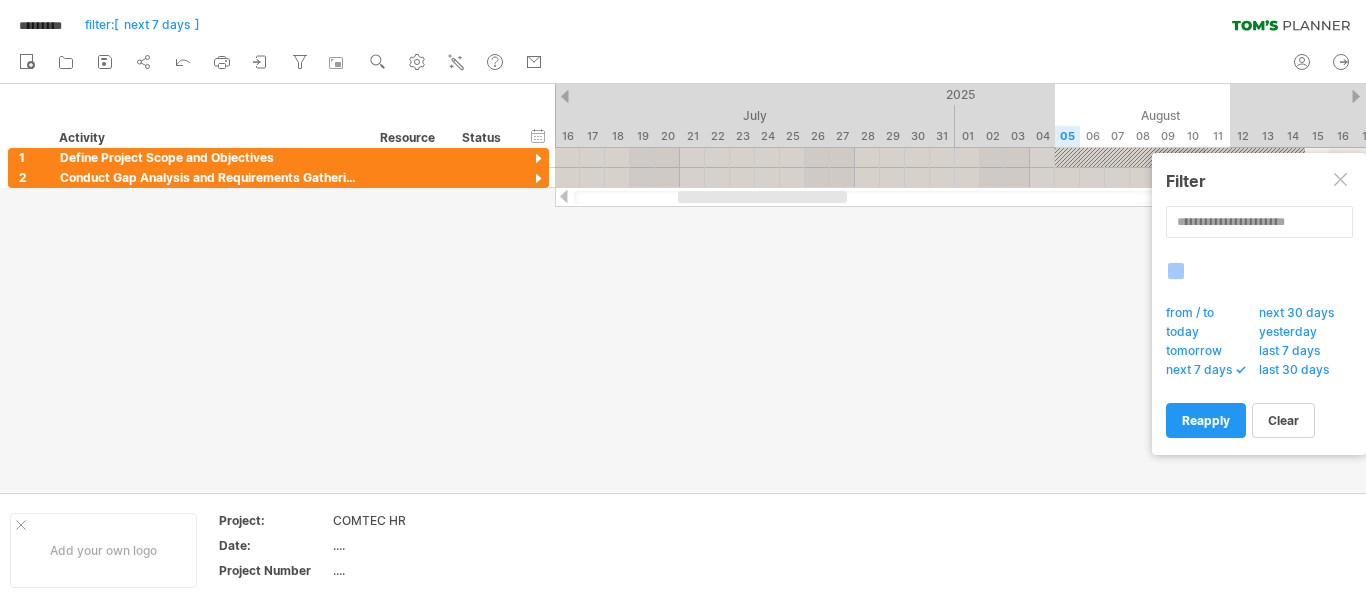 click on "last 30 days" at bounding box center [1299, 372] 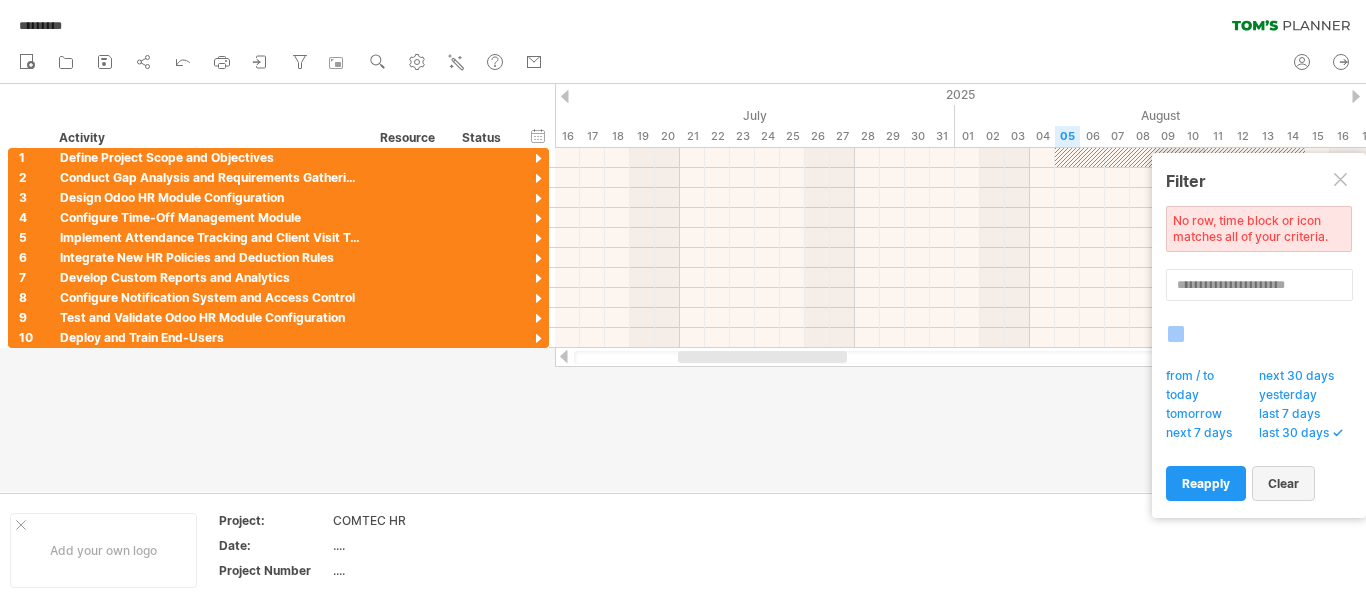 click on "clear" at bounding box center [1283, 483] 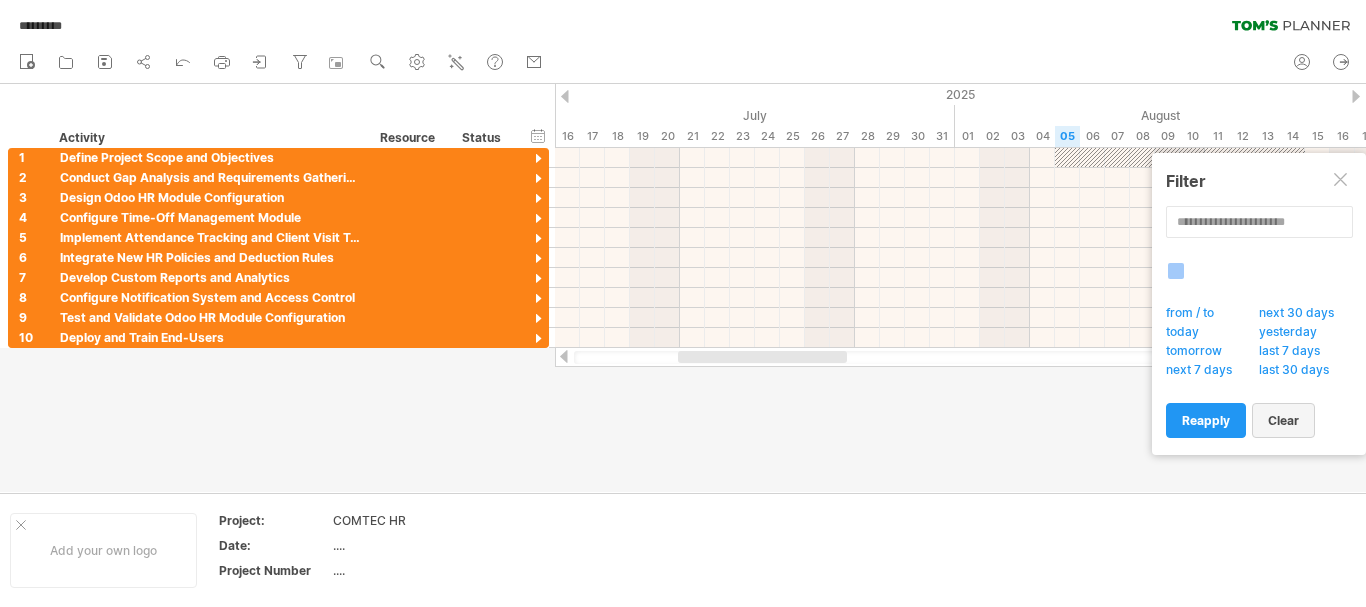 click on "clear" at bounding box center [1283, 420] 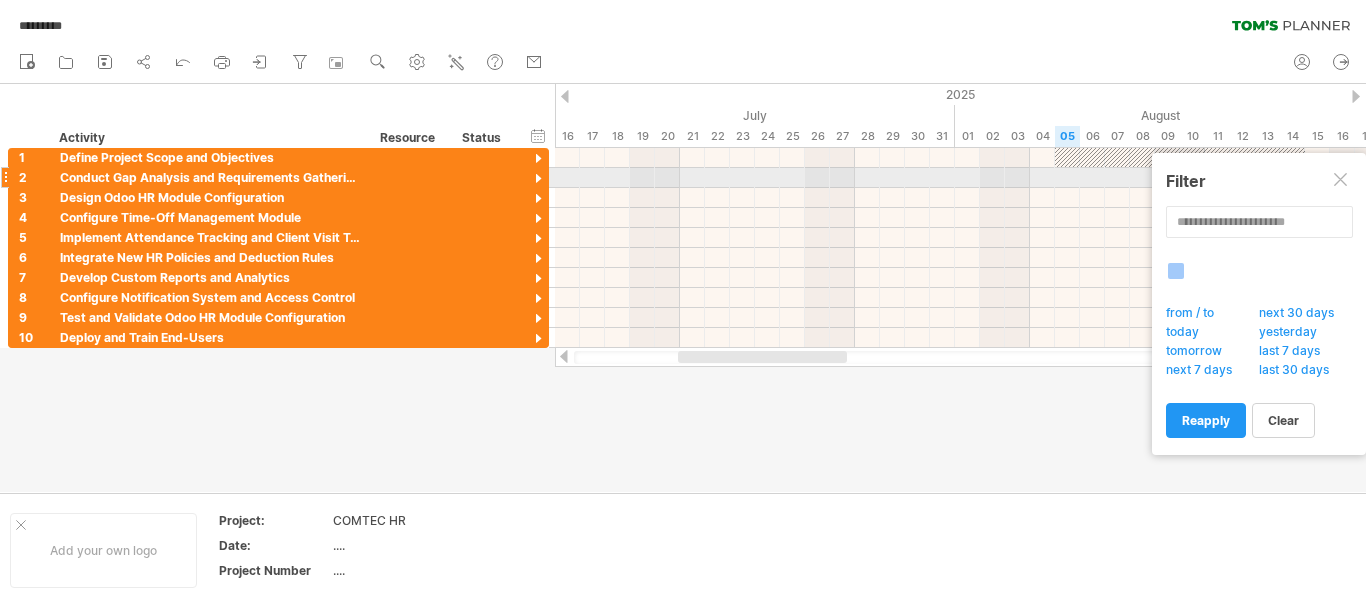 click at bounding box center (1342, 181) 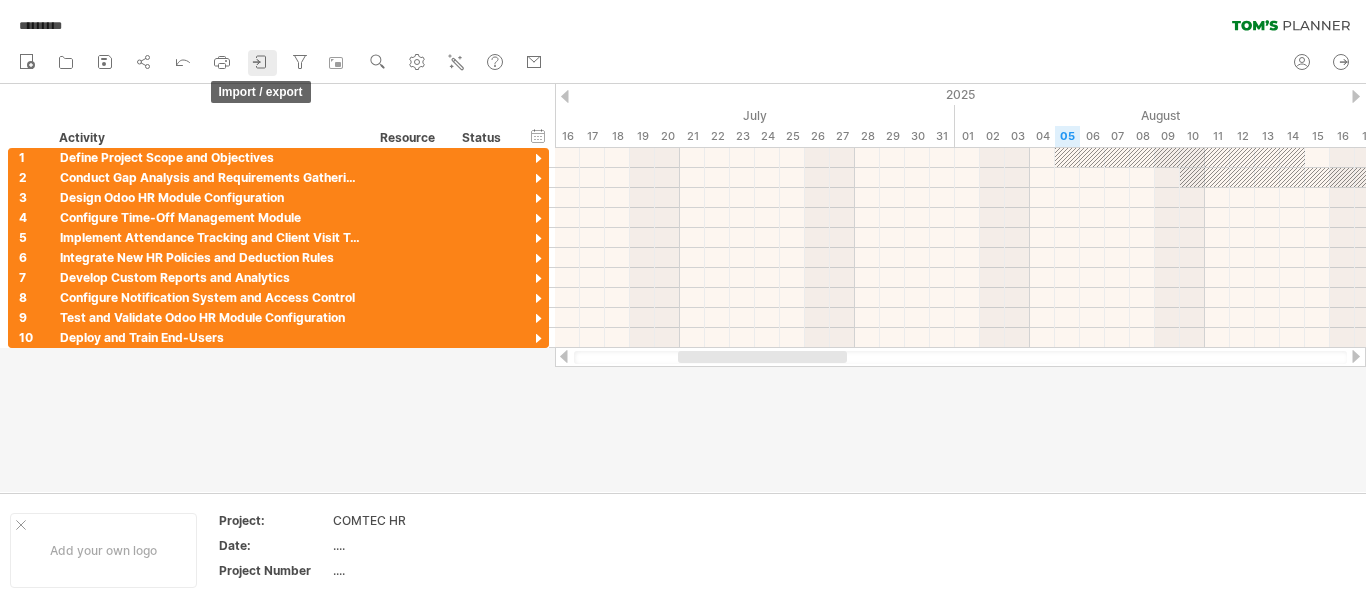 click 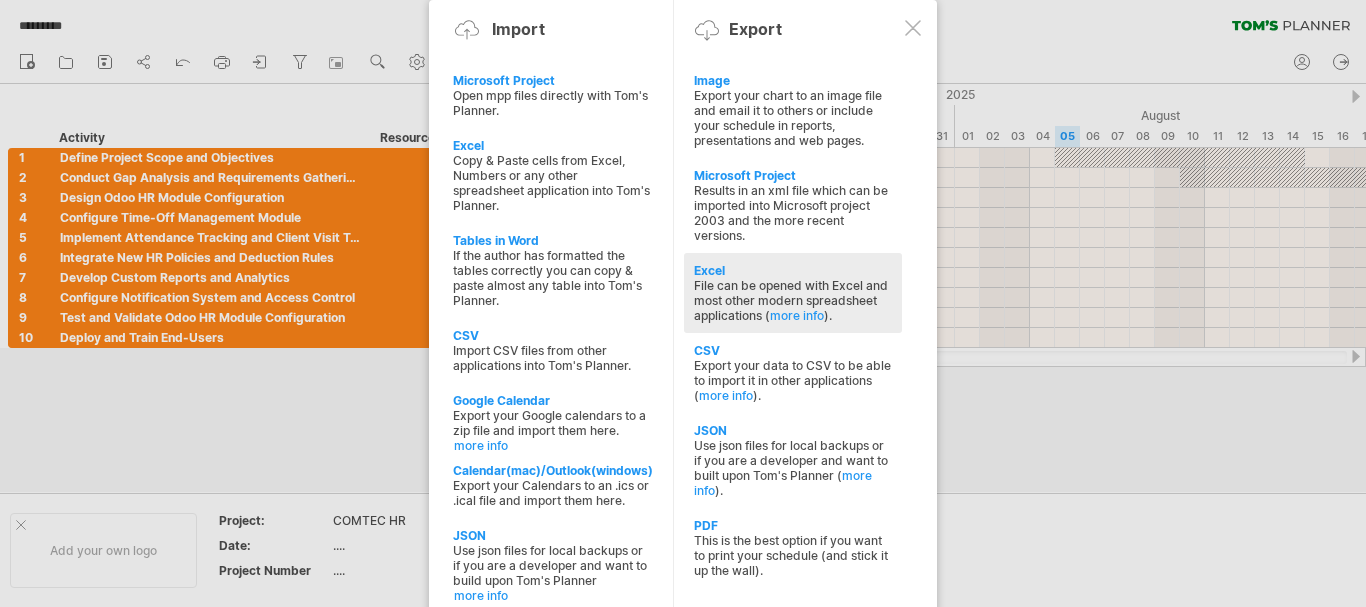 click on "Excel" at bounding box center [793, 270] 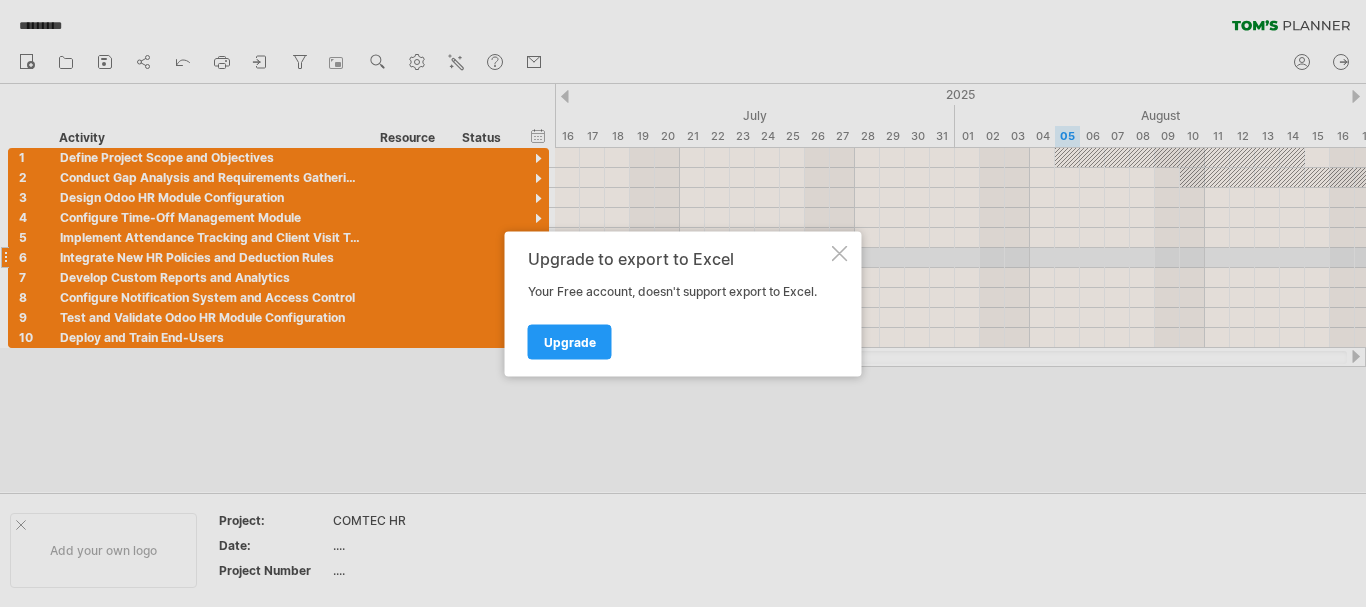 click at bounding box center (840, 253) 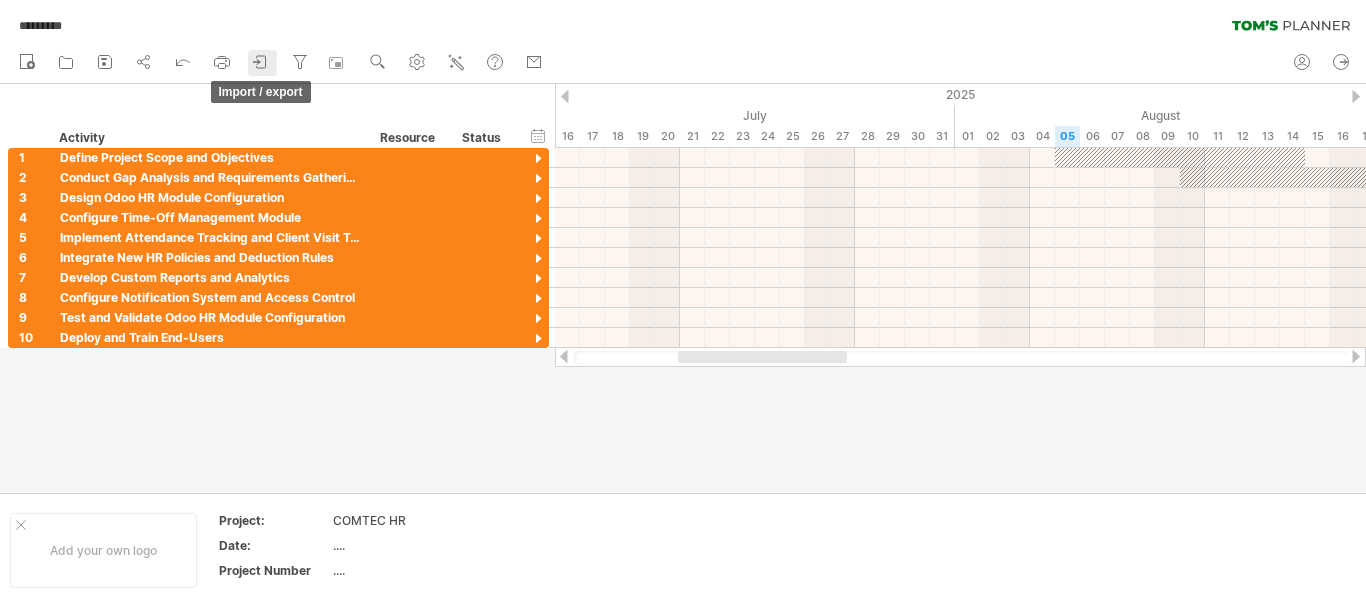 click 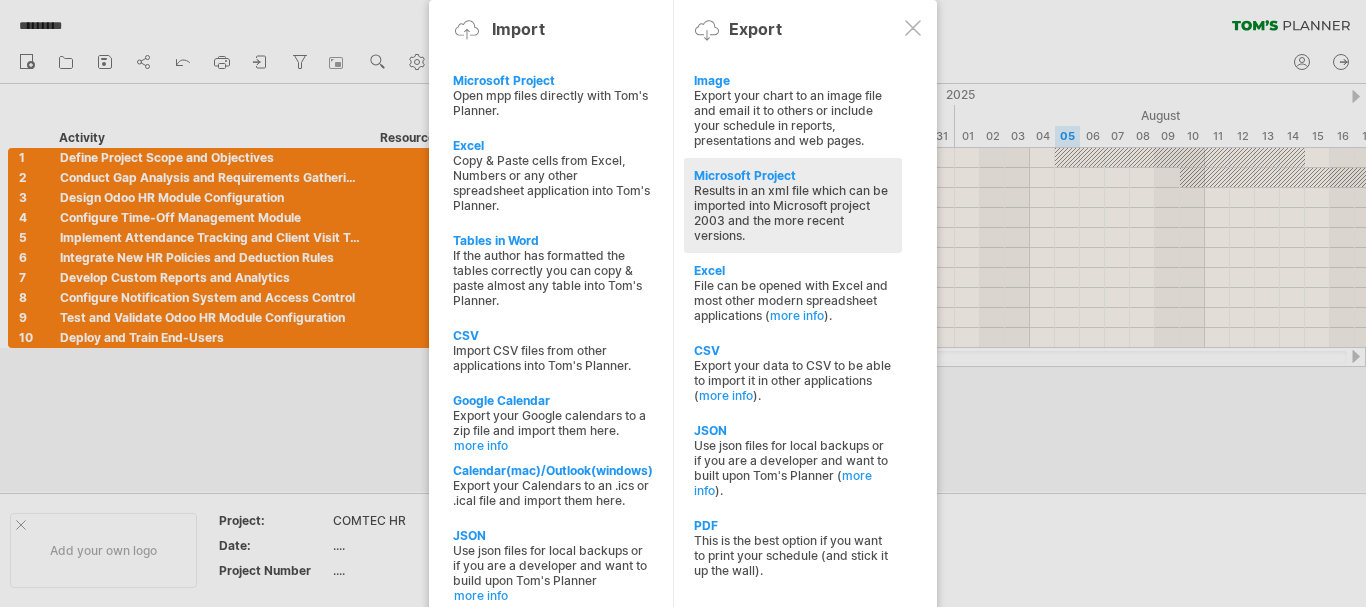 click on "Results in an xml file which can be imported into Microsoft project 2003 and the more recent versions." at bounding box center [793, 213] 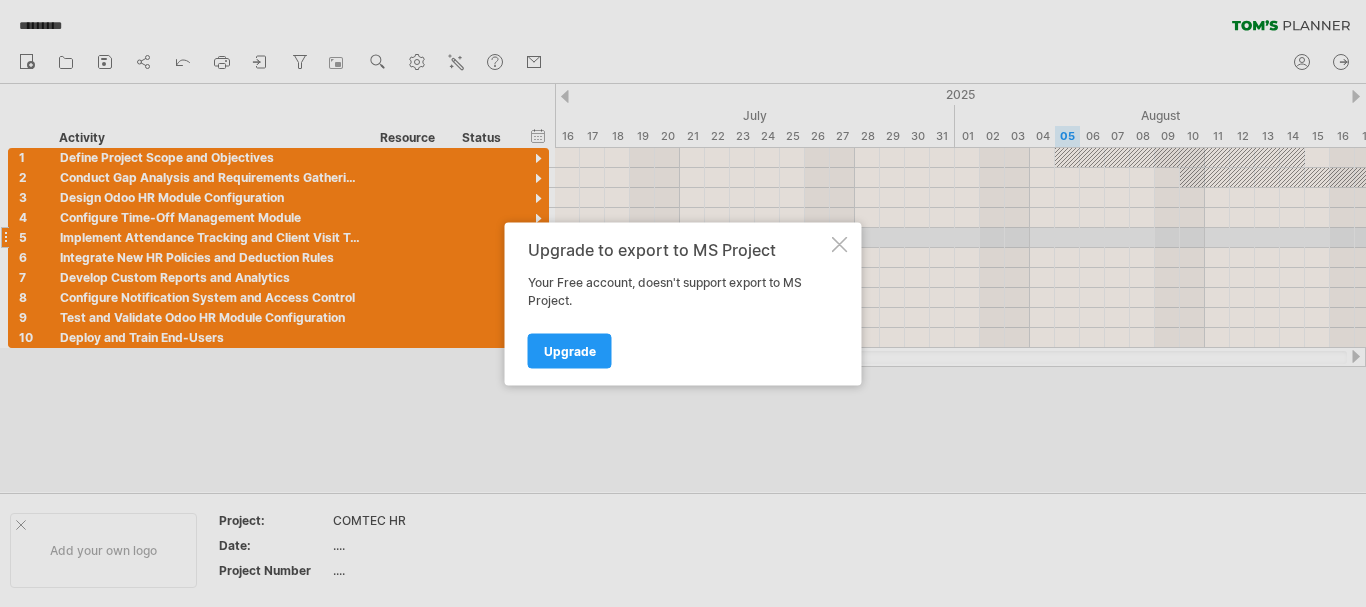 click at bounding box center (840, 244) 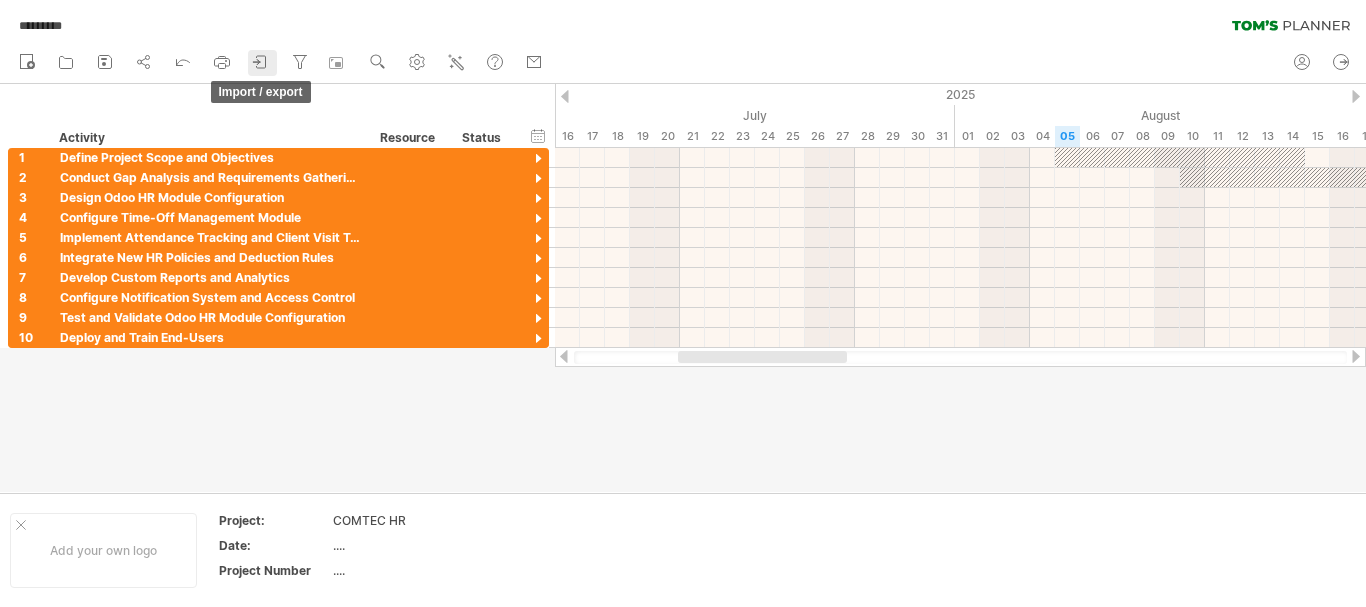 click 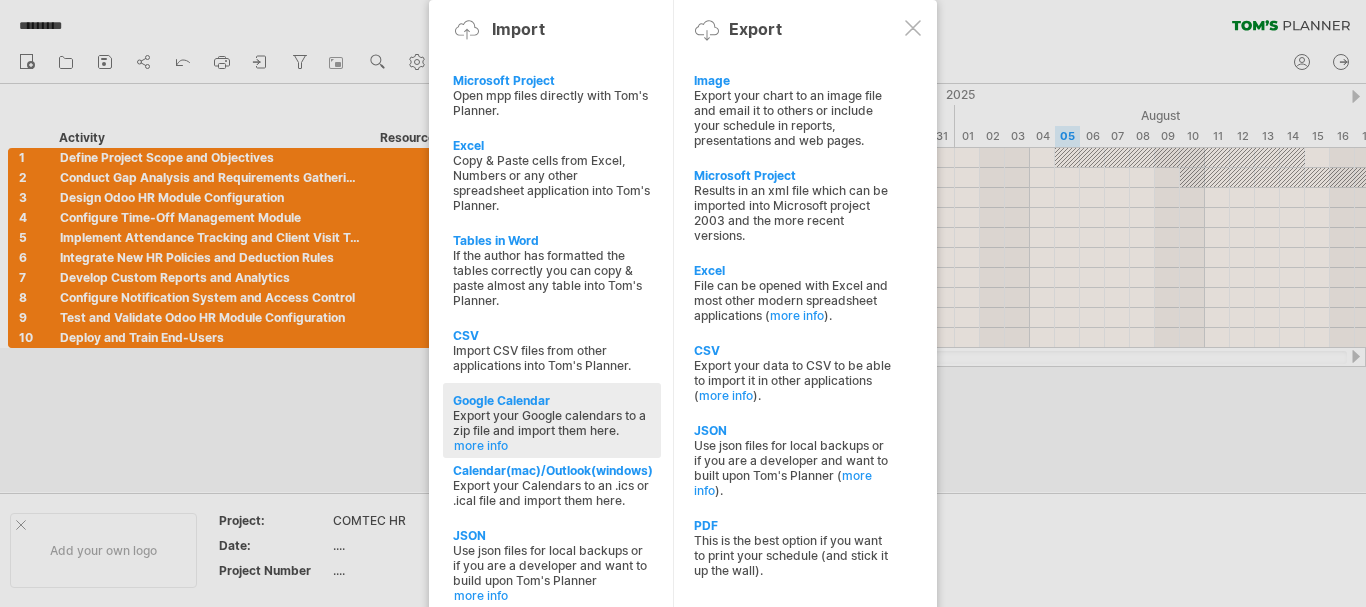 click at bounding box center [-1532, 533] 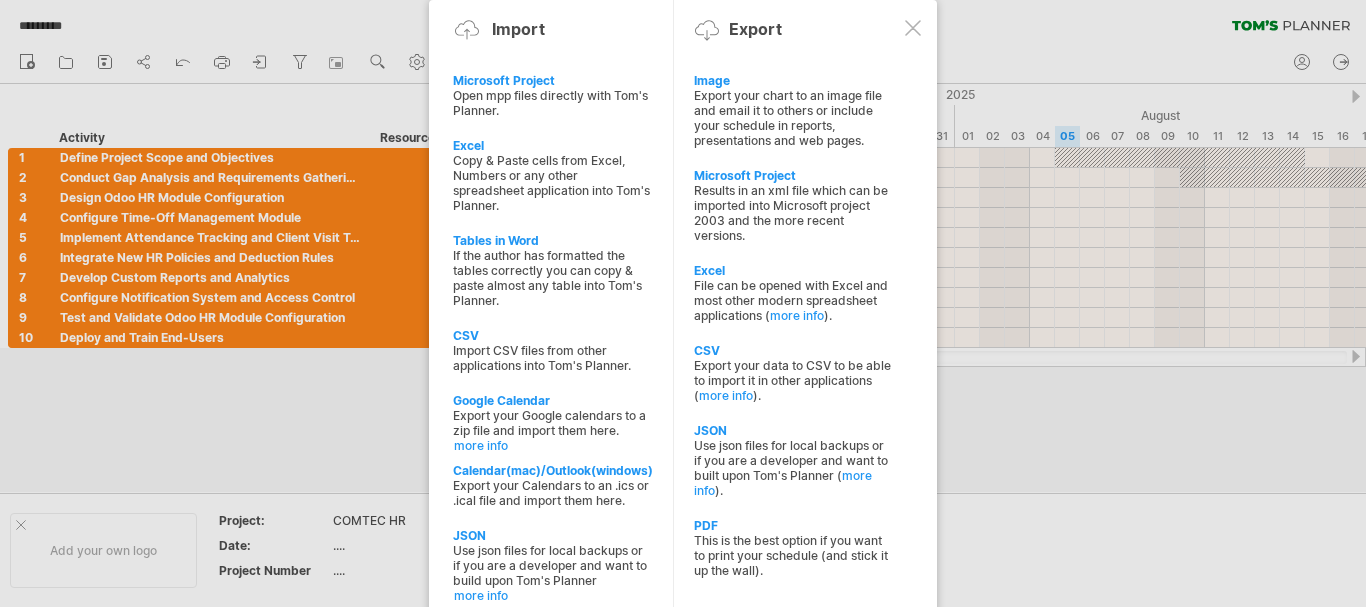 click at bounding box center [913, 28] 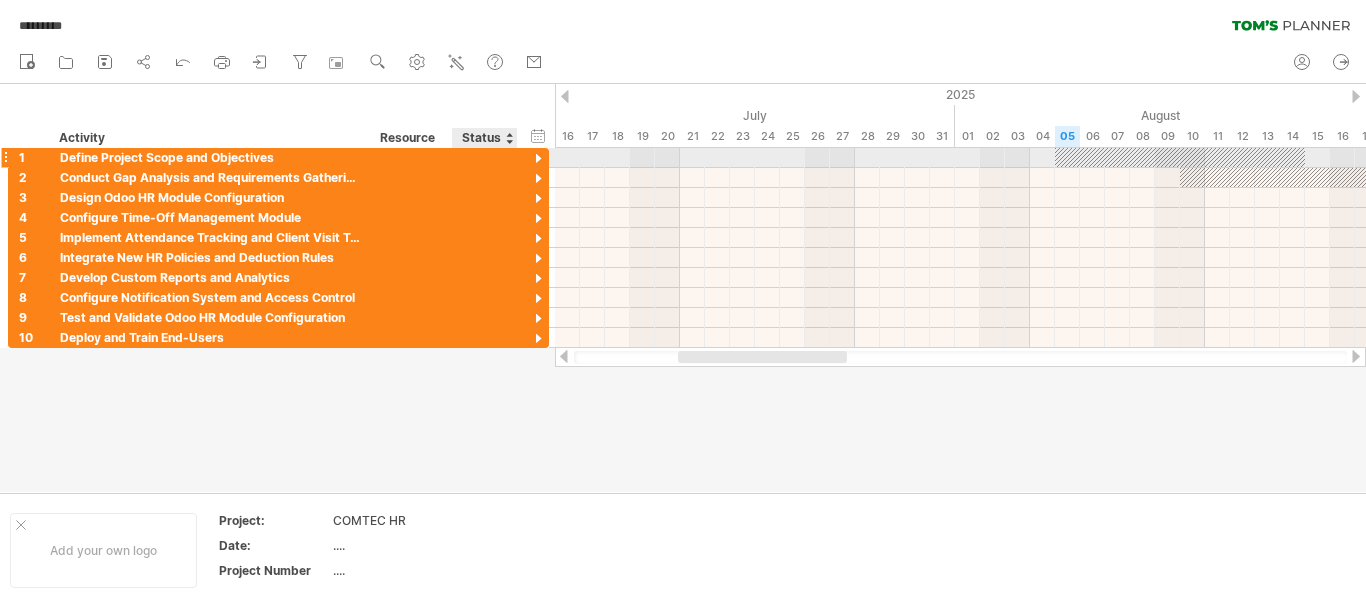 click at bounding box center (538, 159) 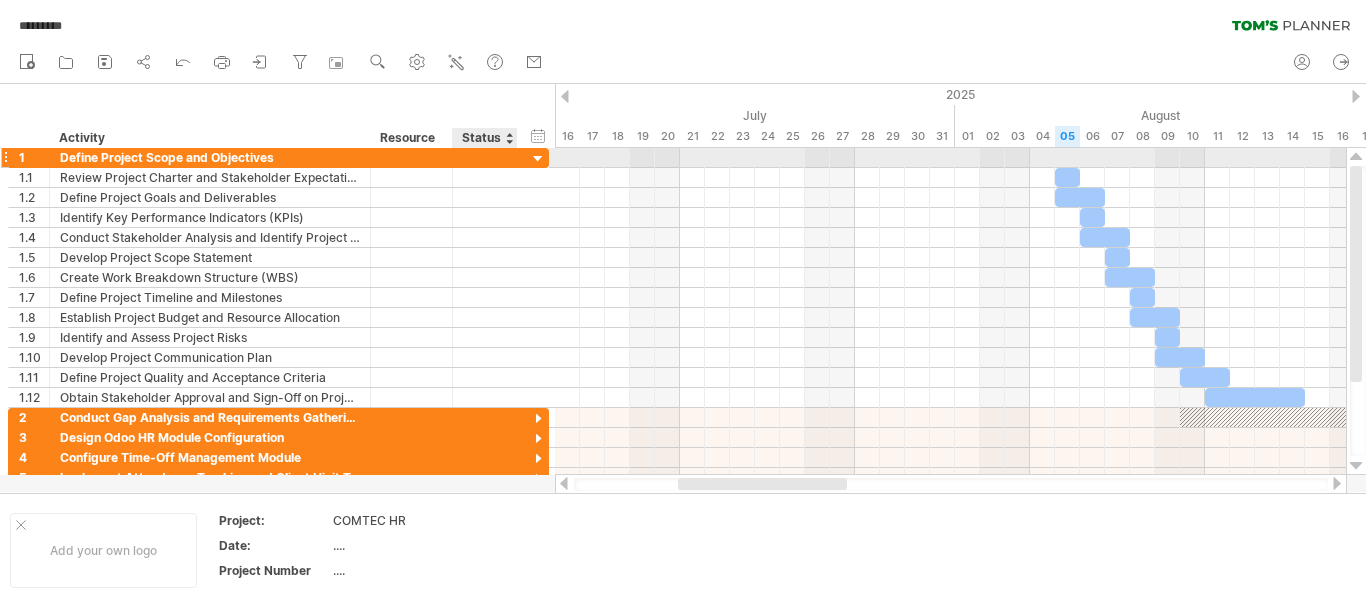 click at bounding box center (538, 159) 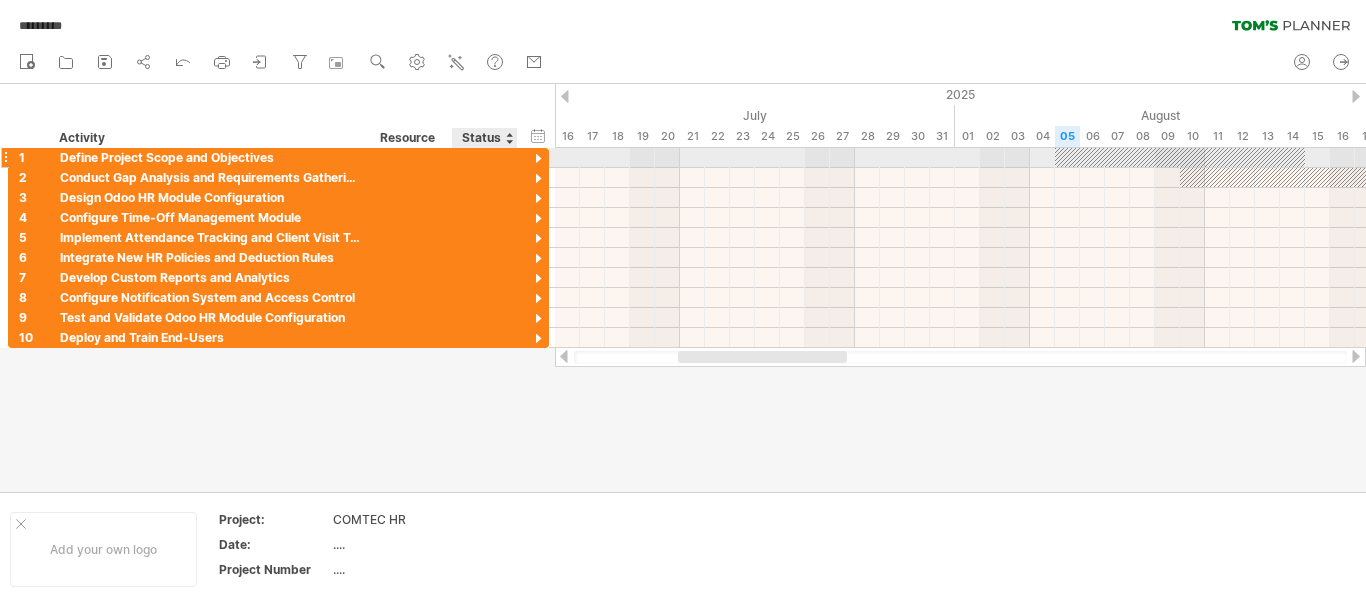 click at bounding box center [538, 159] 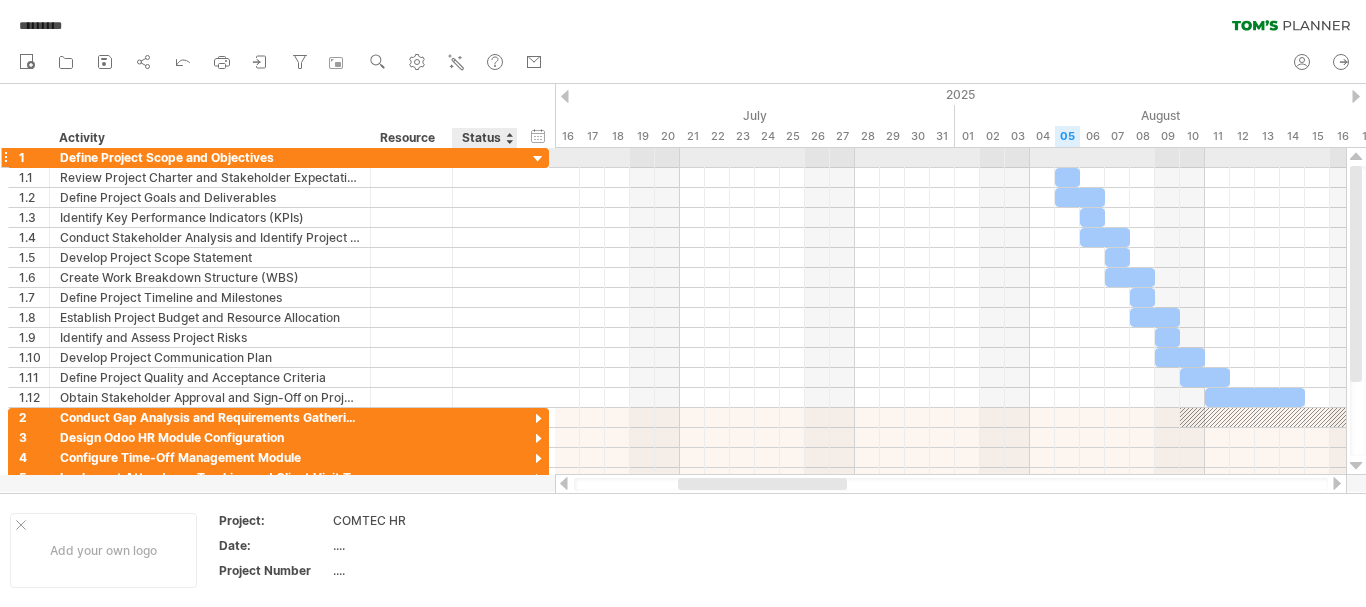 click at bounding box center (538, 159) 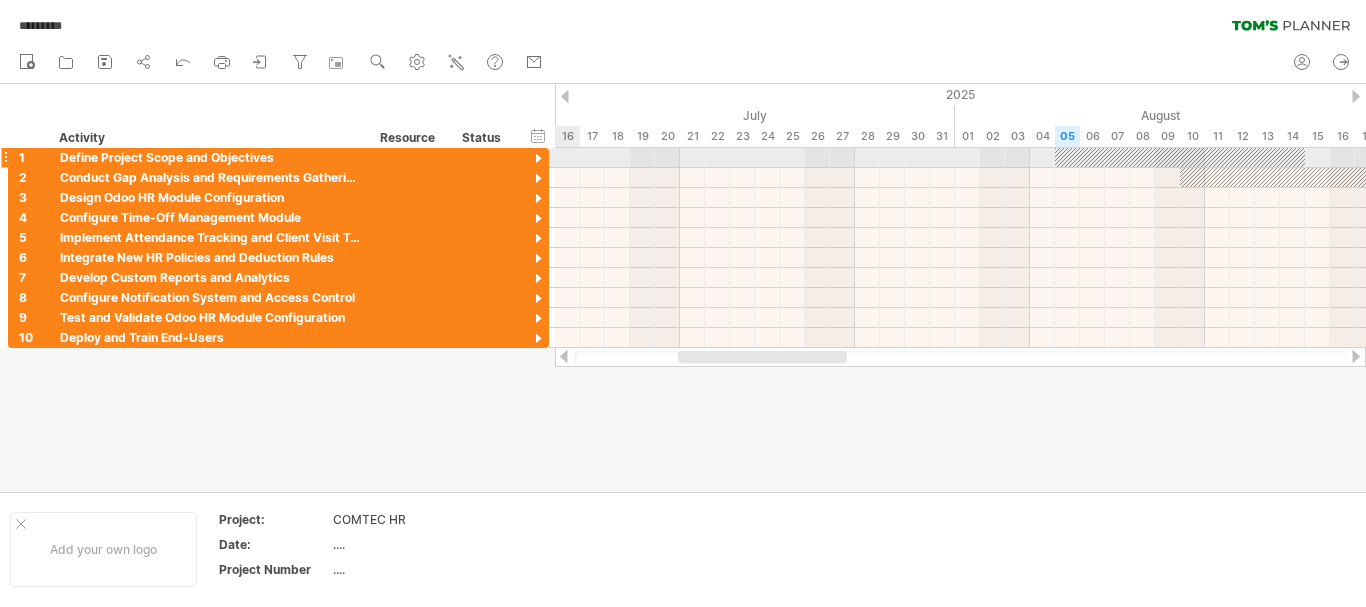 click at bounding box center [538, 159] 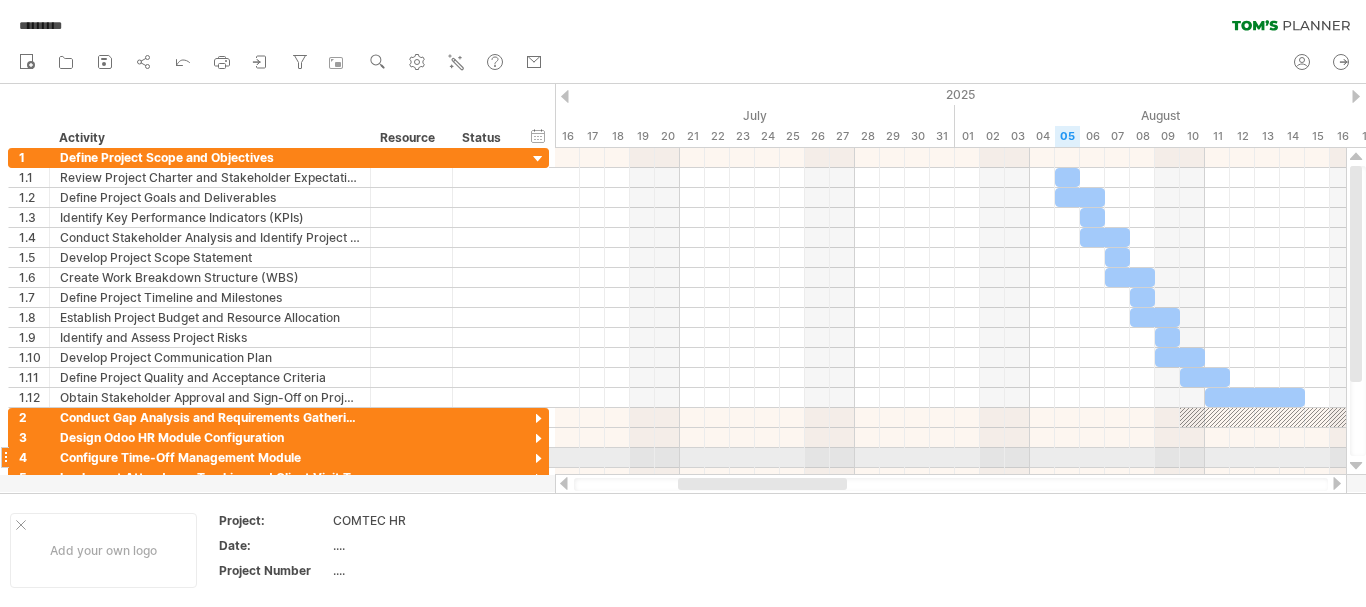 click at bounding box center [538, 459] 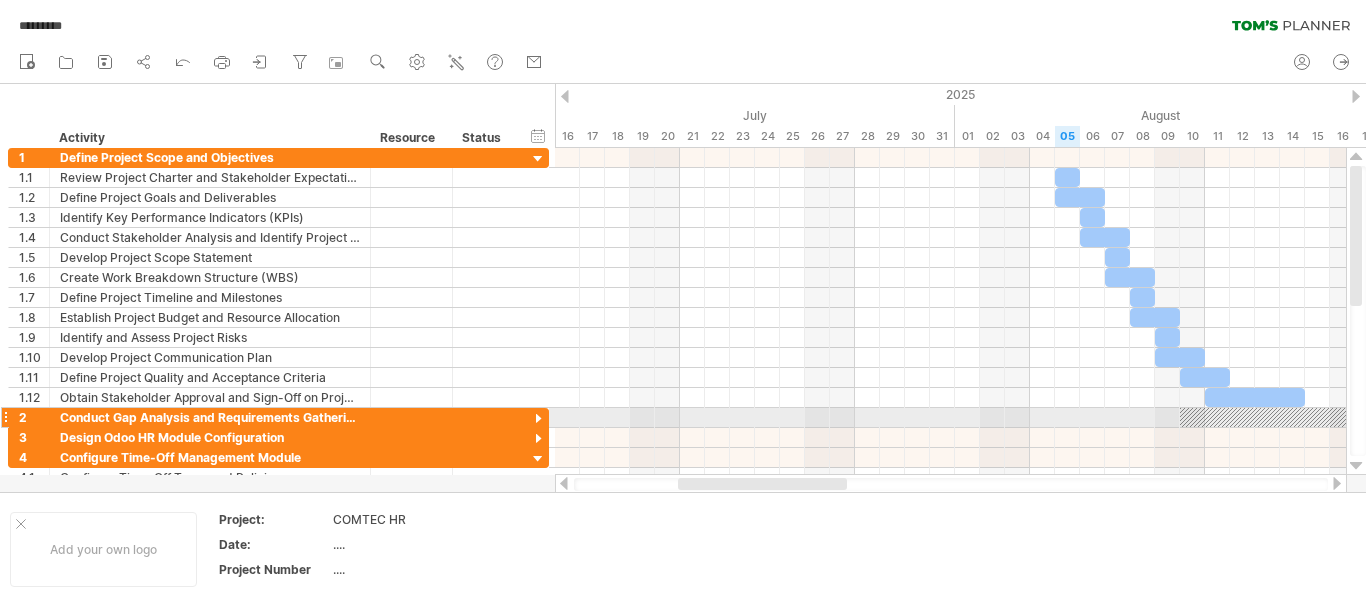click at bounding box center (538, 419) 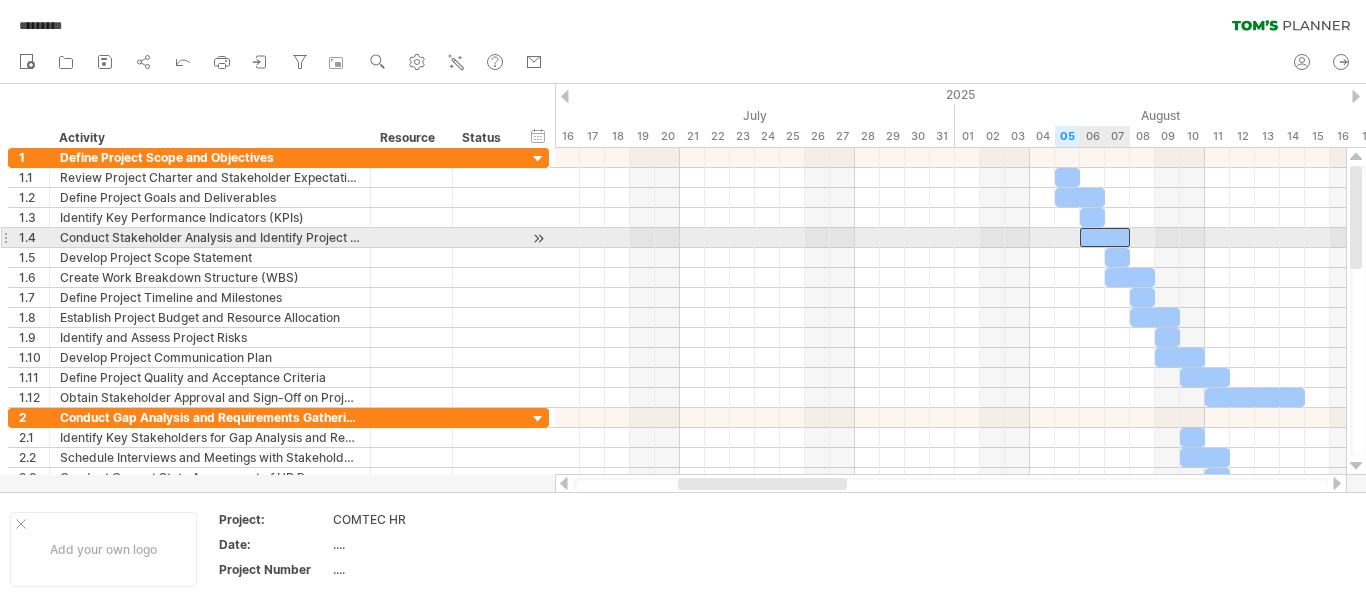 click at bounding box center [1105, 237] 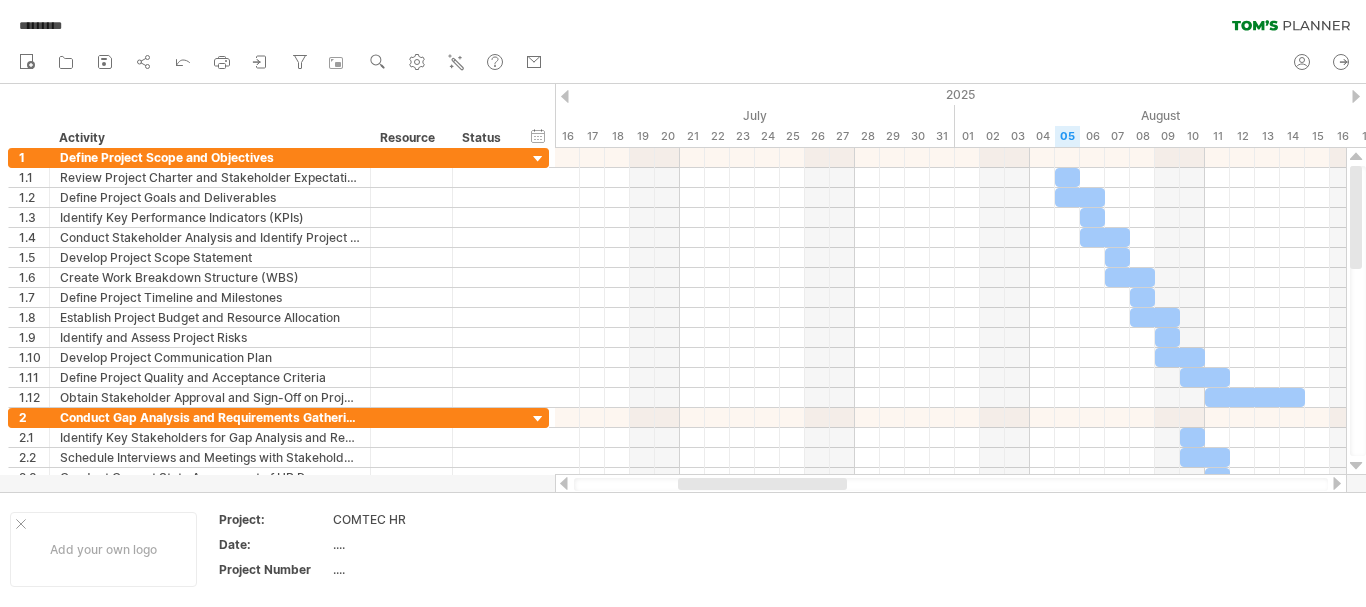 click on "new" at bounding box center (683, 63) 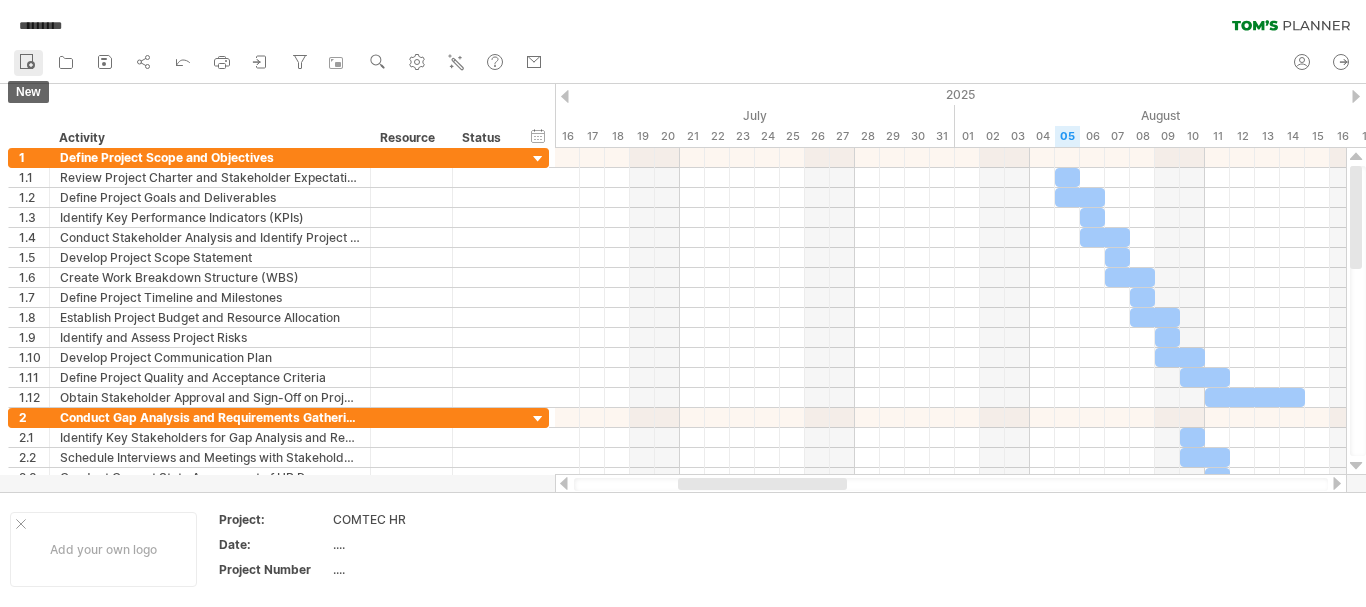 click 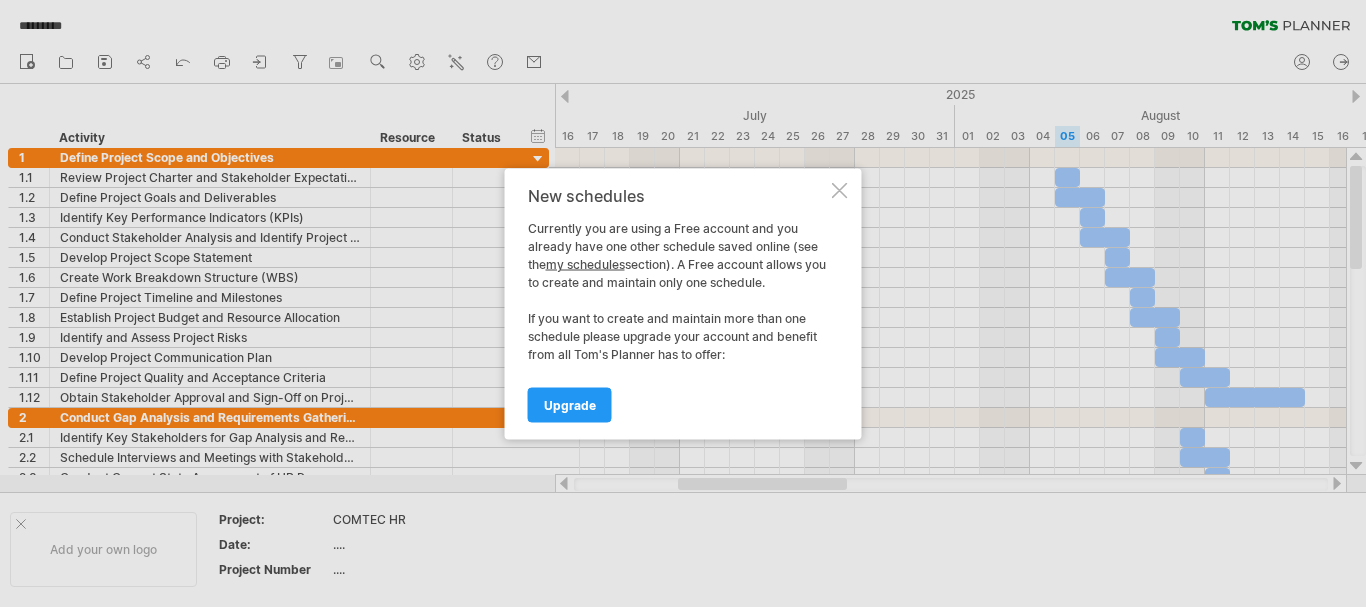 click at bounding box center (840, 190) 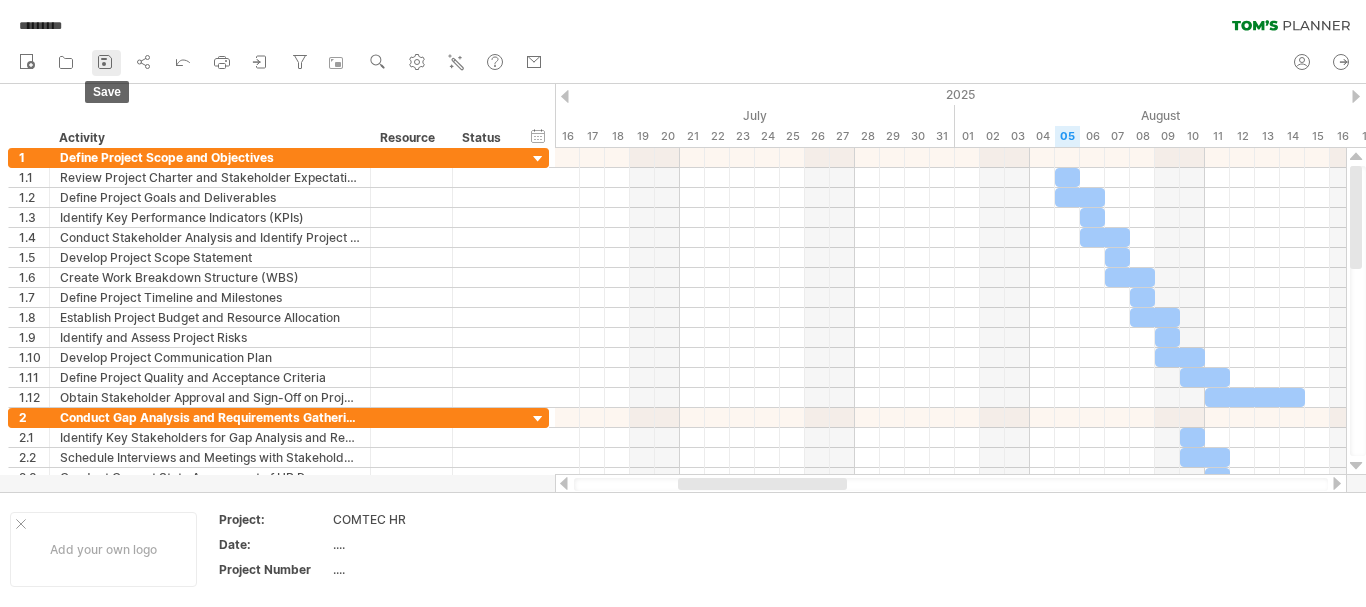 click 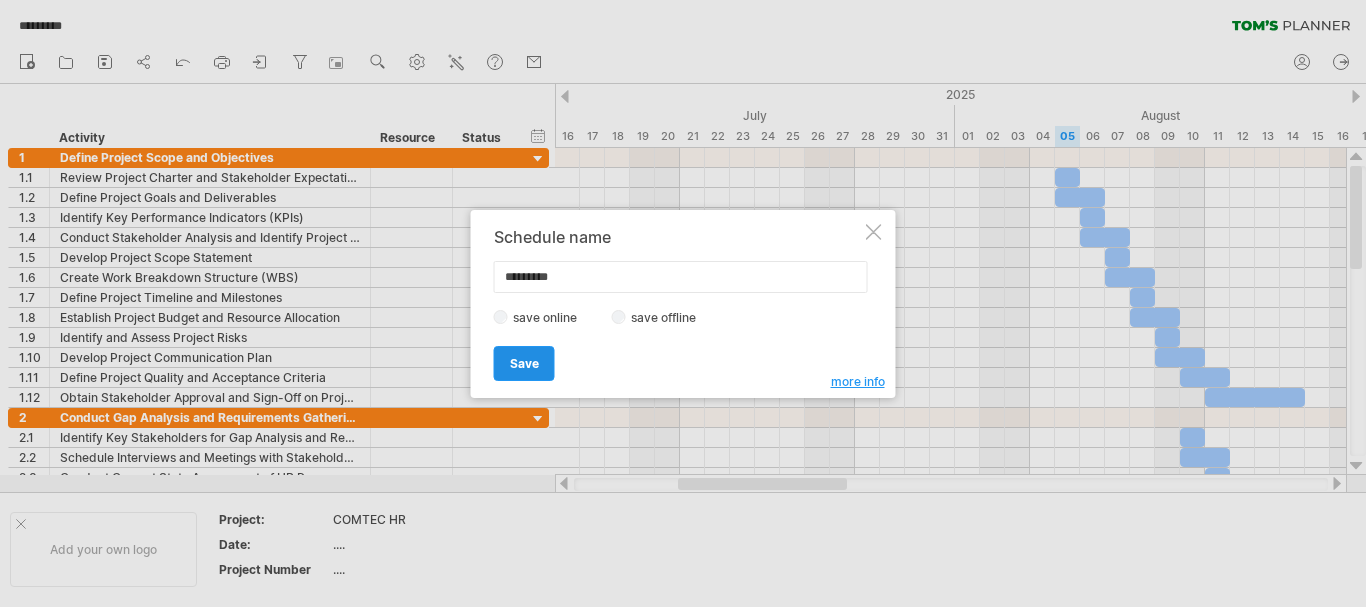 click on "Save" at bounding box center (524, 363) 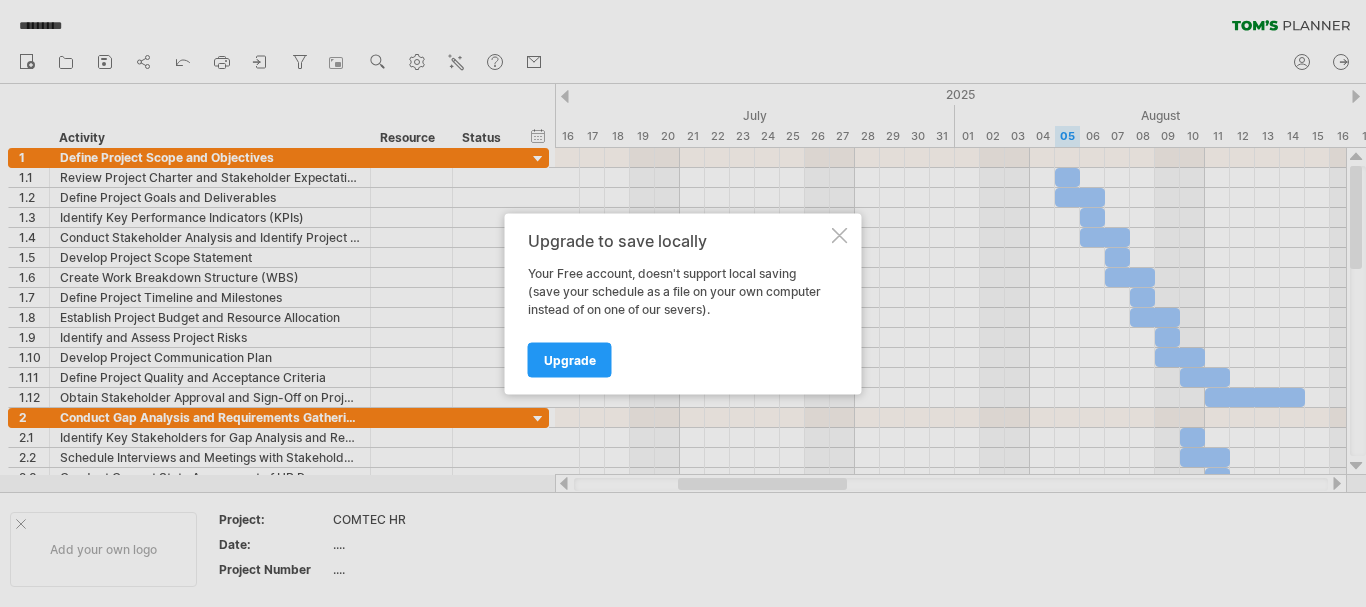 click at bounding box center [840, 235] 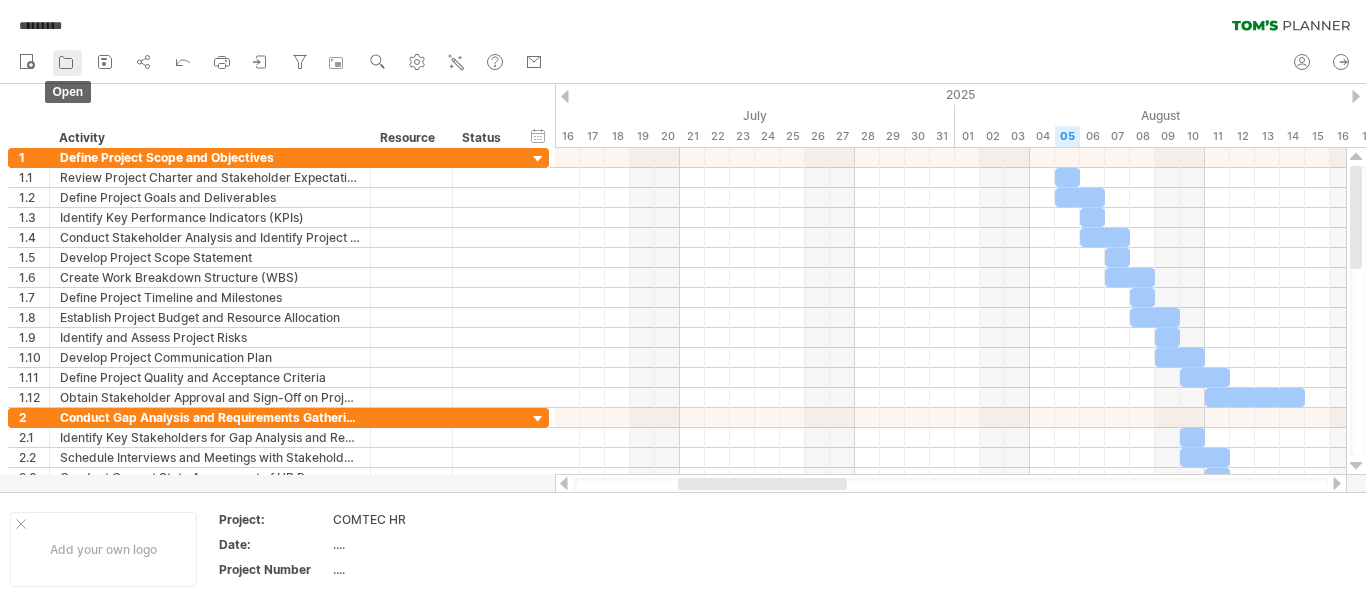 click 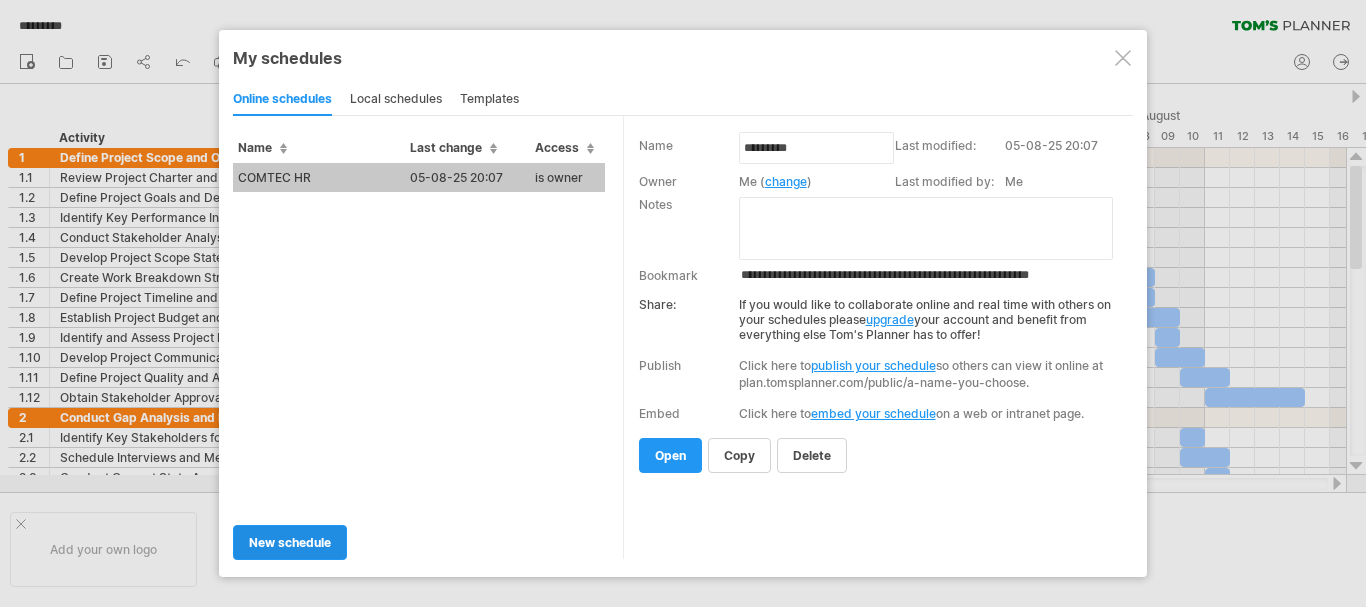 click on "new schedule" at bounding box center [290, 542] 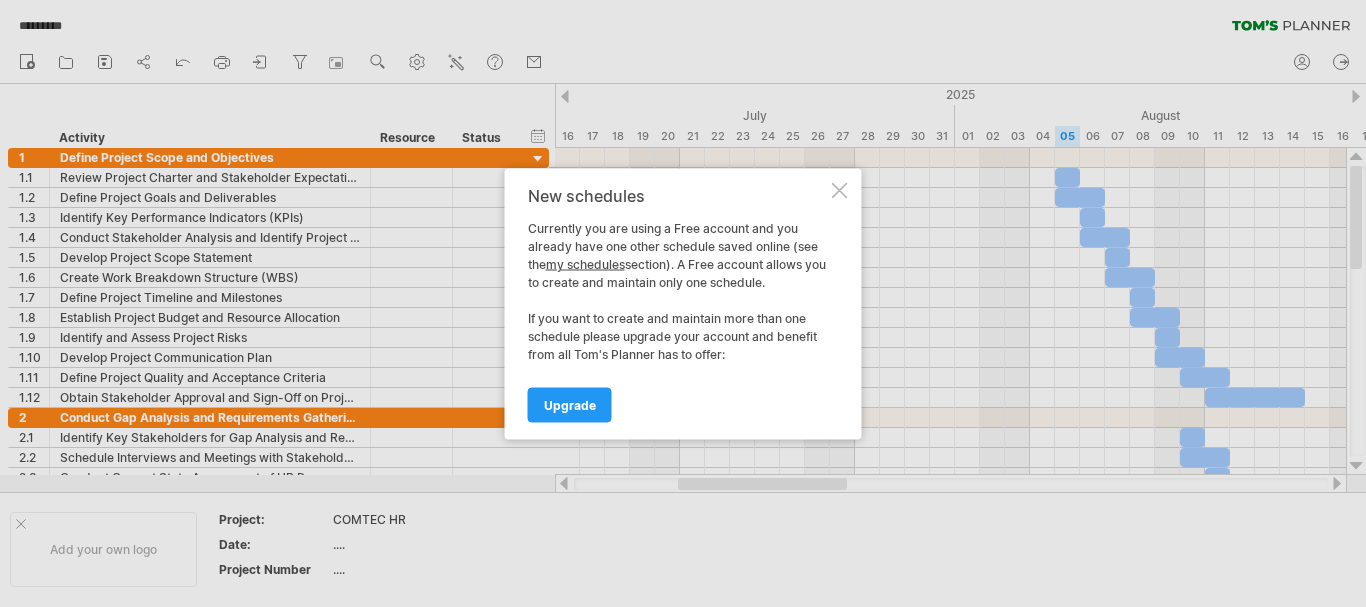 click at bounding box center (840, 190) 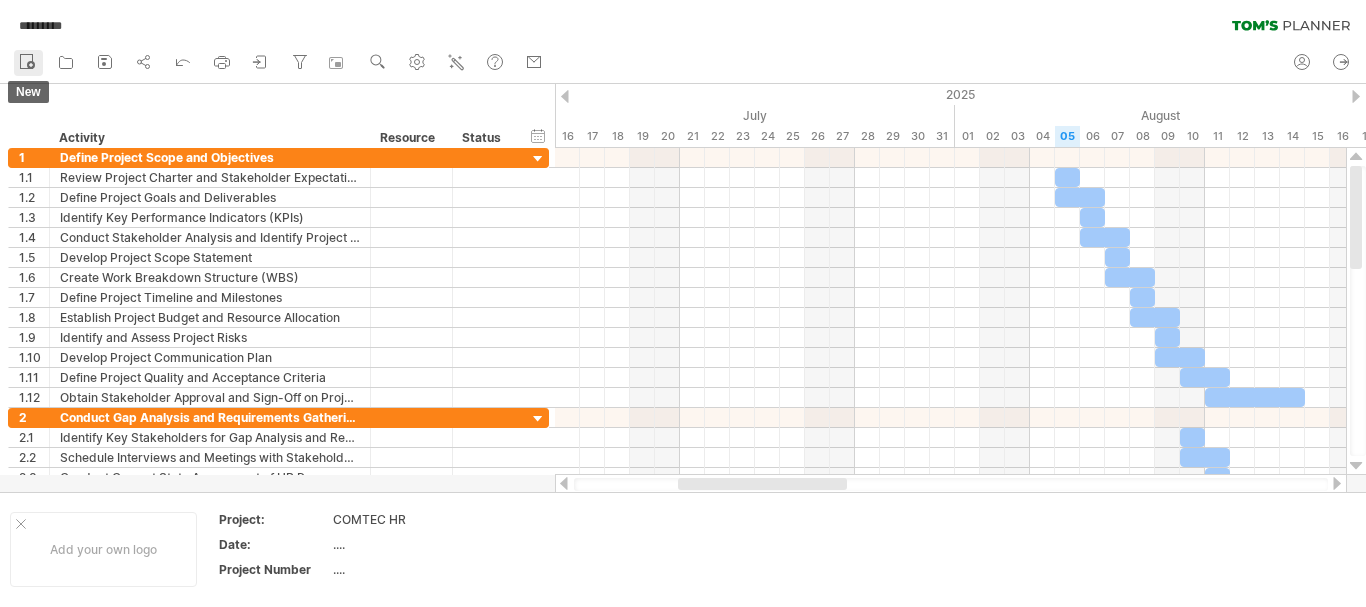 click 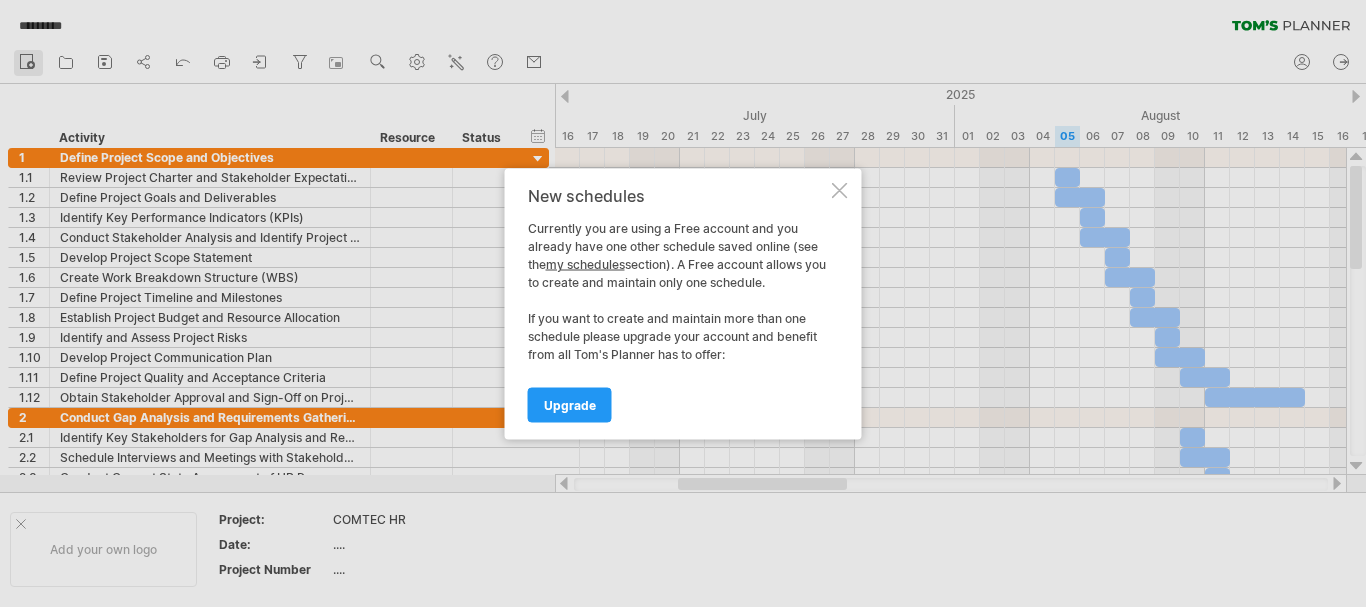 click at bounding box center (683, 303) 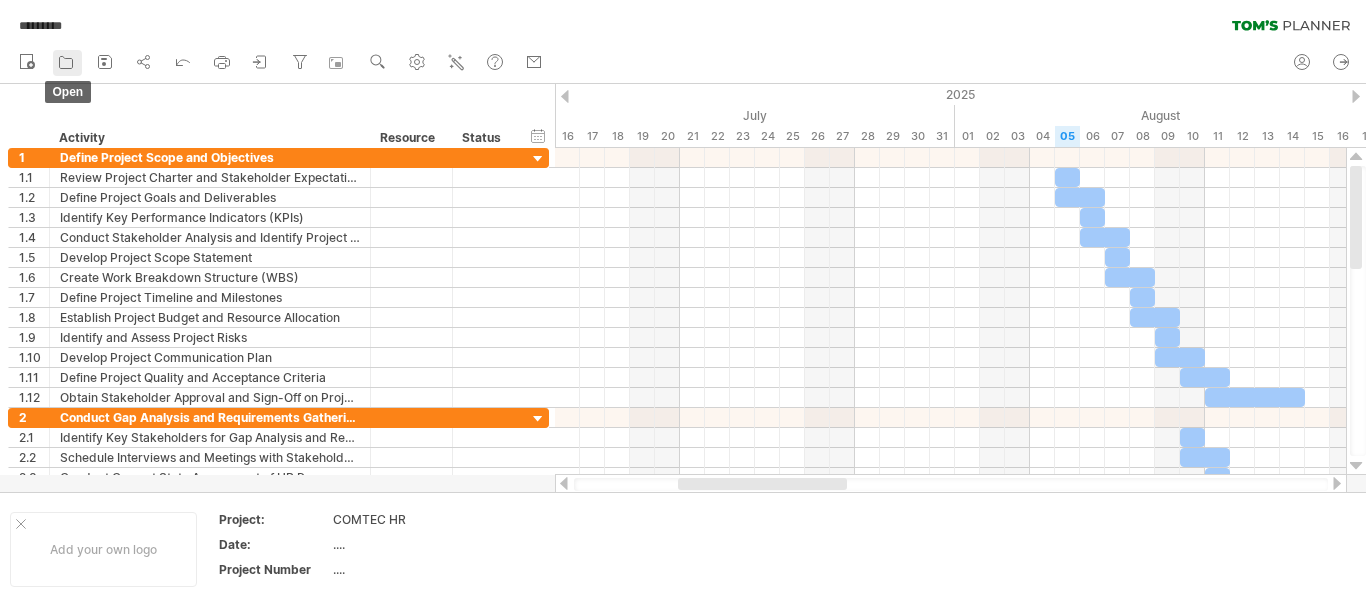 click 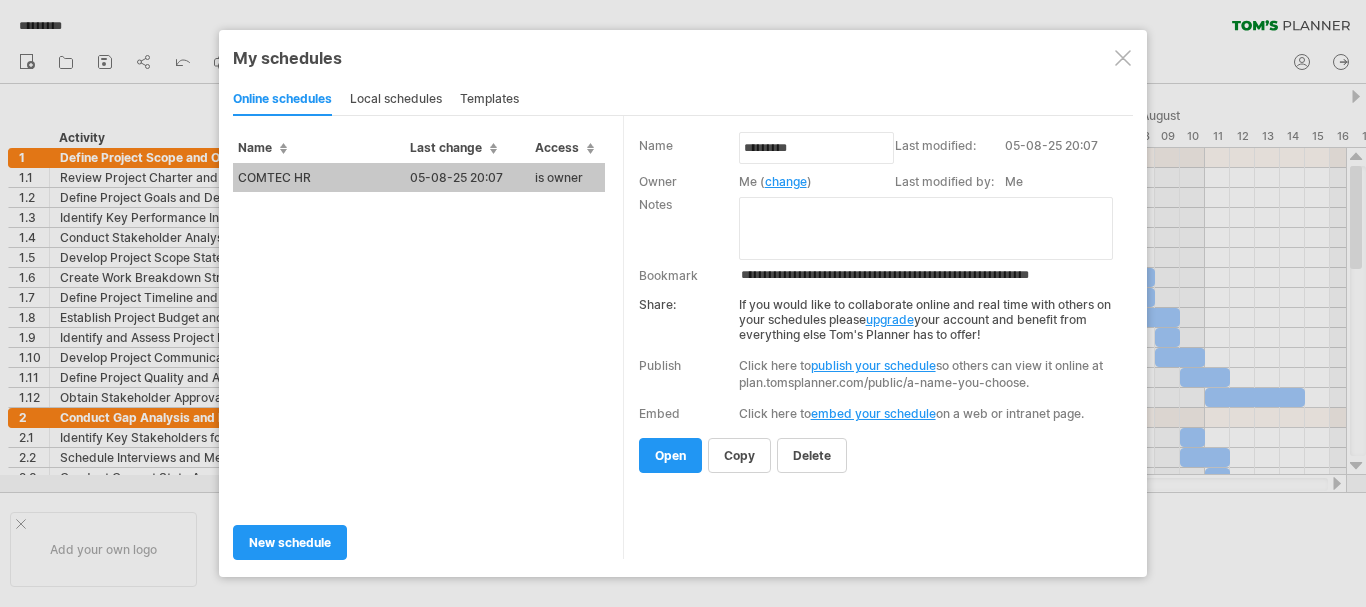 click on "local schedules" at bounding box center (396, 100) 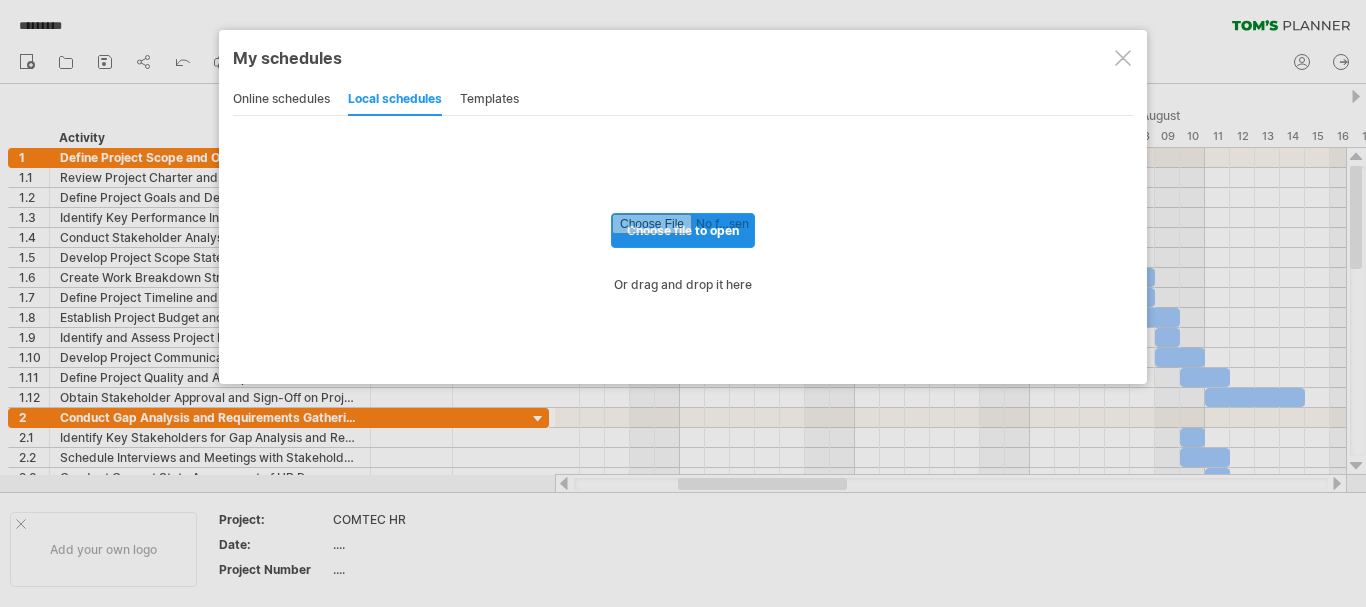 click at bounding box center [683, 230] 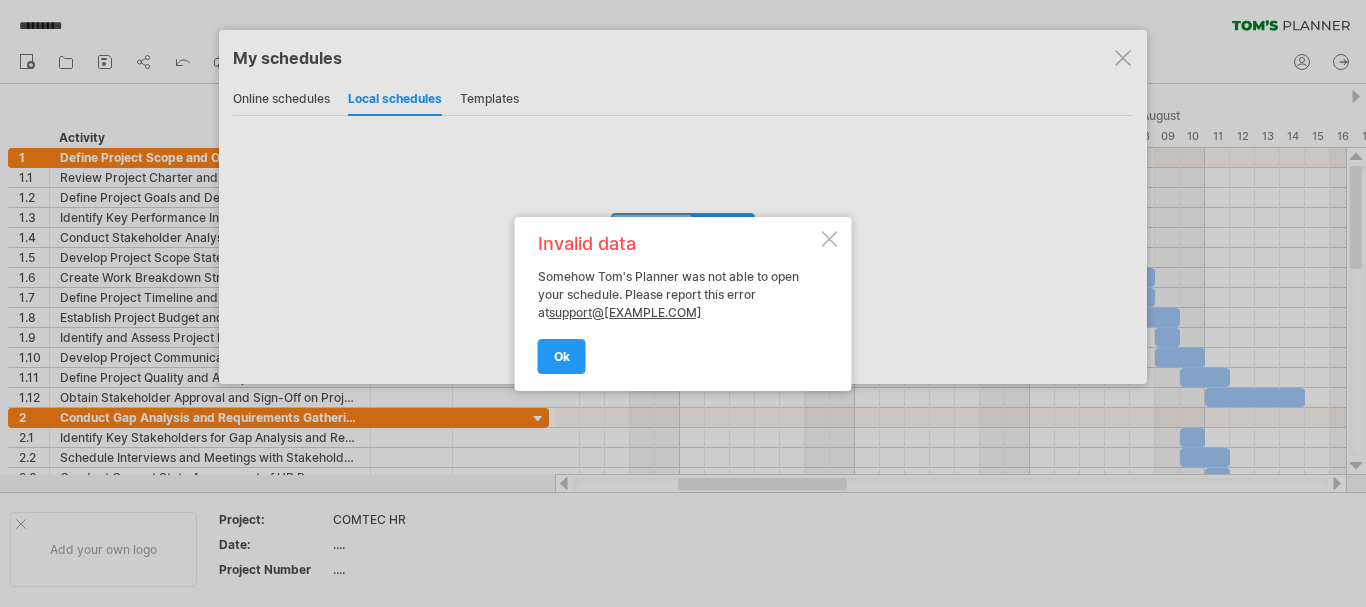 click at bounding box center [830, 239] 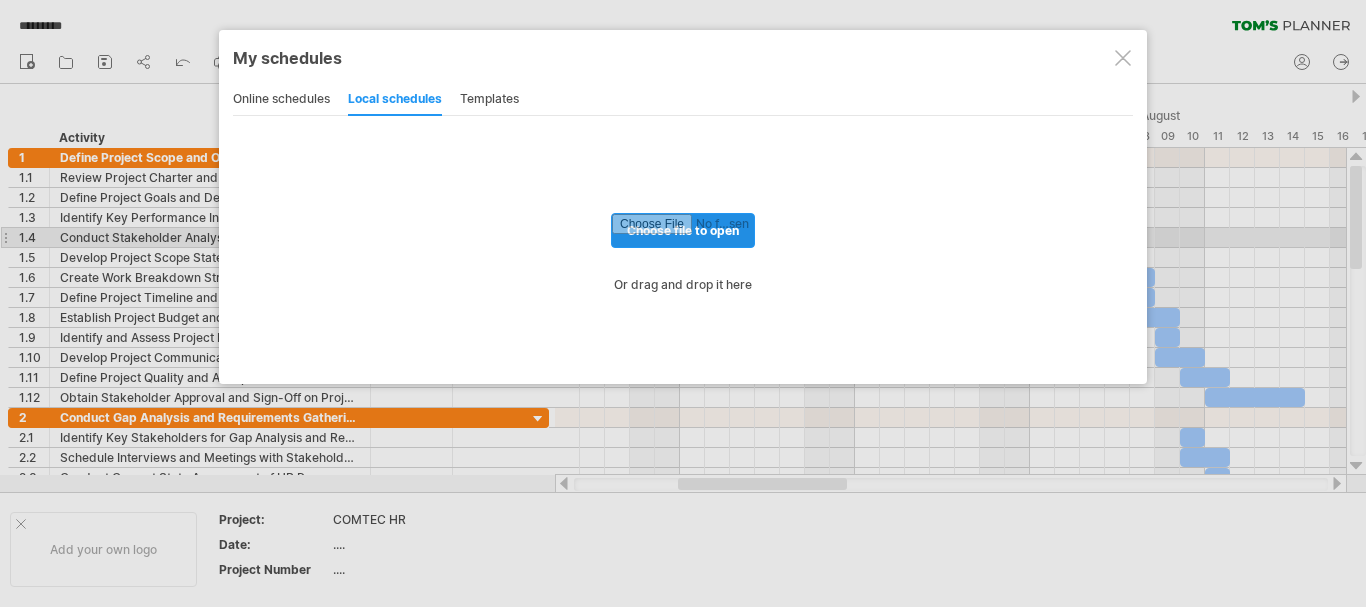 click at bounding box center [683, 230] 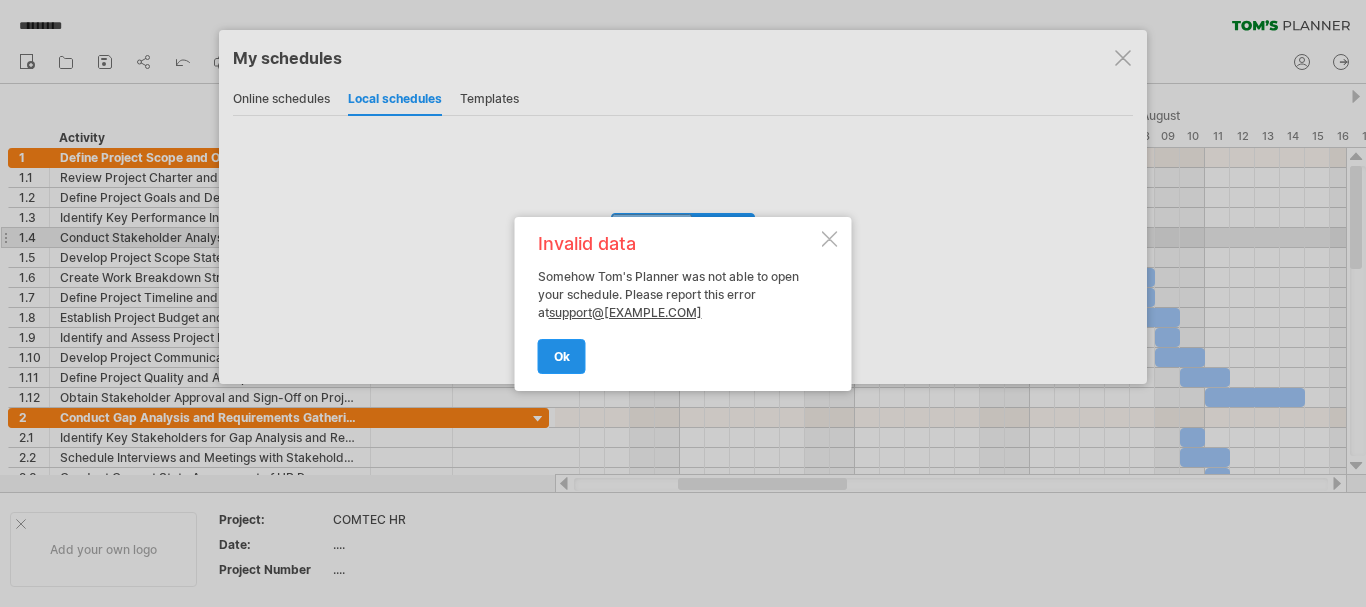 click on "ok" at bounding box center (562, 356) 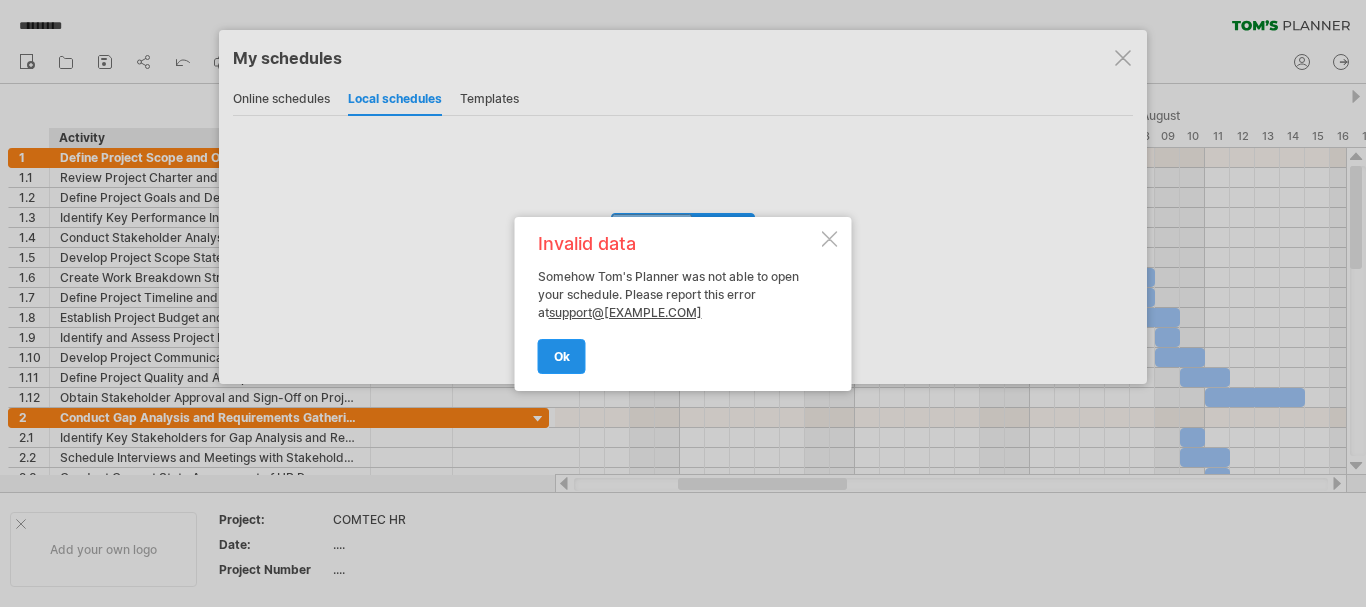 click on "ok" at bounding box center (562, 356) 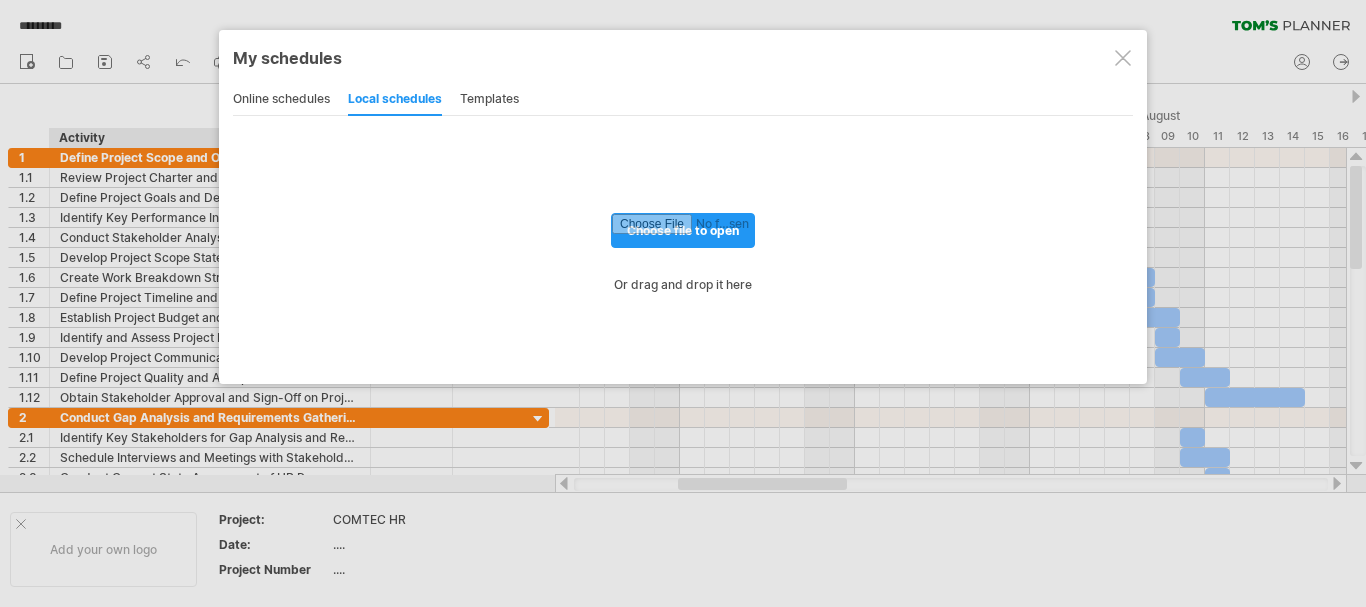 click on "online schedules" at bounding box center [281, 100] 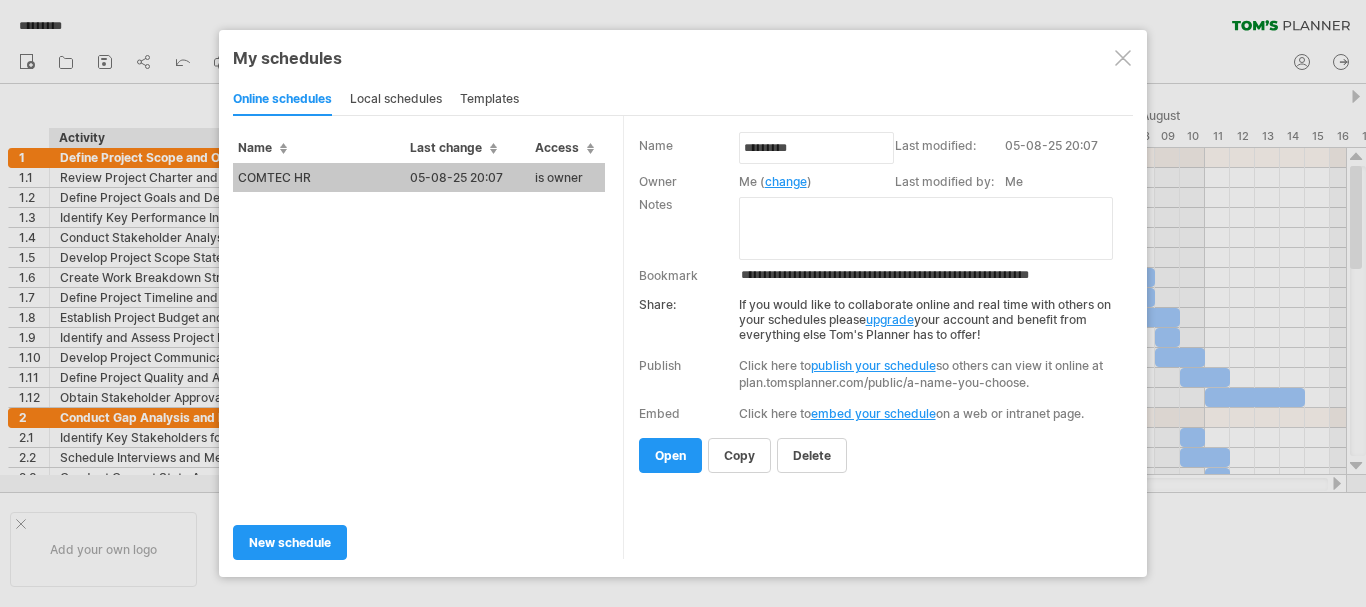 click on "local schedules" at bounding box center [396, 100] 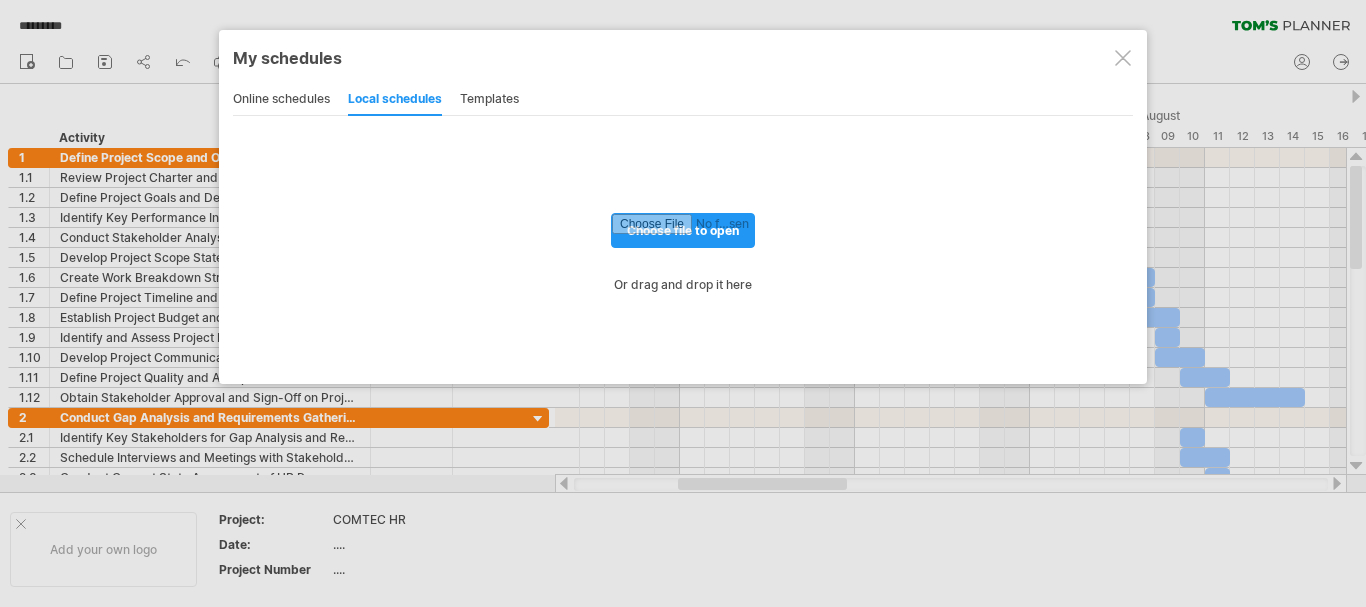 click on "templates" at bounding box center (489, 100) 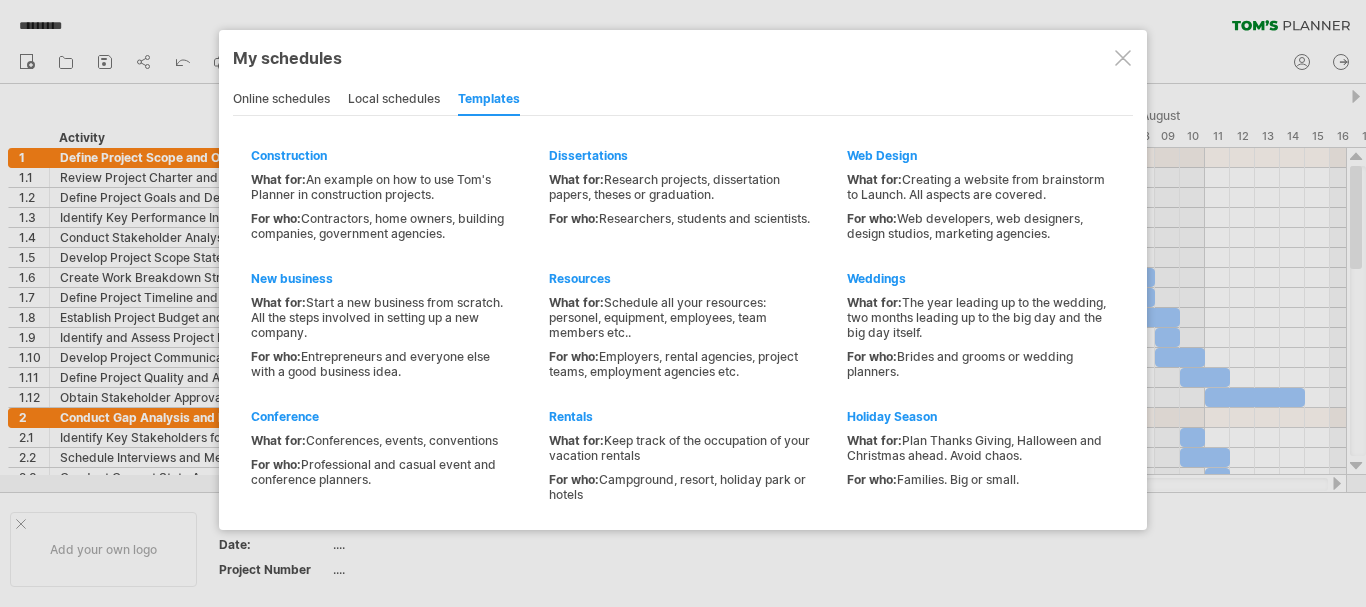 click on "local schedules" at bounding box center (394, 100) 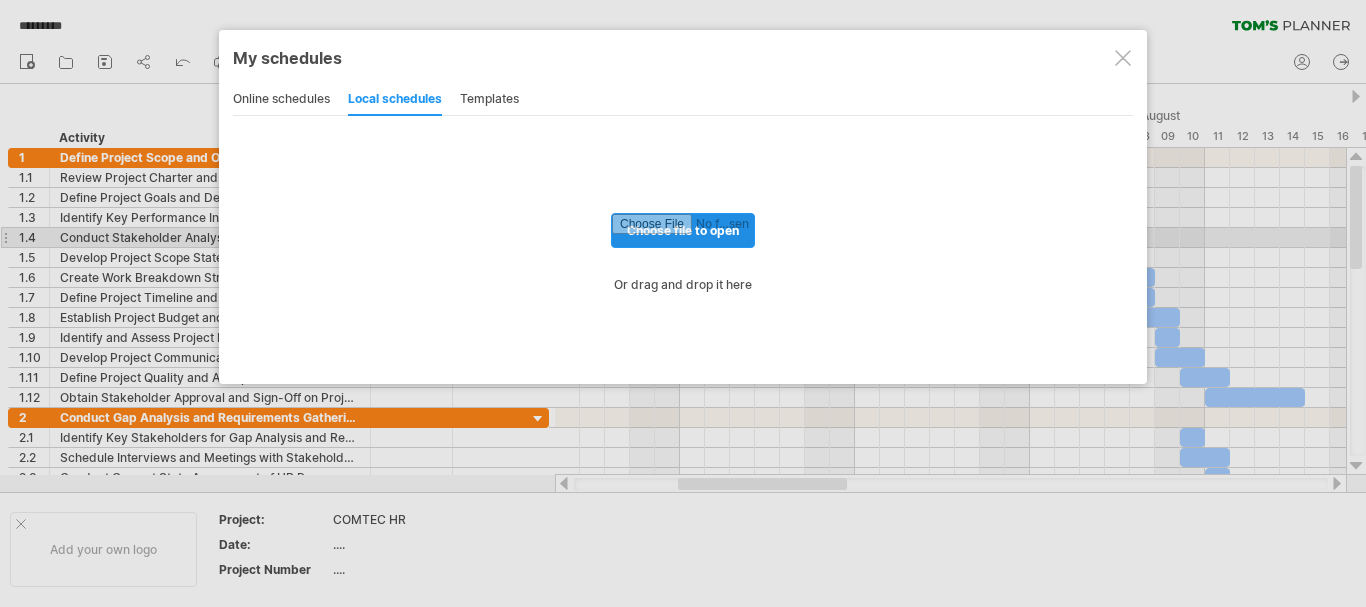 click at bounding box center [683, 230] 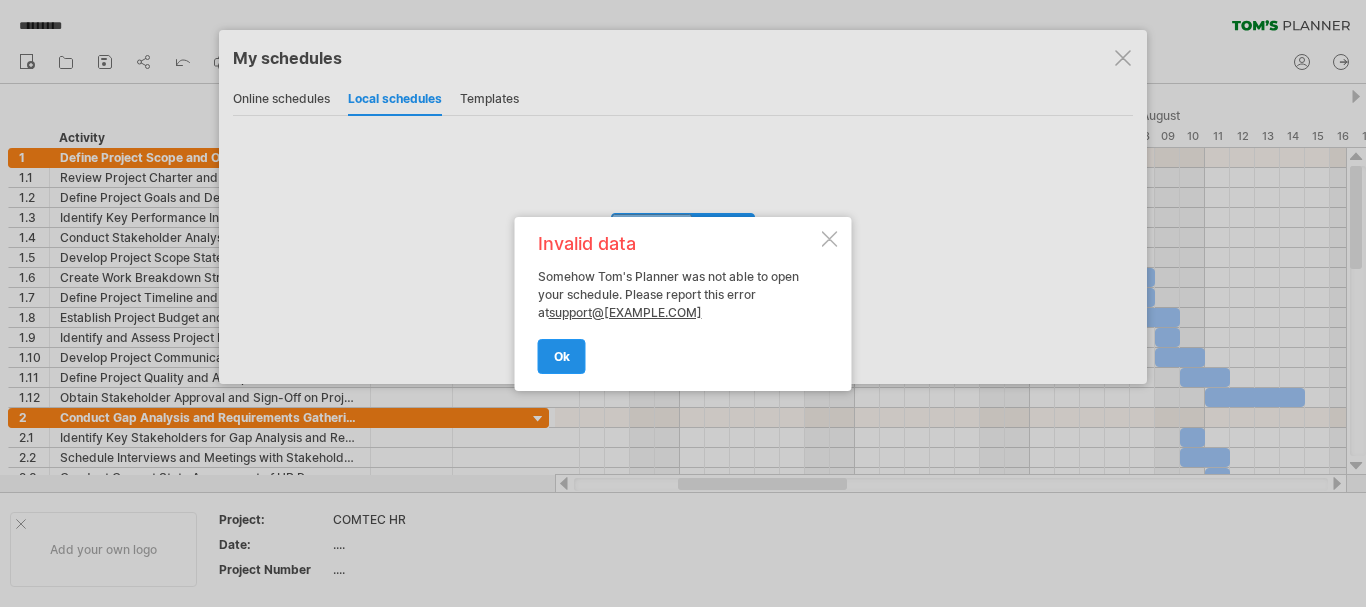 click on "ok" at bounding box center (562, 356) 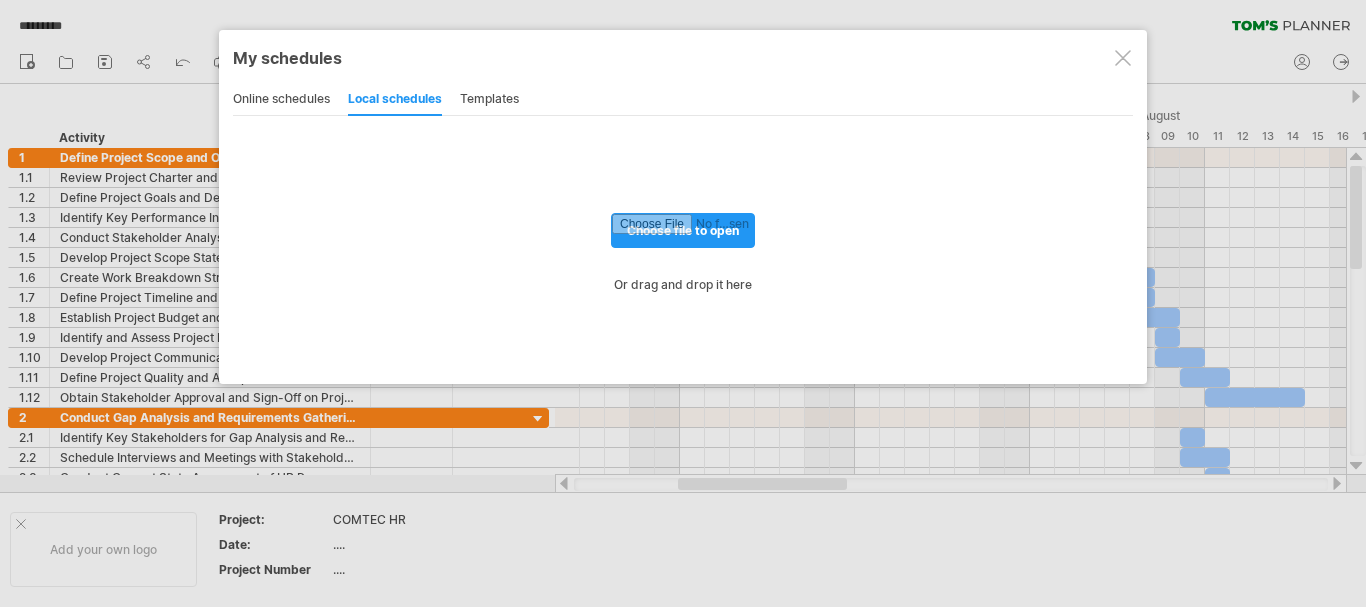 click on "templates" at bounding box center [489, 100] 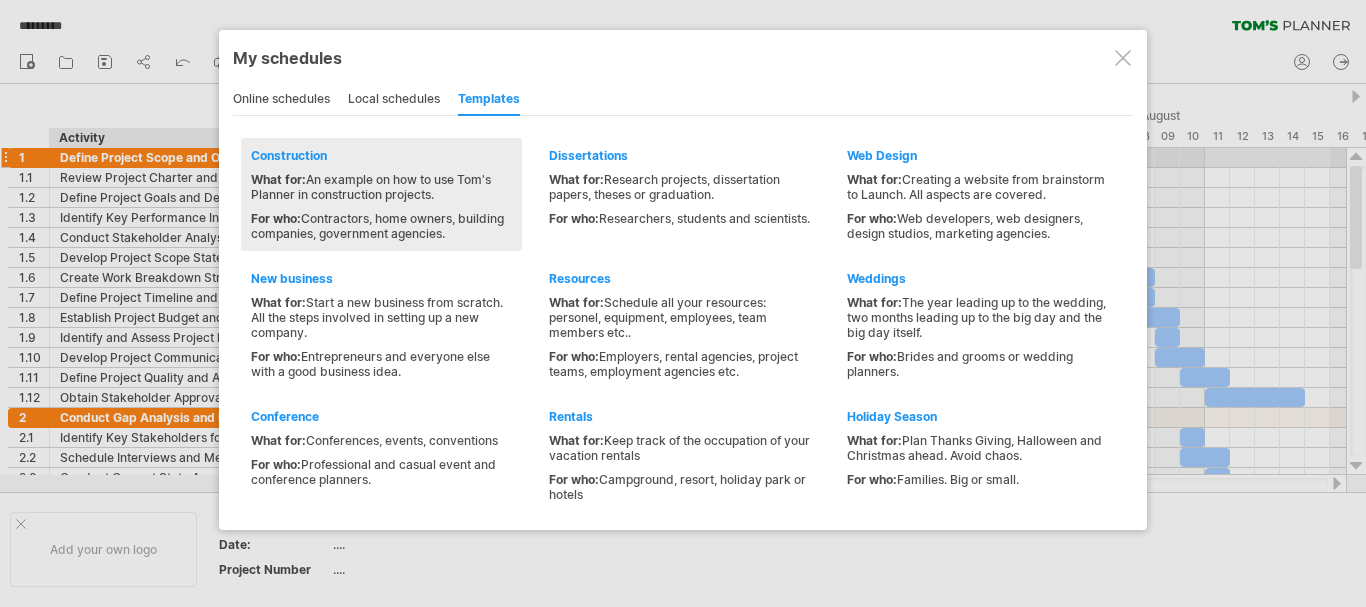 click on "Construction
What for:
An example on how to use Tom's Planner in construction projects.
For who:
Contractors, home owners, building companies, government agencies." at bounding box center (381, 194) 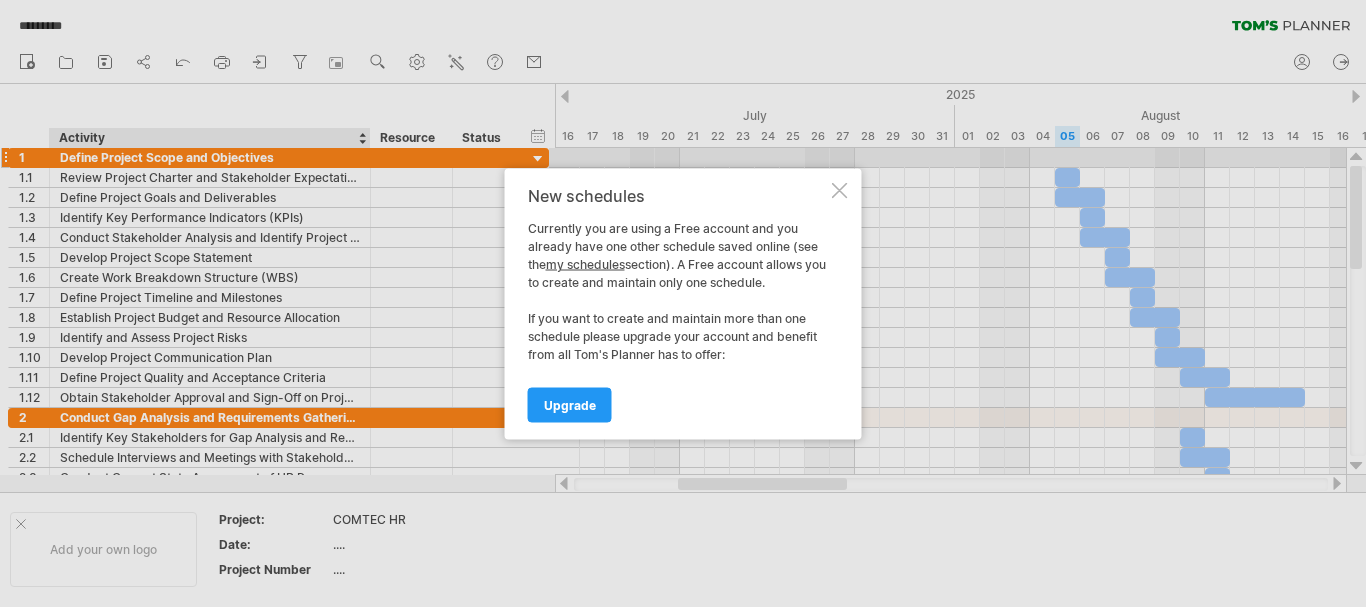 click at bounding box center (840, 190) 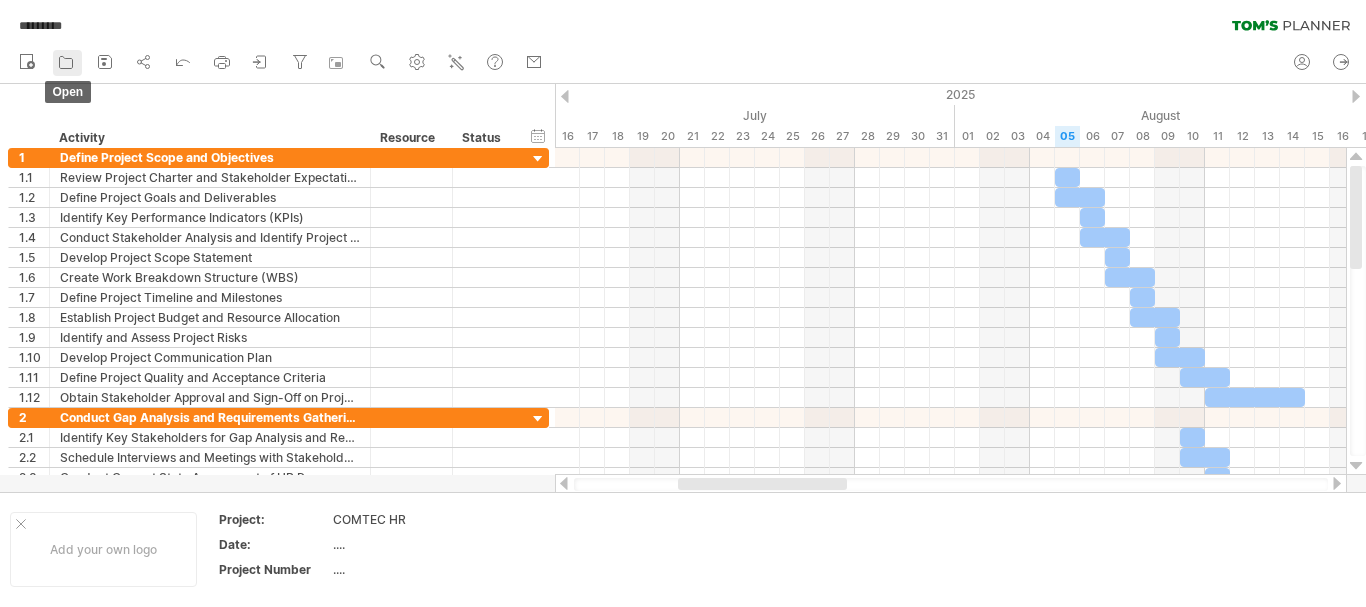 click on "open" at bounding box center (67, 63) 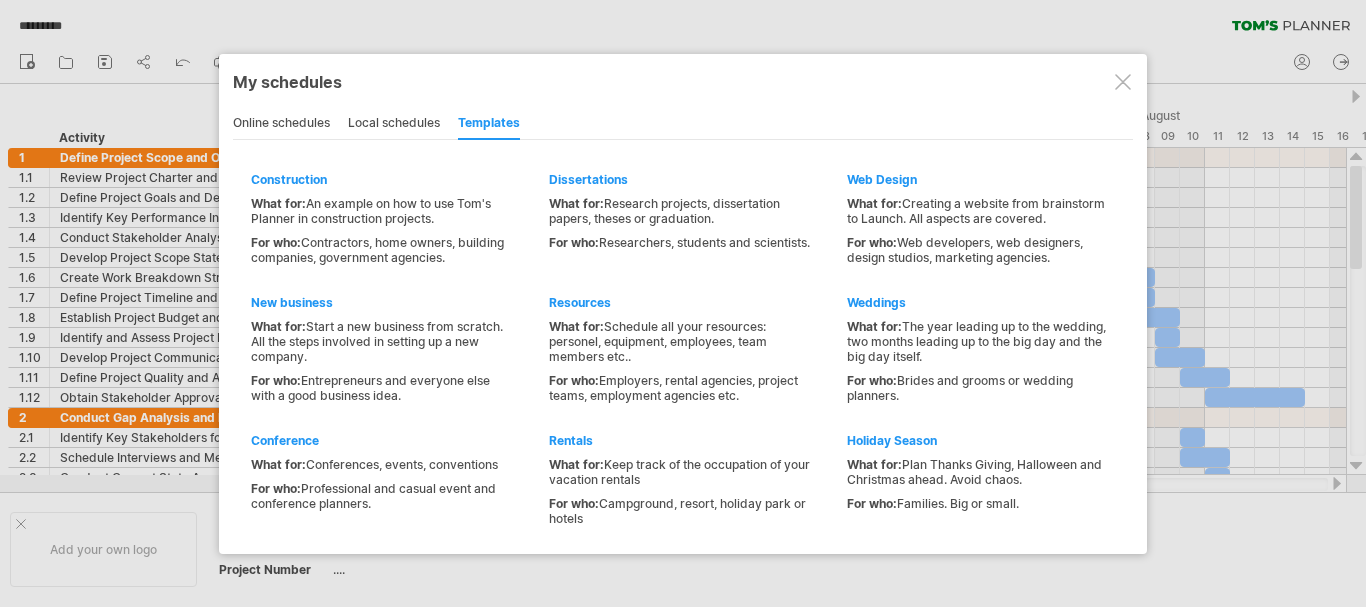 click at bounding box center (683, 303) 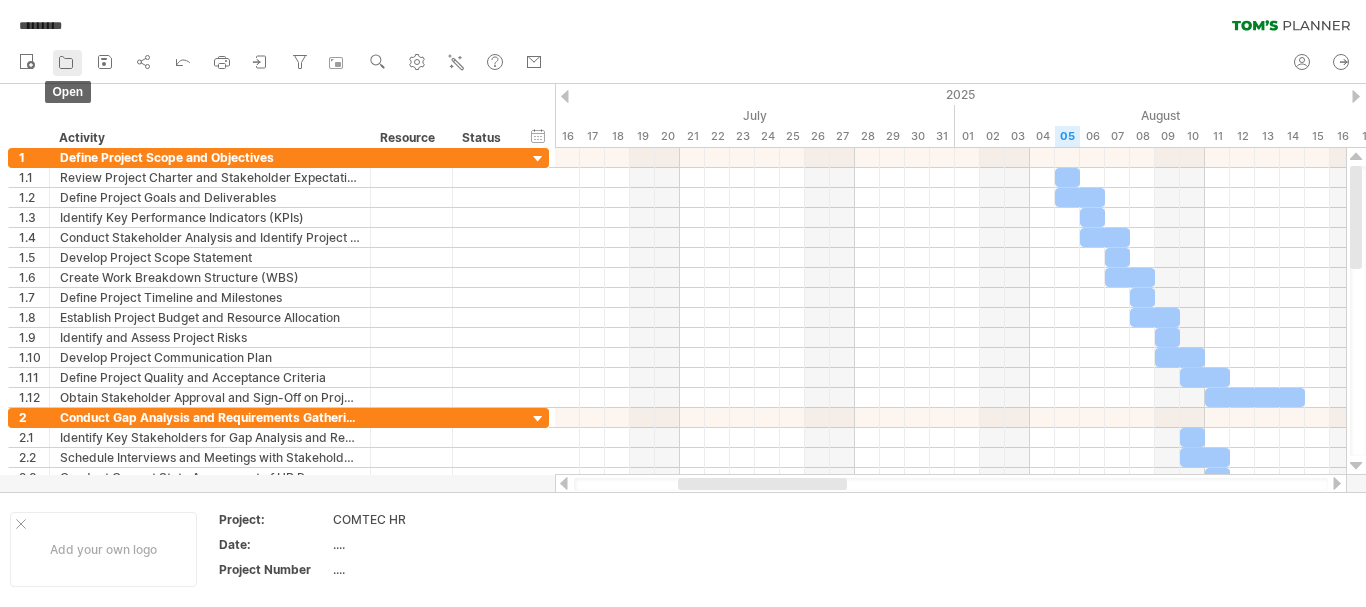 click 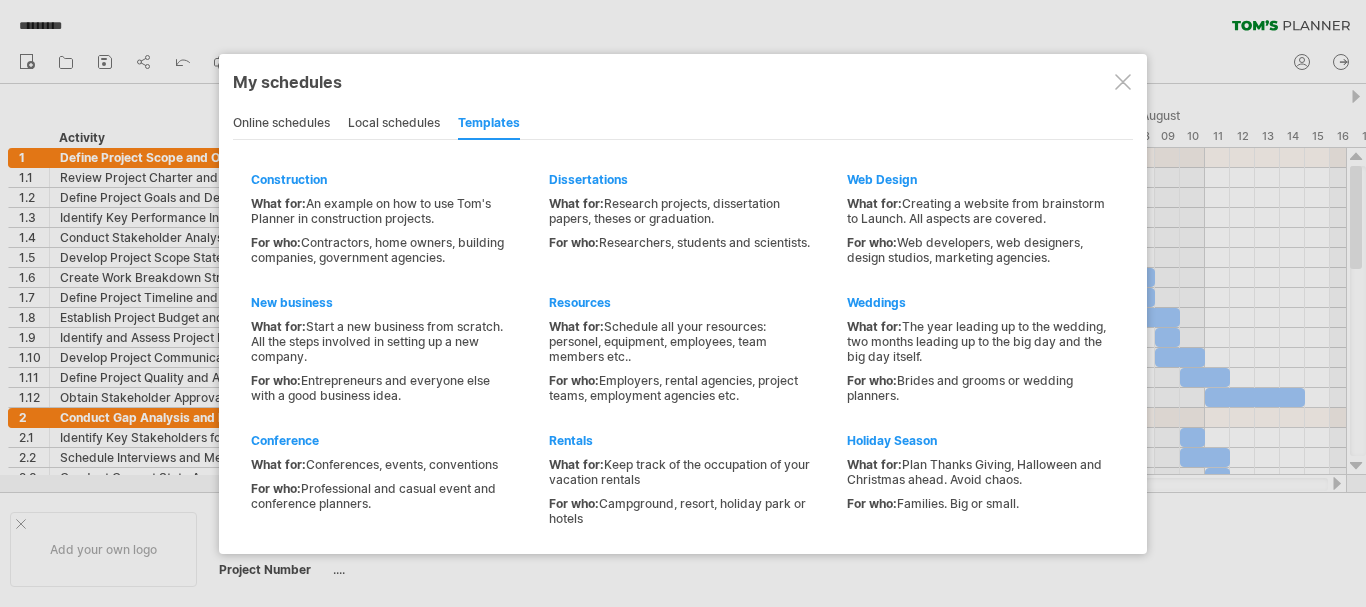 click at bounding box center [683, 303] 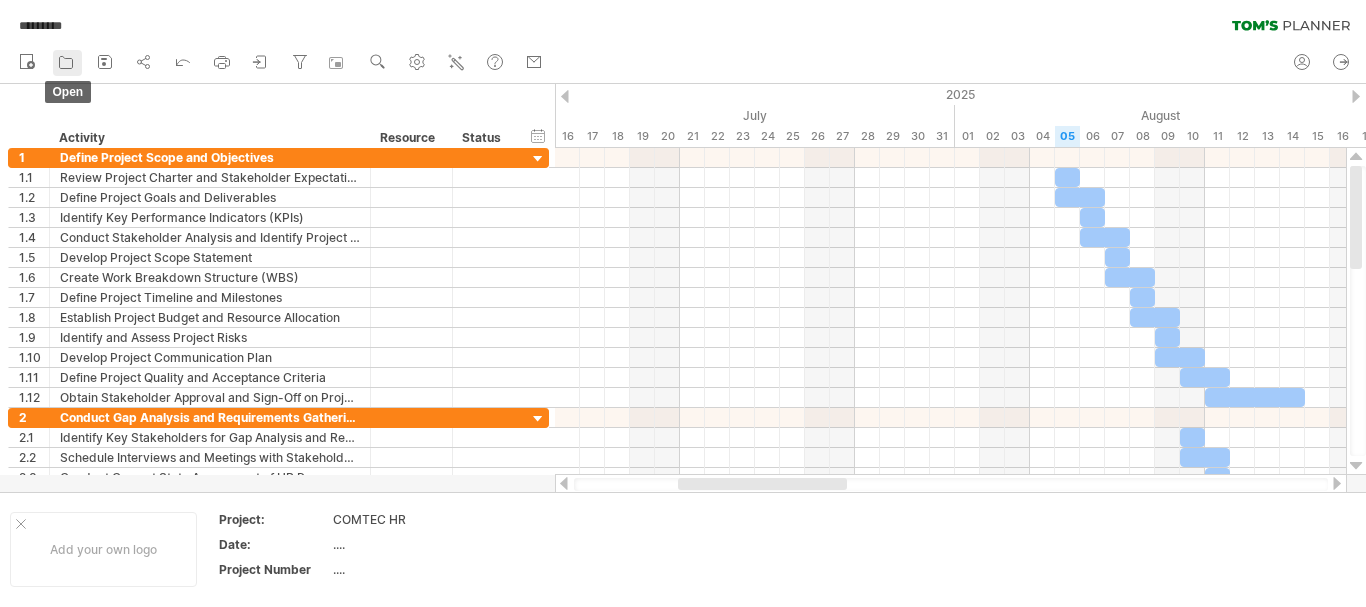 click on "open" at bounding box center [67, 63] 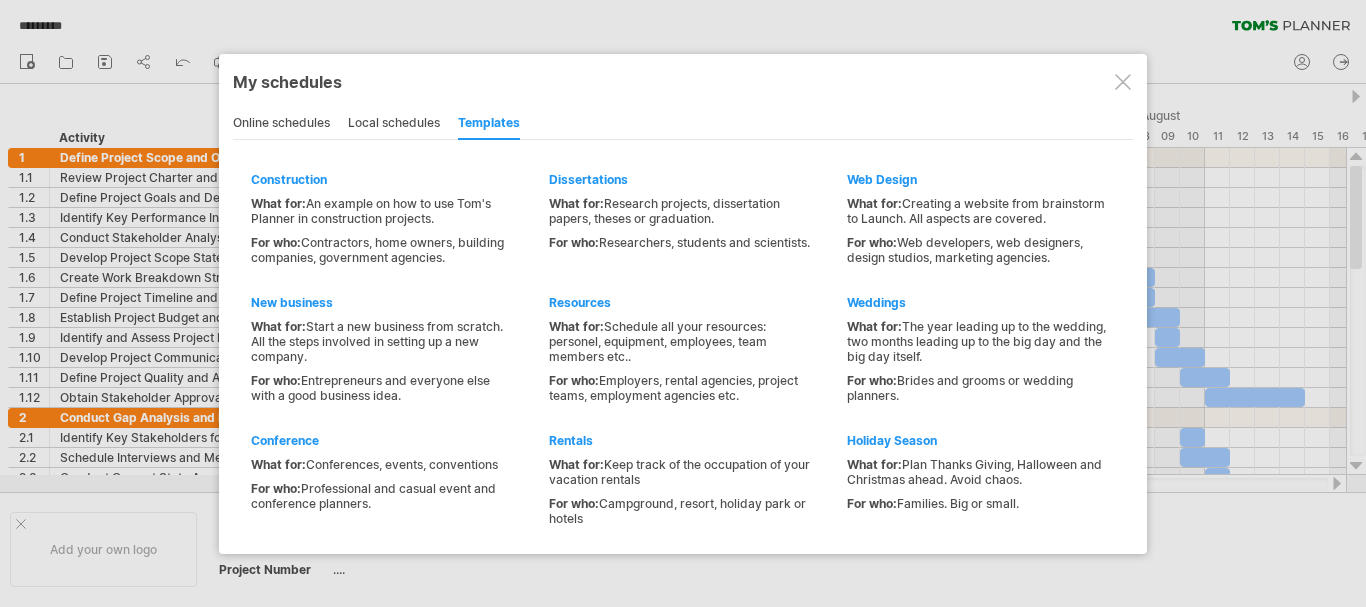 click on "local schedules" at bounding box center (394, 124) 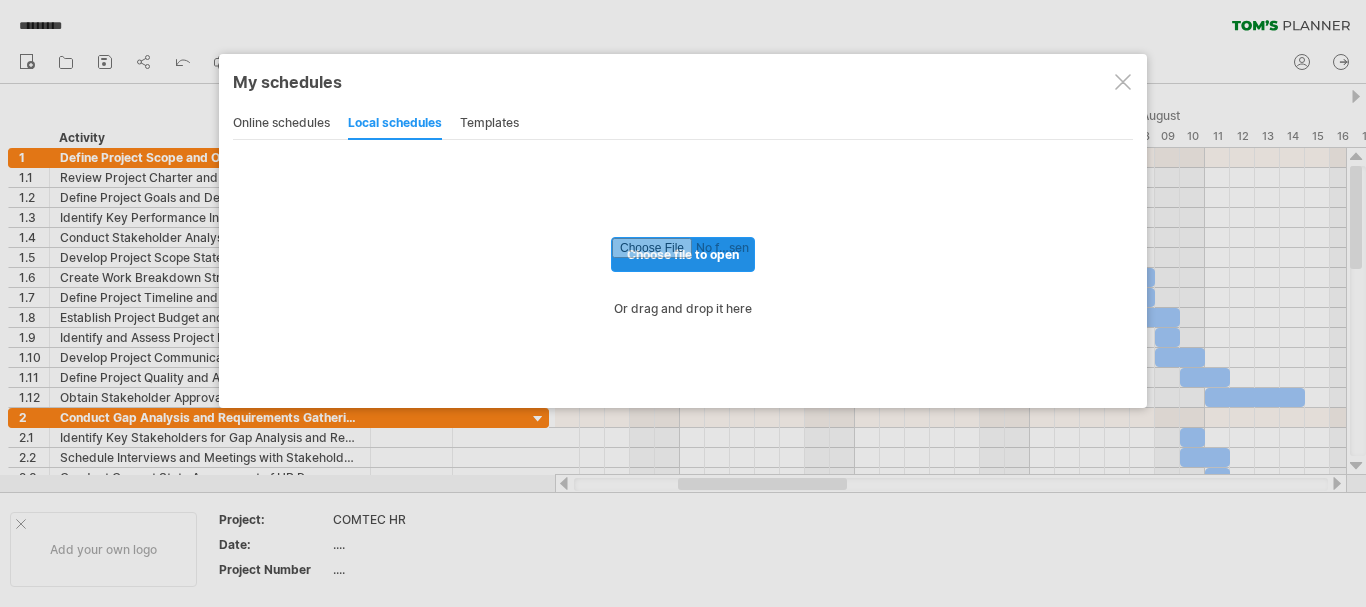 click at bounding box center (683, 254) 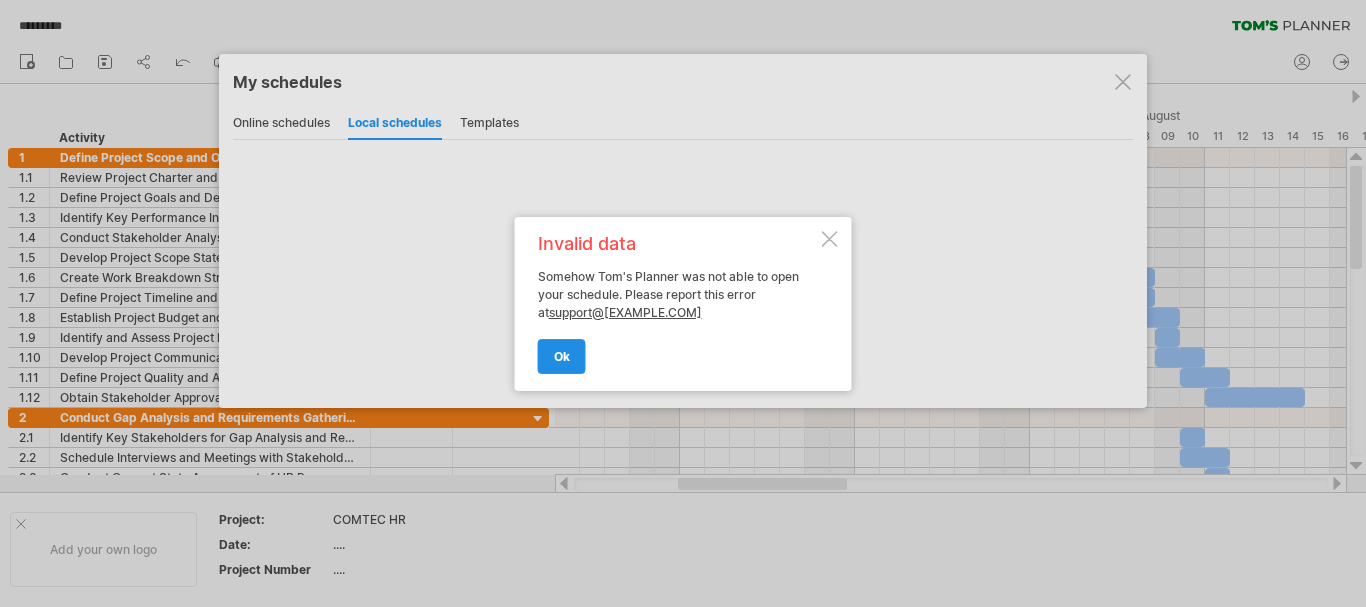 click on "ok" at bounding box center (562, 356) 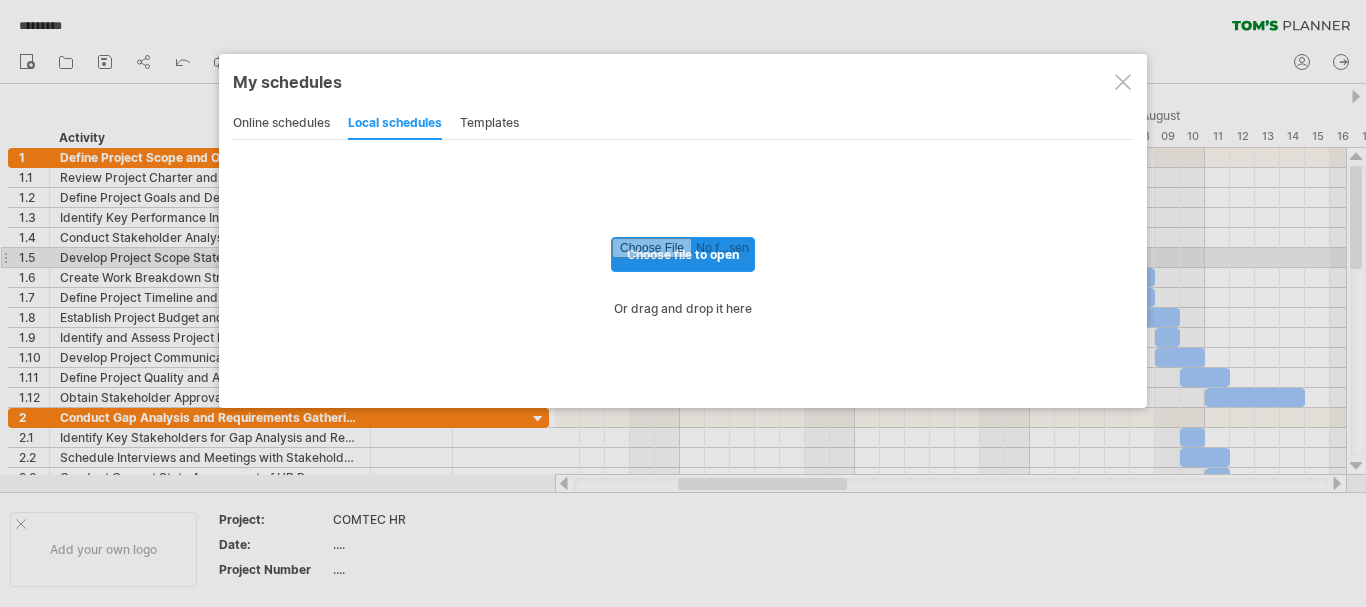 click at bounding box center [683, 254] 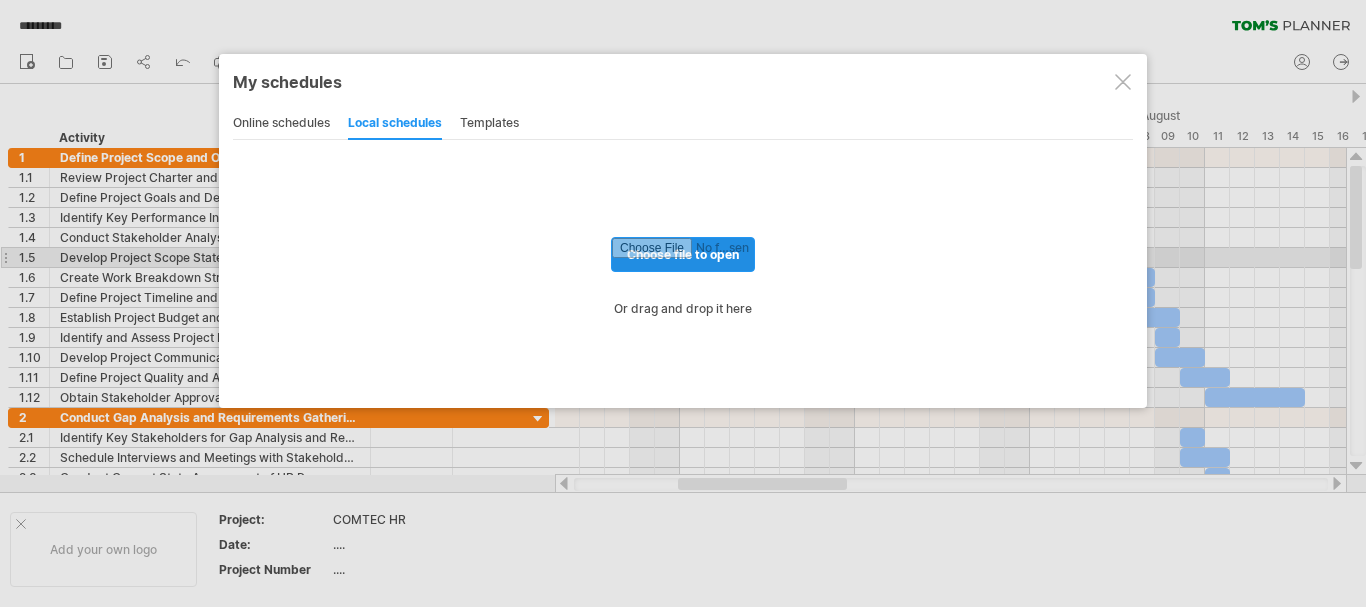 type on "**********" 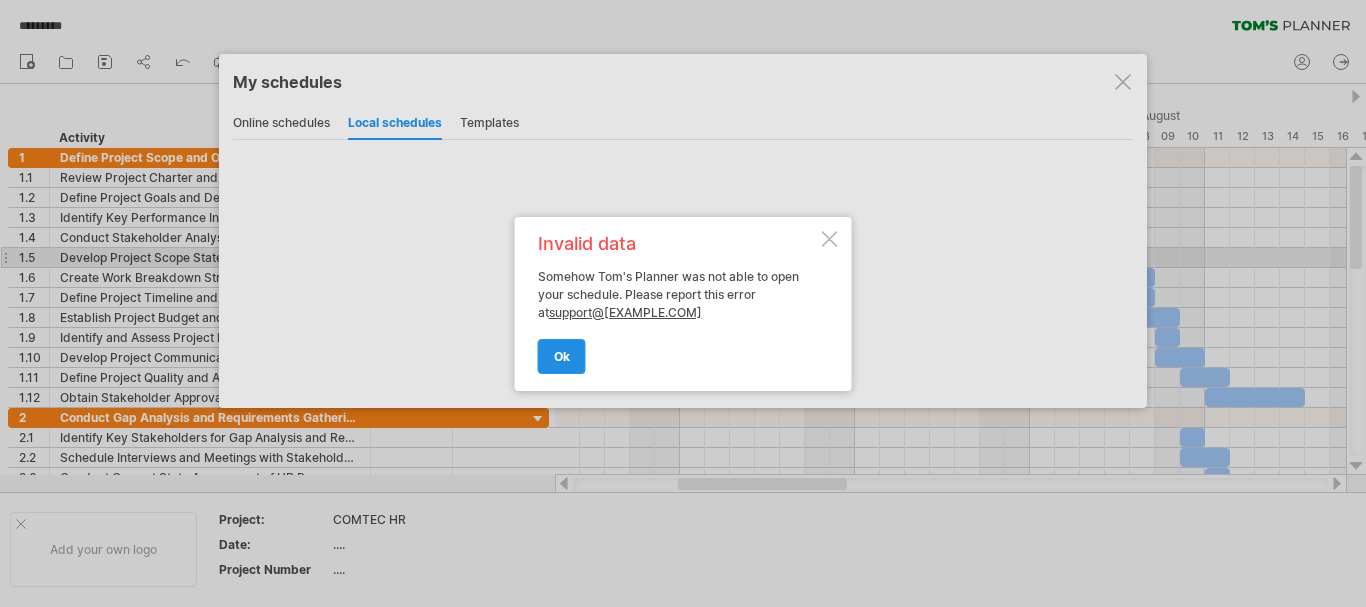 click on "ok" at bounding box center [562, 356] 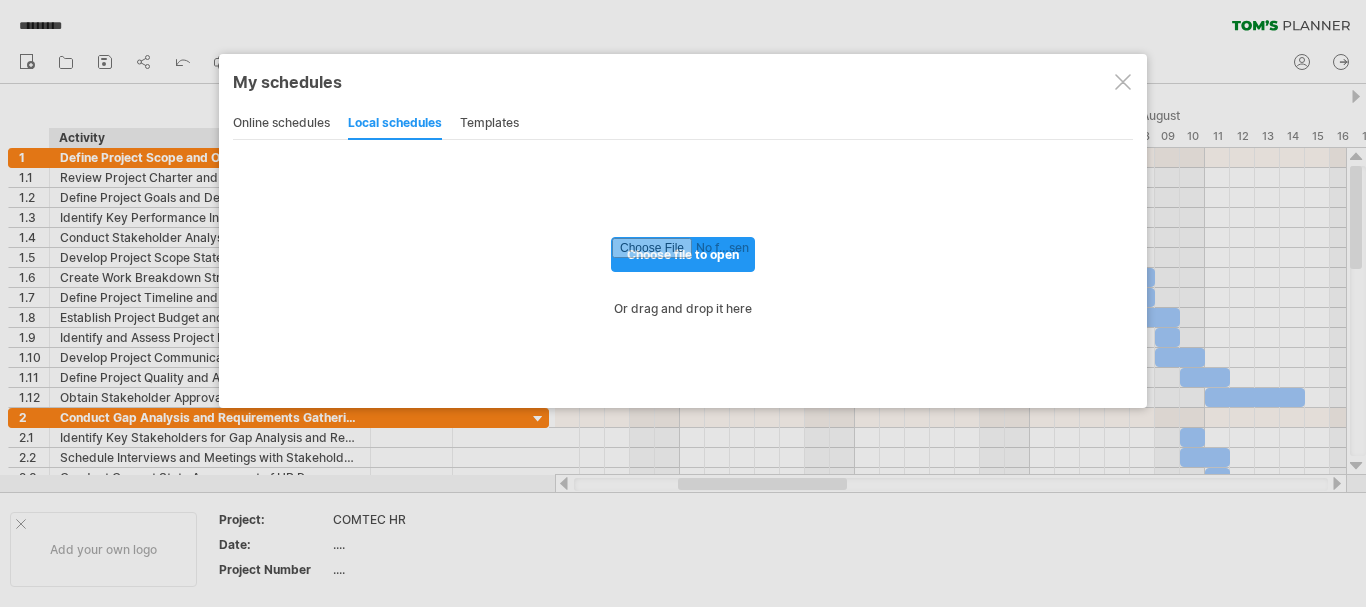 click on "online schedules" at bounding box center [281, 124] 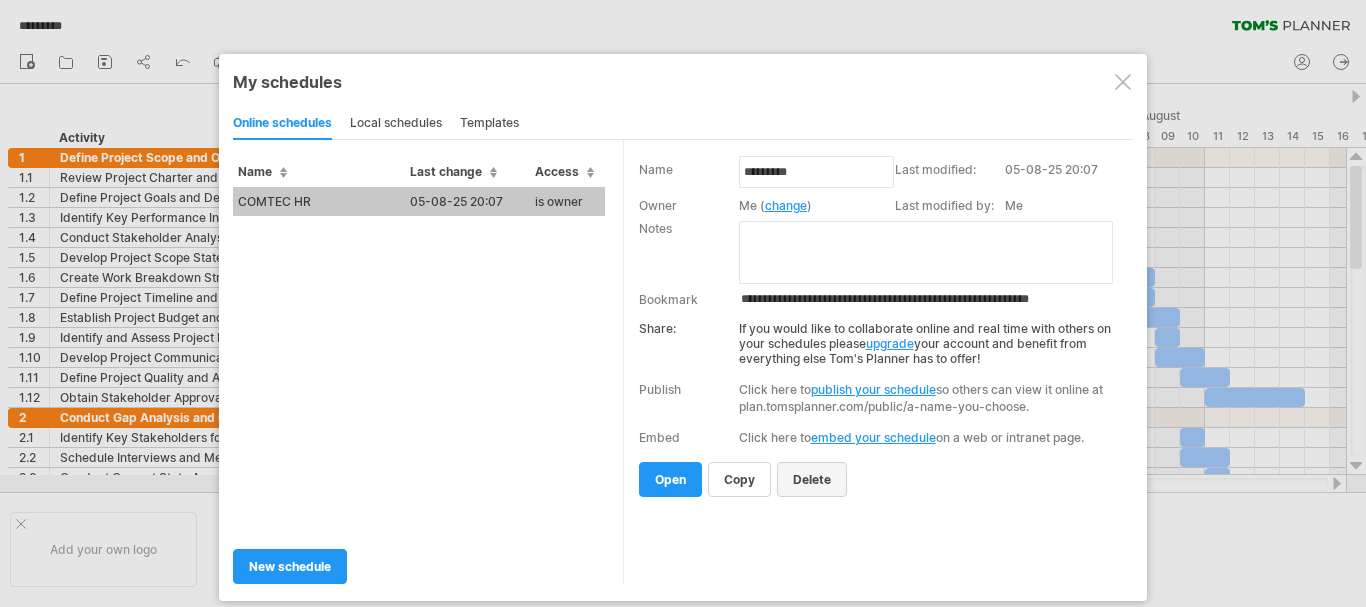 click on "delete" at bounding box center [812, 479] 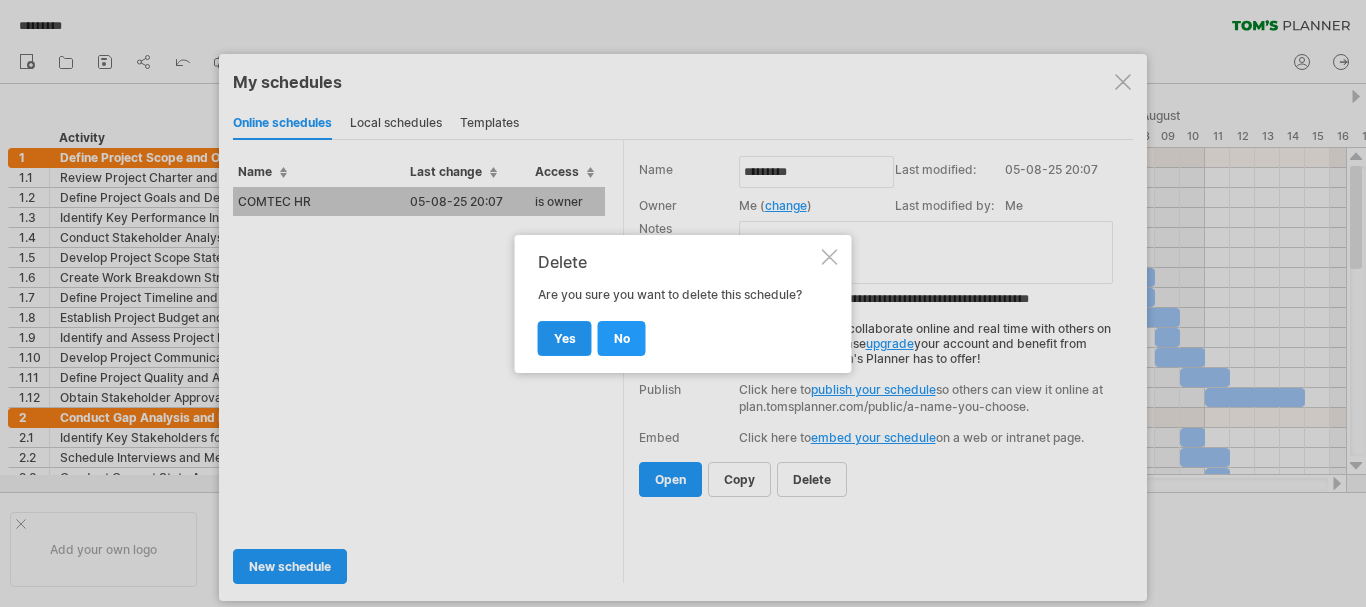 click on "yes" at bounding box center (565, 338) 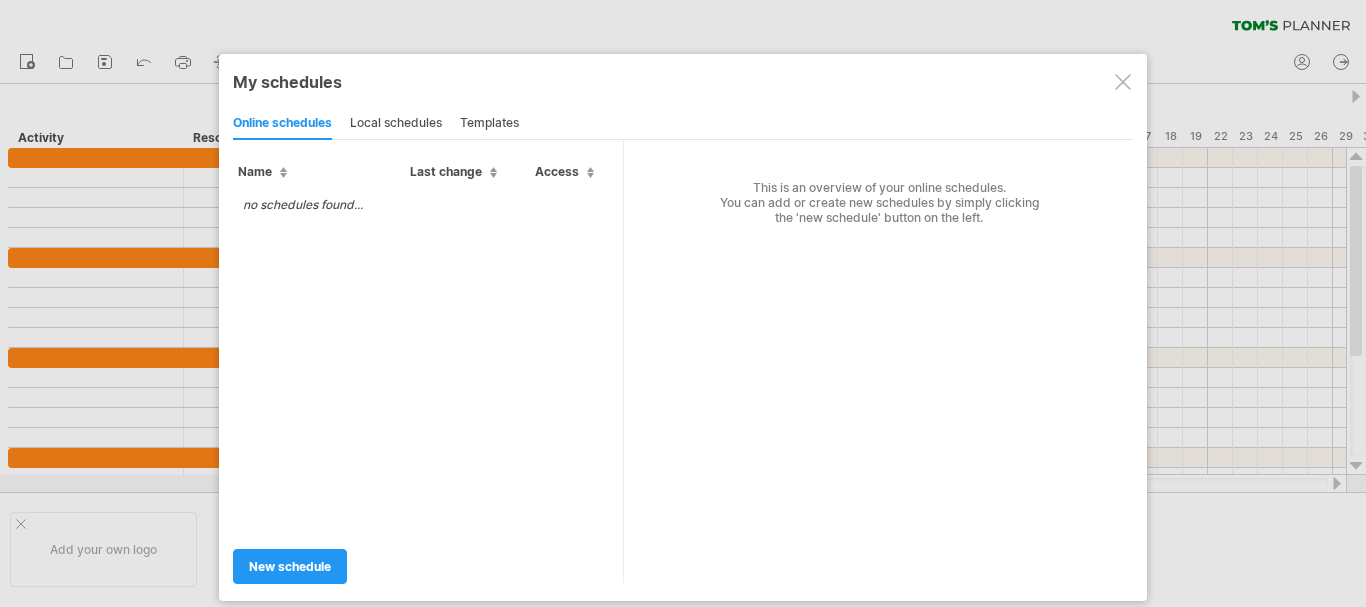 click at bounding box center [1123, 82] 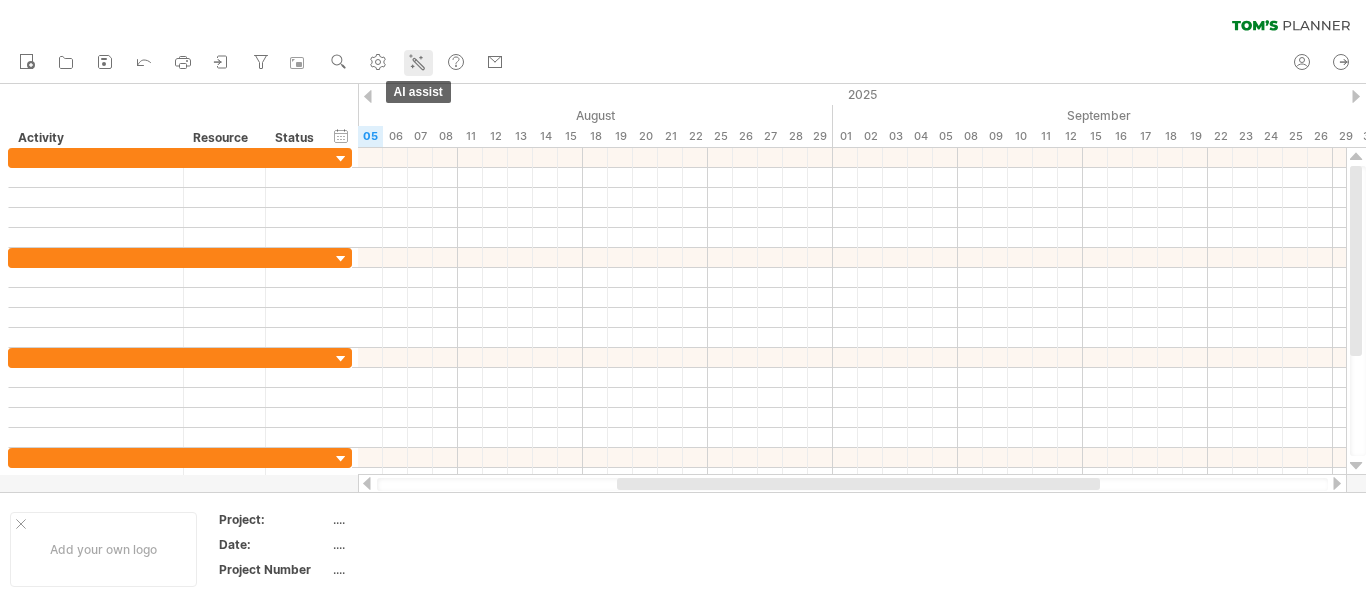 click 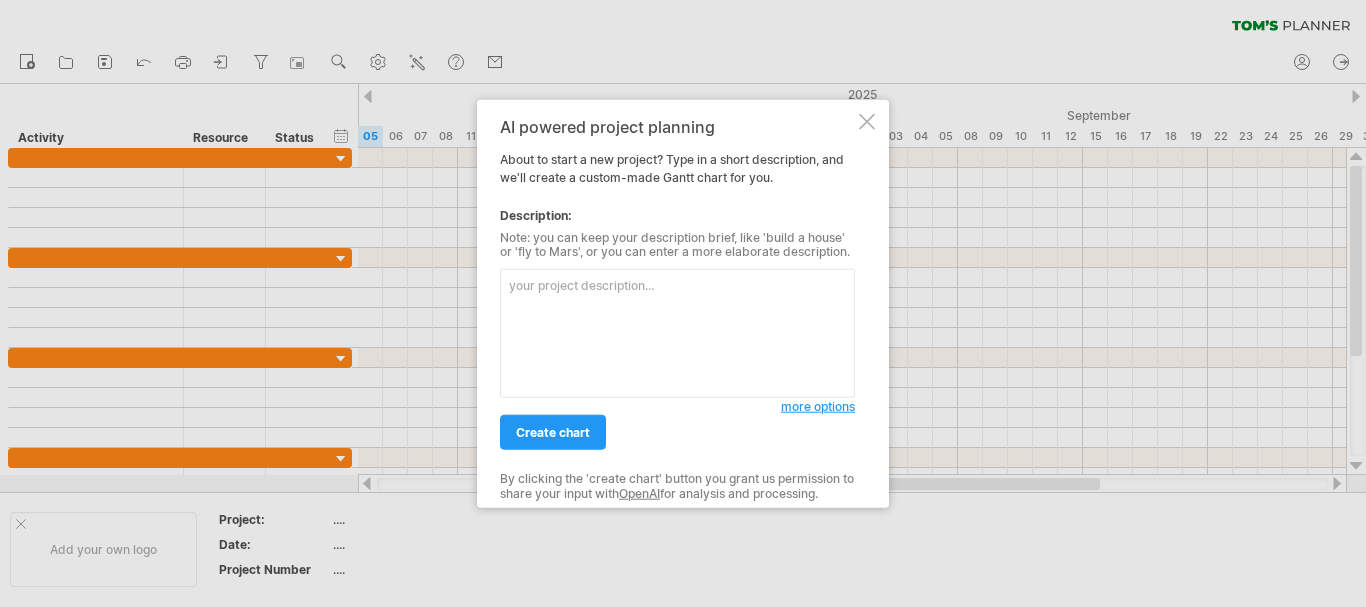 click on "more options" at bounding box center [818, 406] 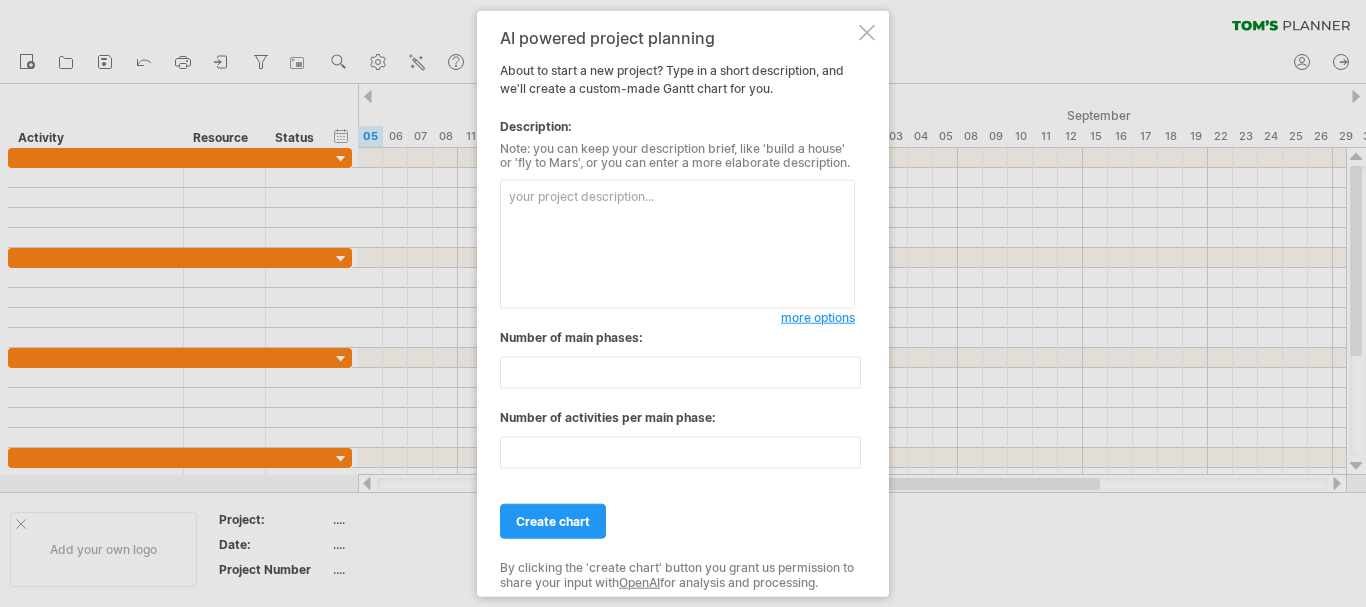 click on "more options" at bounding box center [818, 317] 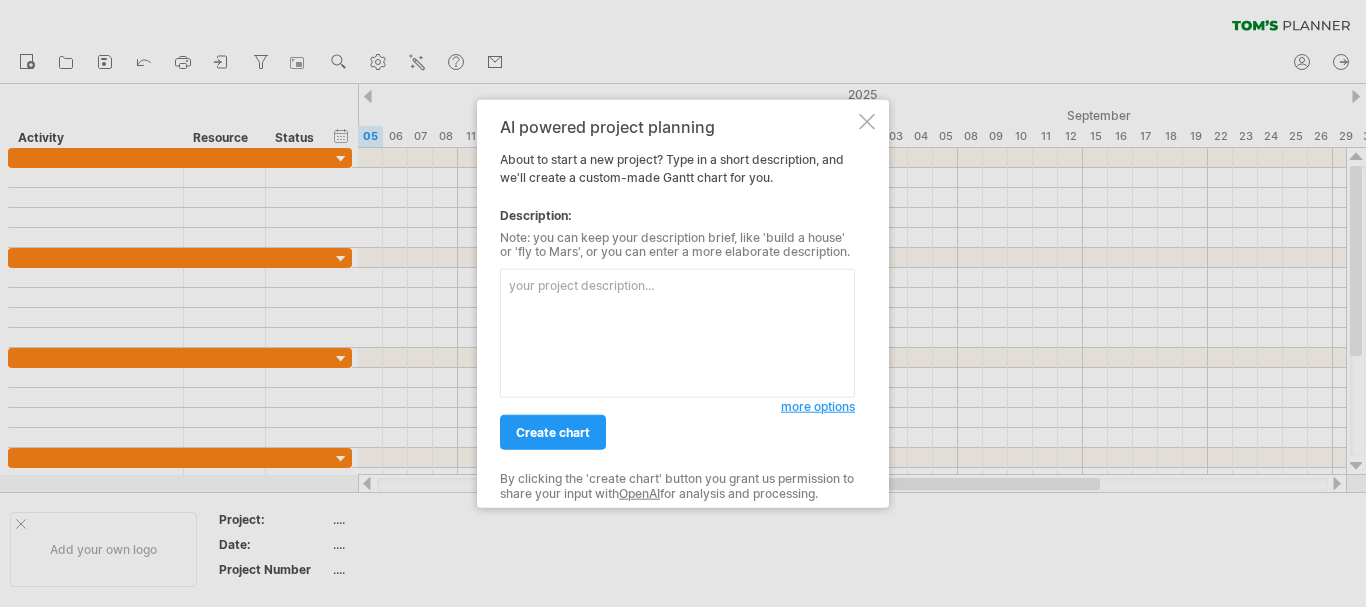 click at bounding box center (677, 333) 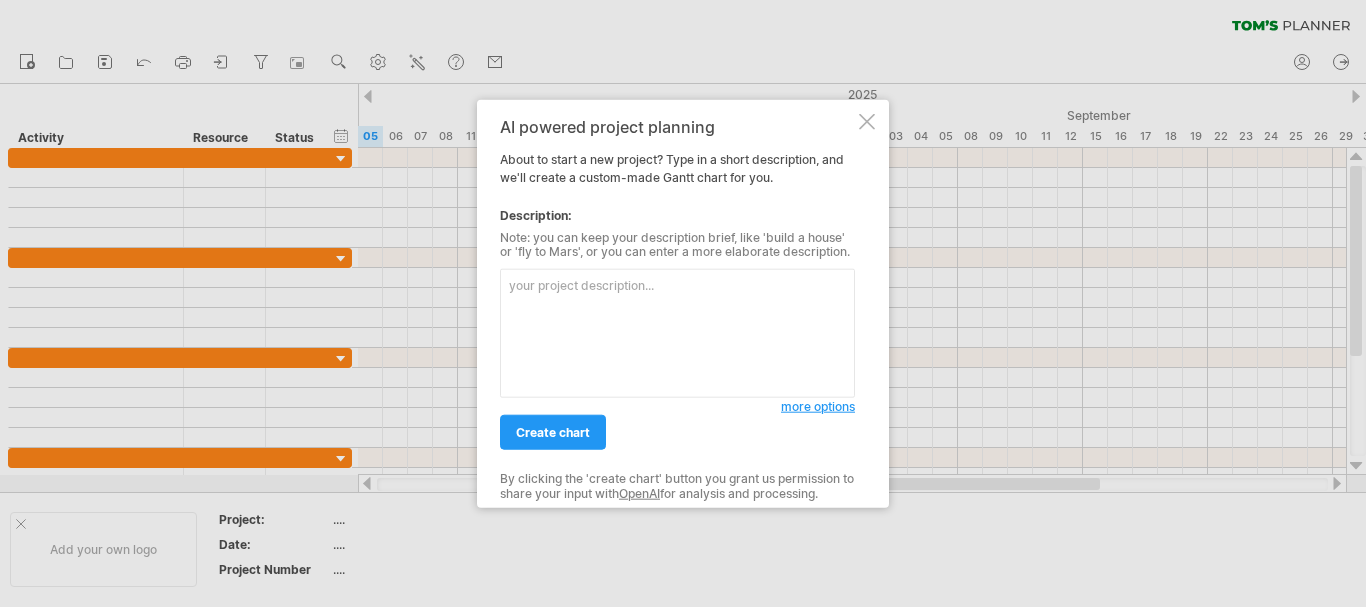 paste on "RAYA Company Odoo Implementation Project Plan
Issuance Date			Master data (project, stations, locations, assets type, assets, technician,tools&devices	delivery 1
Current Date			Work order full cycle and preventive mentainance (period, codes, plans).	delivery 2
Corrective mentainance (creating tickets, tracking & team communications).	delivery 3		6.6
198
Milestones	#	Task	Detail	Owner	Status	Planned Days
1. Kick-off and Planning	1.1	Project Kick-Off	SOW, Plans (Project, Risk, Stakeholders), Teams Structure from both sides	Vendor / Client	done	1
1.2	Master Data Gathering	Prepare the Master Data by Client	Client	To Do	7
2. Analysis	2.1	System (Gap) Analysis	Analysis - BRD 1.2	Vendor / Client	done	3
Analysis - BRD 4.7	Vendor / Client	done	3
Analysis - BRD 5.3.6	Vendor / Client	in progress	2
Analysis - BRD 8.9	Vendor / Client	in progress	3
Analysis - BRD 10.11	Vendor / Client	in progress	3
Analysis - BRD 12.13.14	Vendor / Client	in progress	4
2.2	Analysis Report (BRD) Issuanc..." 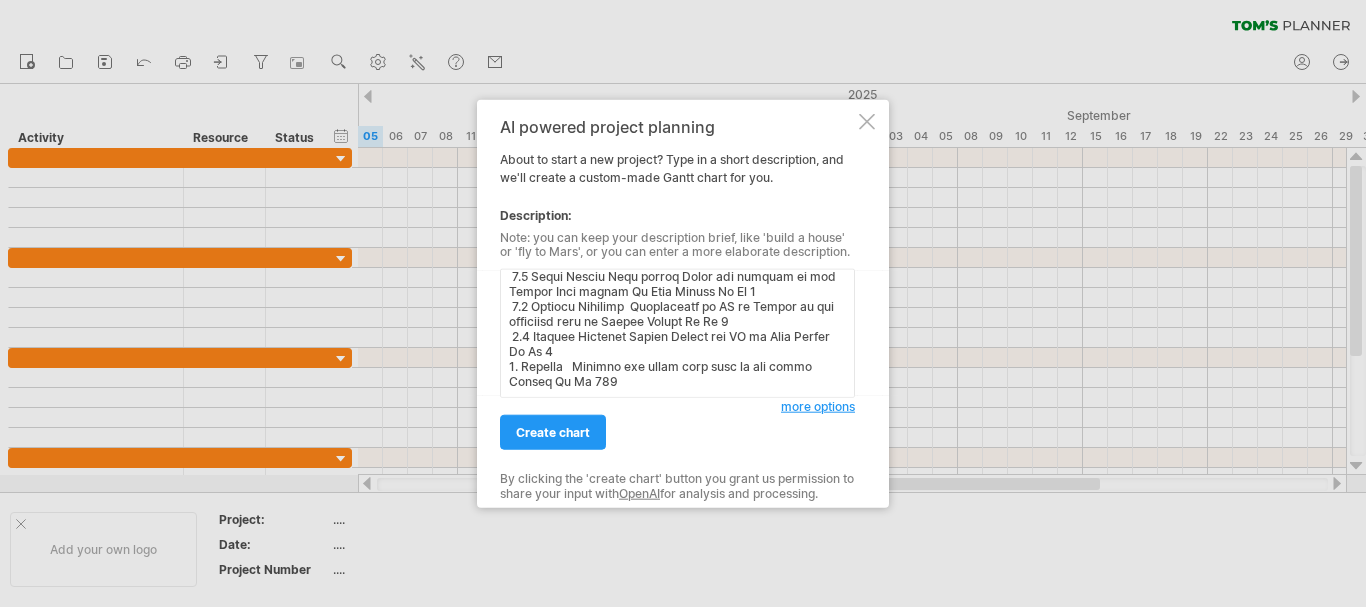 scroll, scrollTop: 909, scrollLeft: 0, axis: vertical 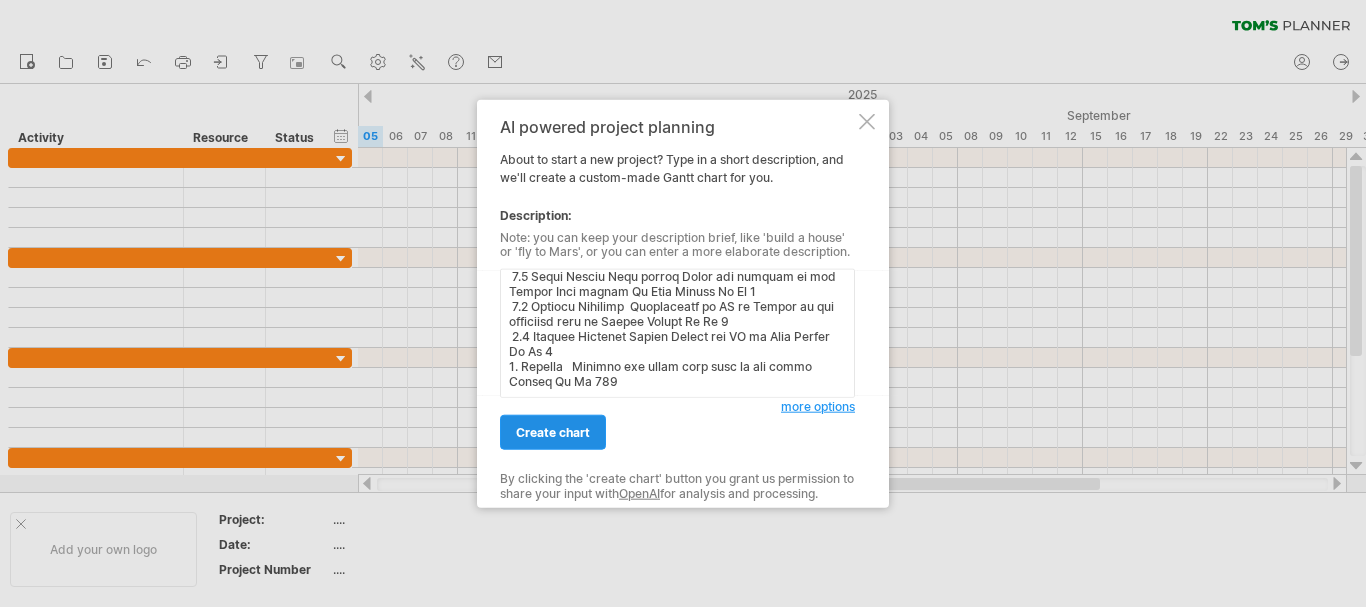 type on "RAYA Company Odoo Implementation Project Plan
Issuance Date   Master data (project, stations, locations, assets type, assets, technician,tools&devices delivery 1
Current Date   Work order full cycle and preventive mentainance (period, codes, plans). delivery 2
Corrective mentainance (creating tickets, tracking & team communications). delivery 3  6.6
198
Milestones # Task Detail Owner Status Planned Days
1. Kick-off and Planning 1.1 Project Kick-Off SOW, Plans (Project, Risk, Stakeholders), Teams Structure from both sides Vendor / Client done 1
1.2 Master Data Gathering Prepare the Master Data by Client Client To Do 7
2. Analysis 2.1 System (Gap) Analysis Analysis - BRD 1.2 Vendor / Client done 3
Analysis - BRD 4.7 Vendor / Client done 3
Analysis - BRD 5.3.6 Vendor / Client in progress 2
Analysis - BRD 8.9 Vendor / Client in progress 3
Analysis - BRD 10.11 Vendor / Client in progress 3
Analysis - BRD 12.13.14 Vendor / Client in progress 4
2.2 Analysis Report (BRD) Issuanc..." 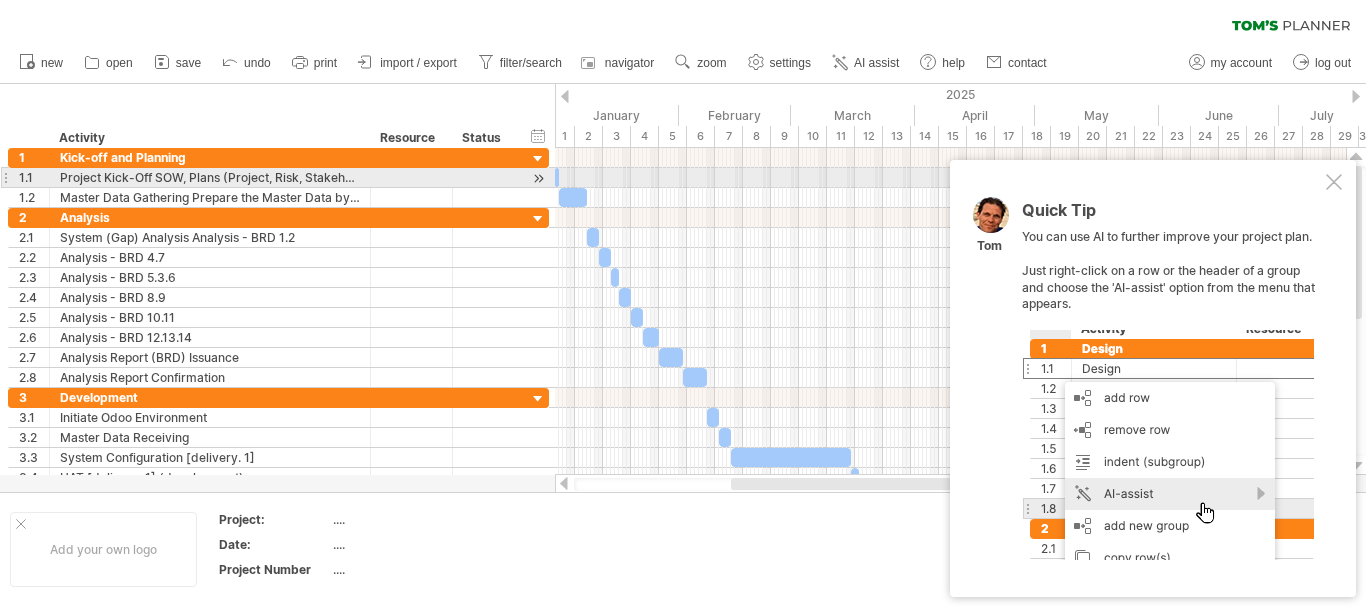 click at bounding box center [1334, 182] 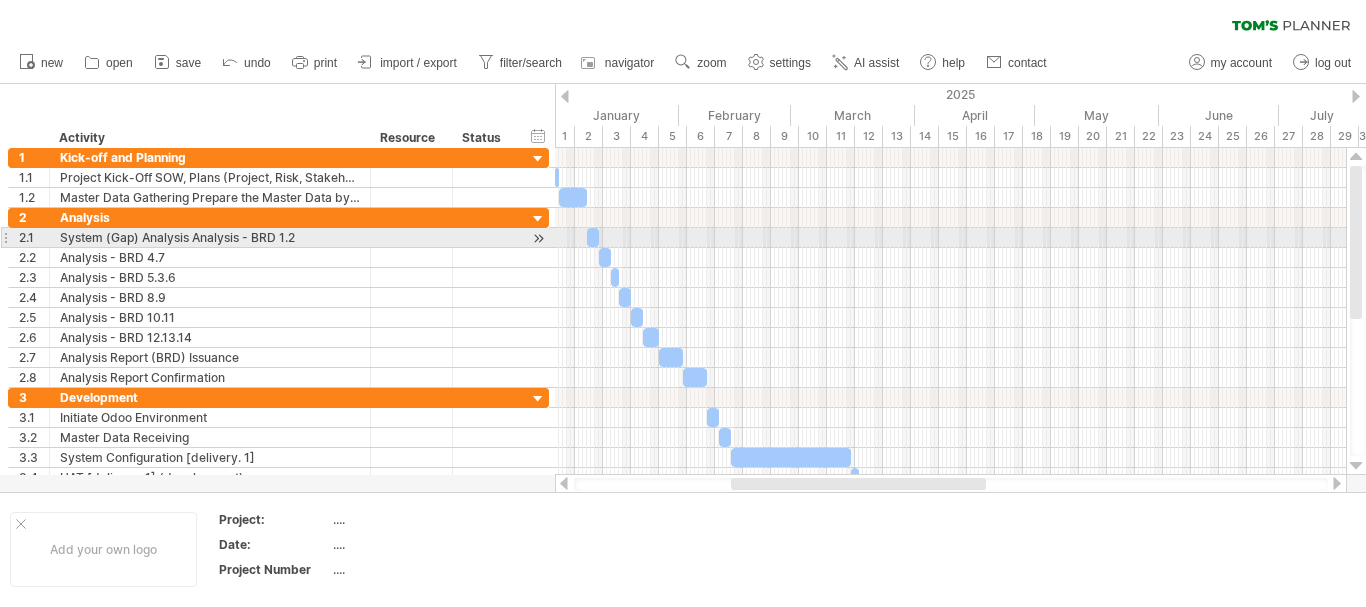 drag, startPoint x: 1354, startPoint y: 284, endPoint x: 1365, endPoint y: 237, distance: 48.270073 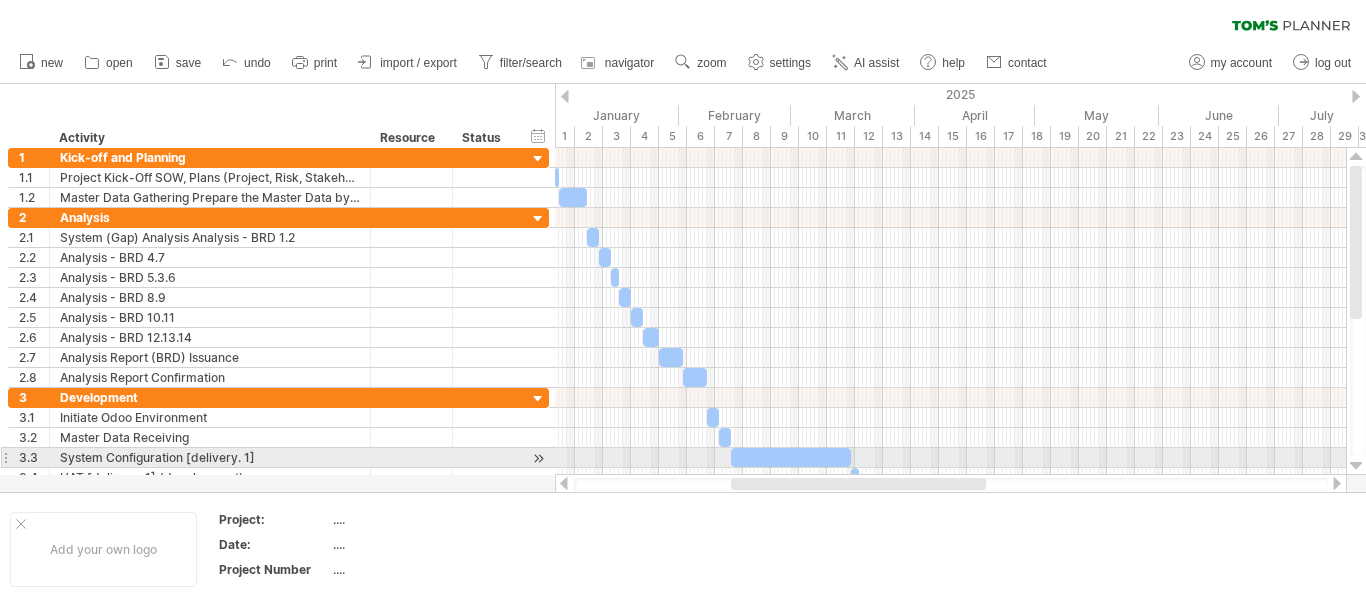click at bounding box center (1356, 466) 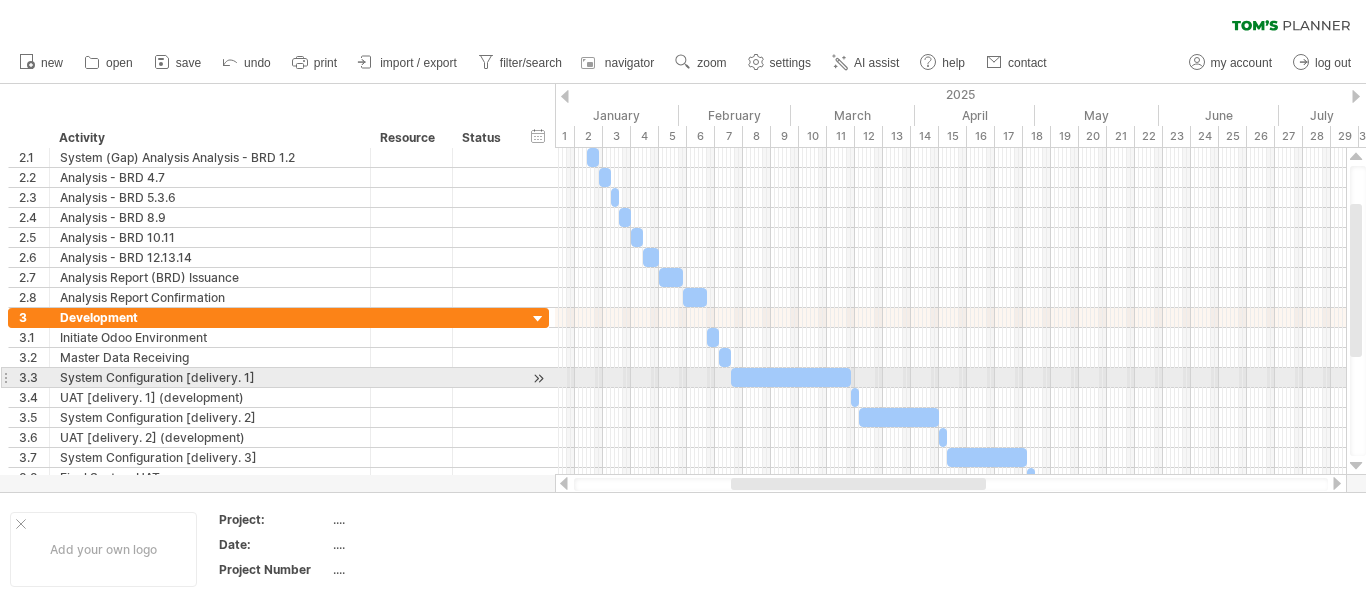 click at bounding box center [1356, 466] 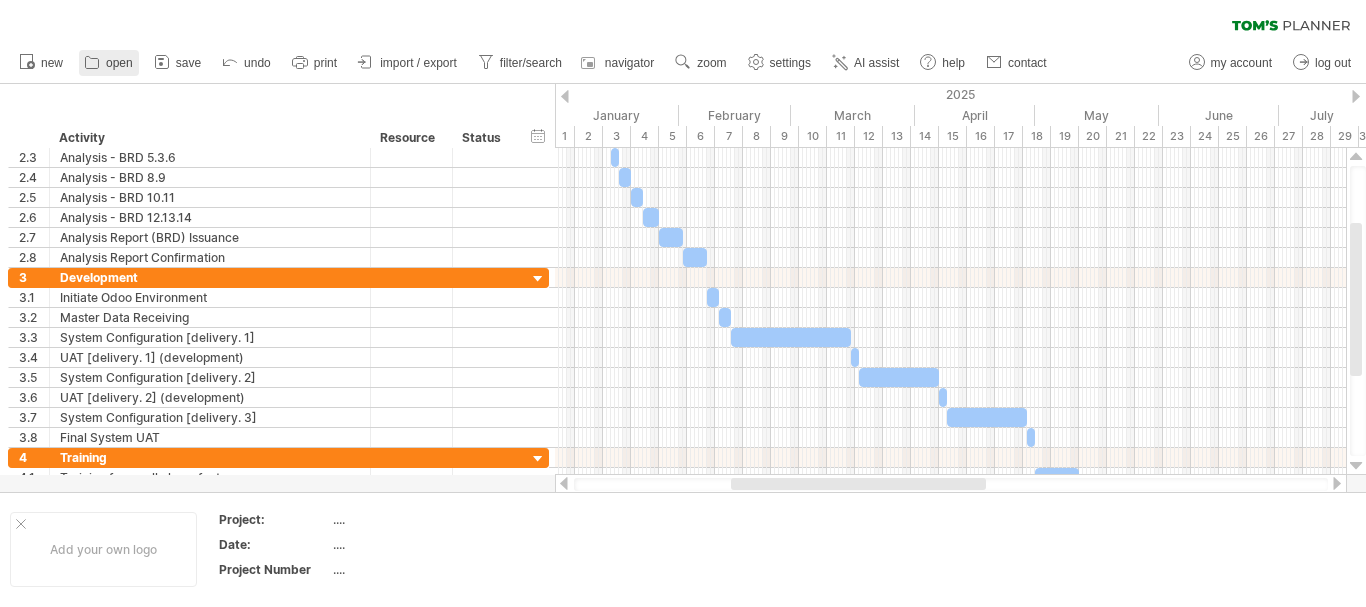 click on "open" at bounding box center [119, 63] 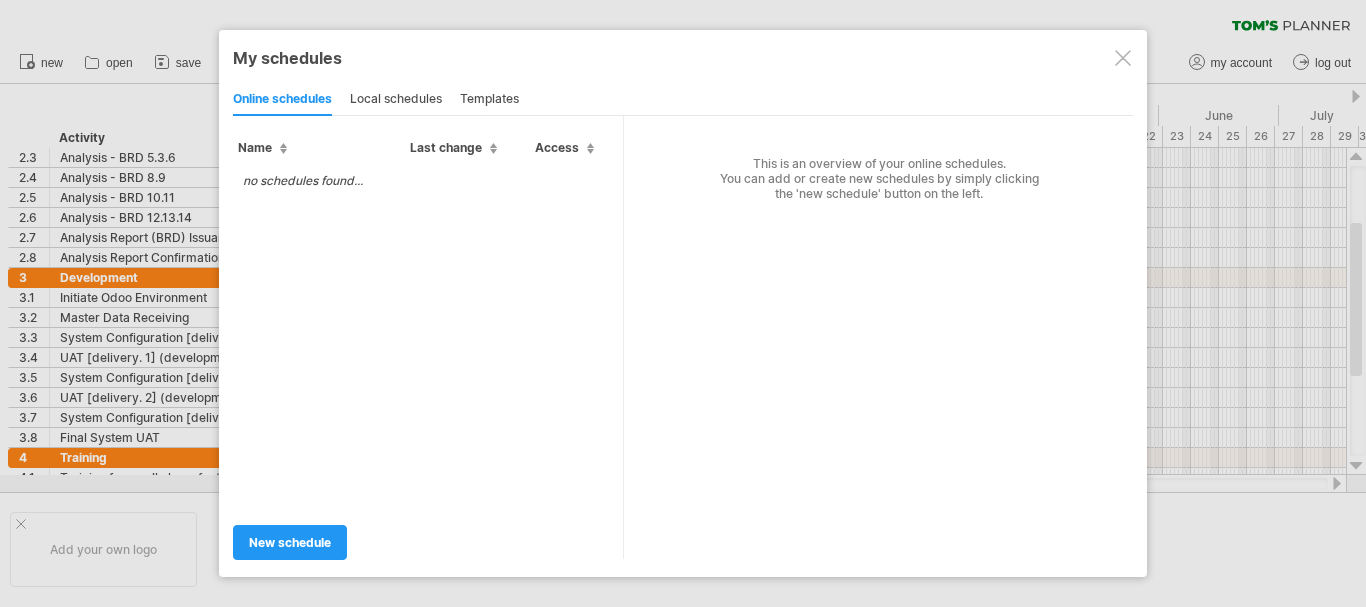 click at bounding box center (1123, 58) 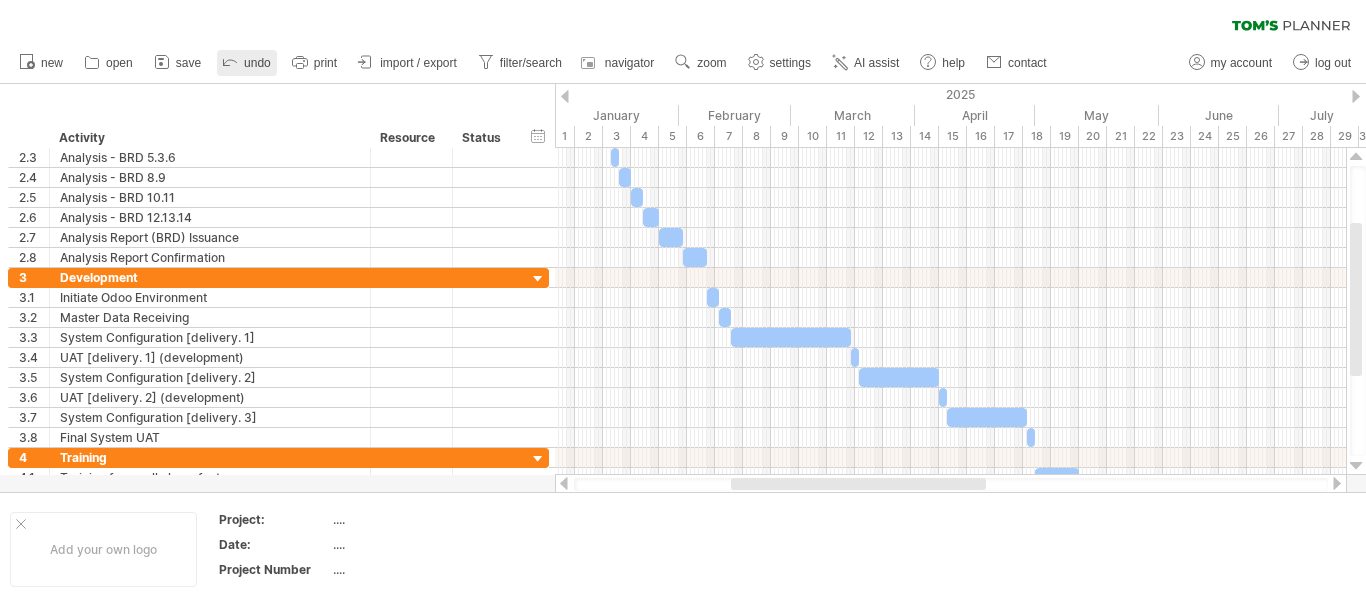 click on "undo" at bounding box center [257, 63] 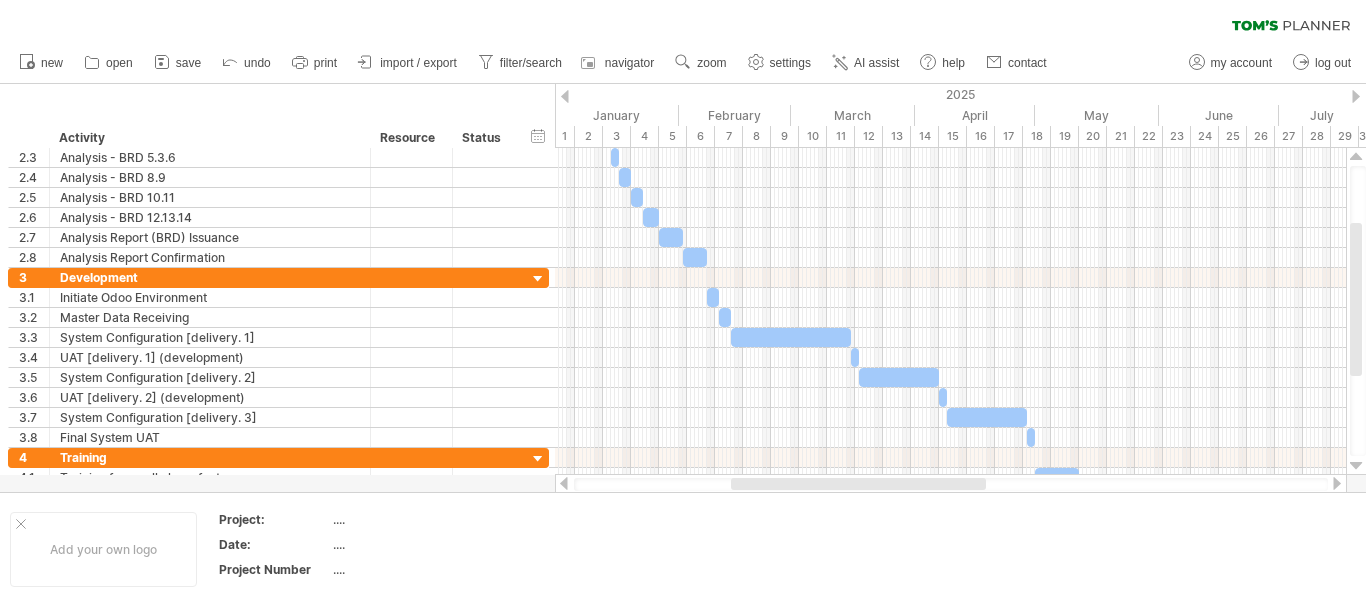 click at bounding box center [1337, 483] 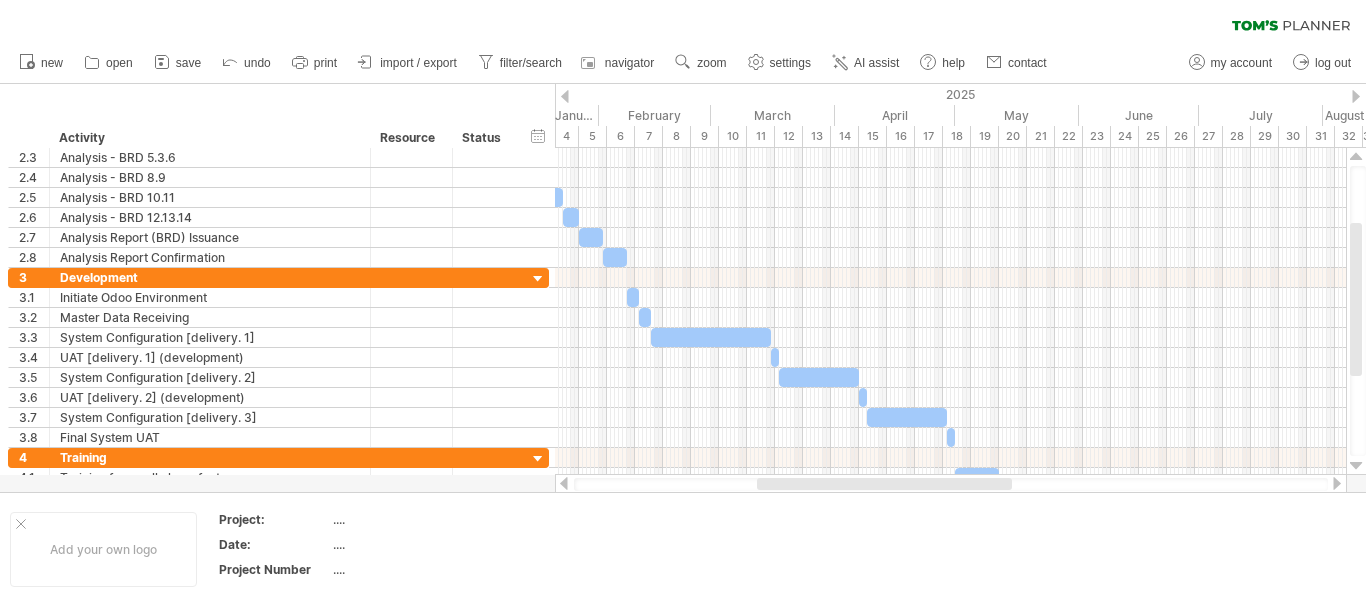 click at bounding box center [1337, 483] 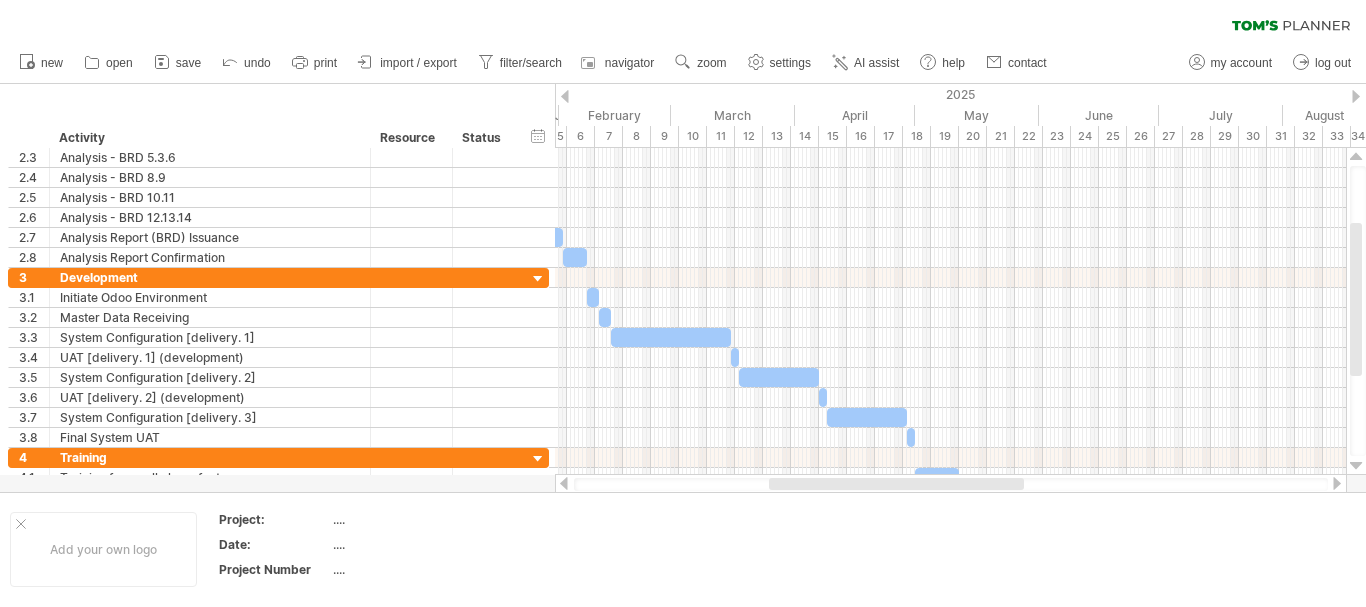 click at bounding box center (951, 484) 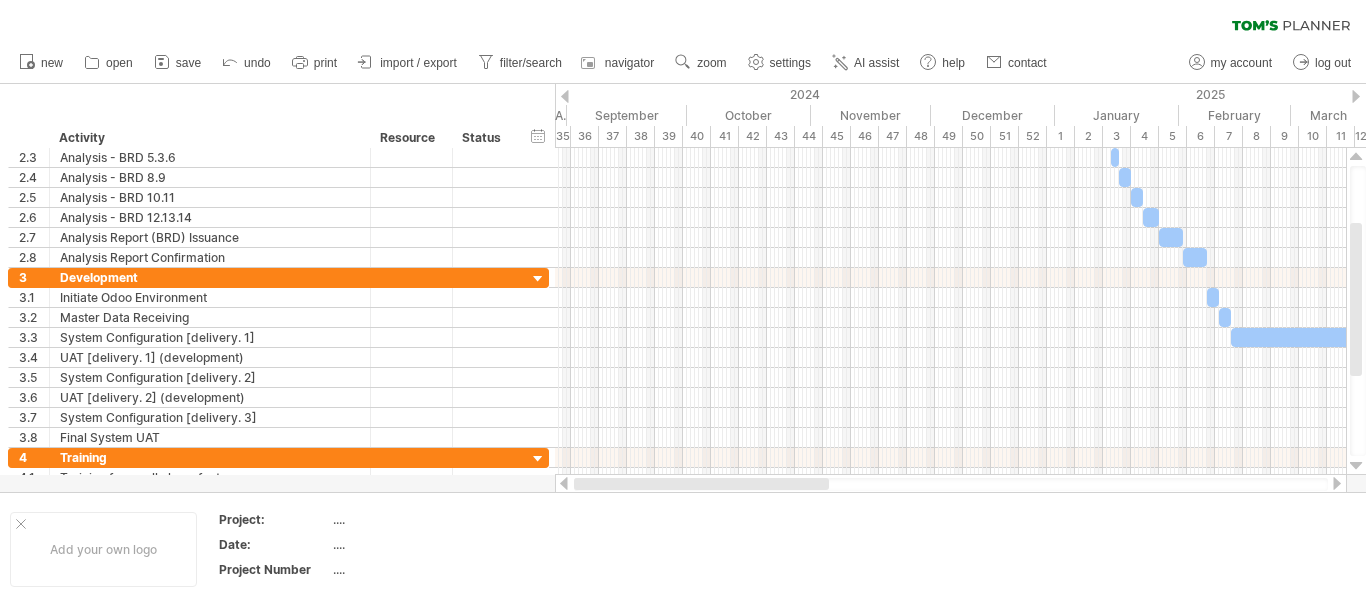 drag, startPoint x: 845, startPoint y: 481, endPoint x: 572, endPoint y: 489, distance: 273.1172 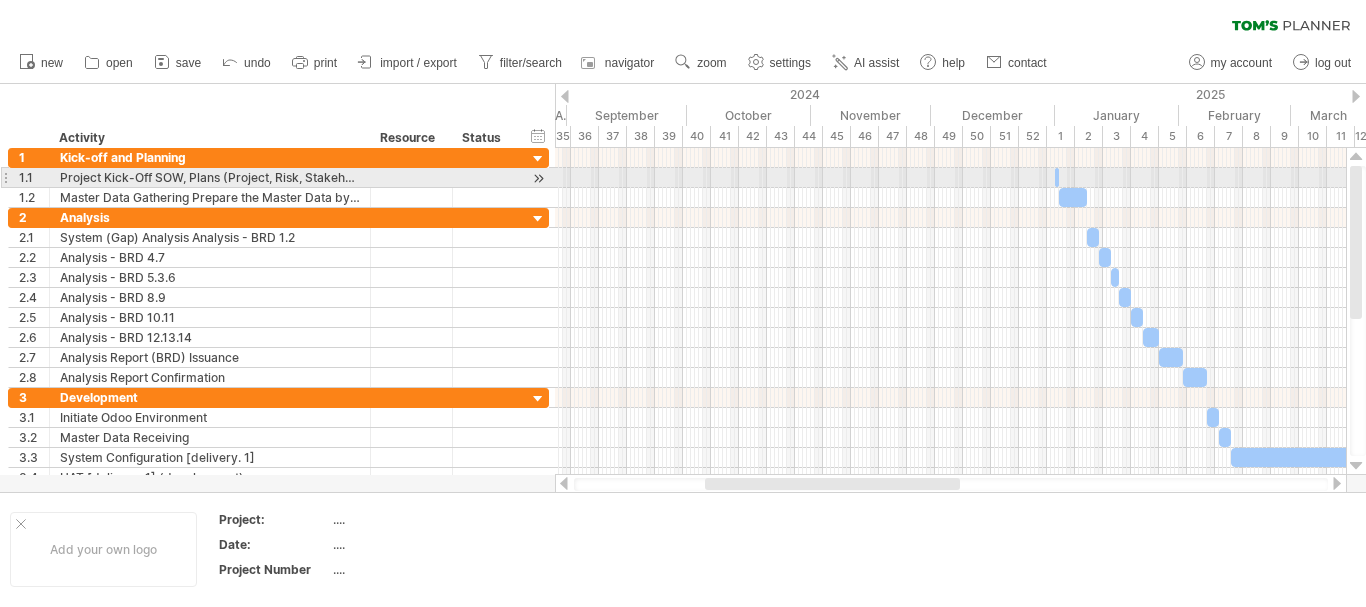 drag, startPoint x: 1358, startPoint y: 281, endPoint x: 1365, endPoint y: 176, distance: 105.23308 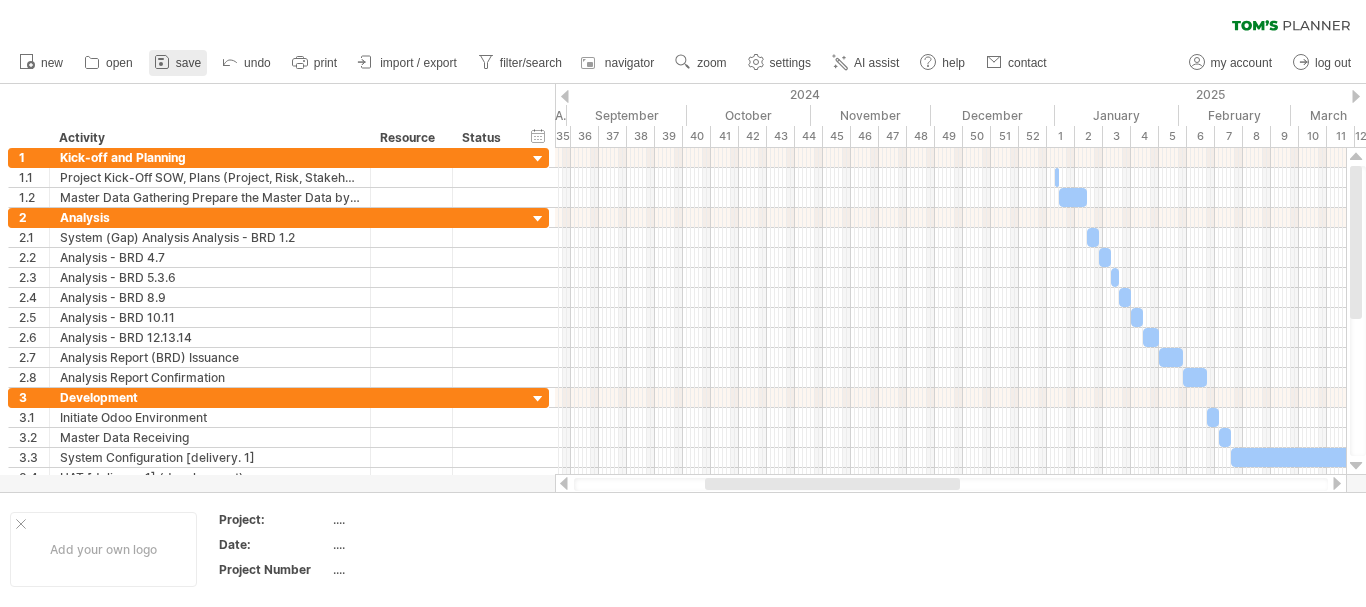 click on "save" at bounding box center [188, 63] 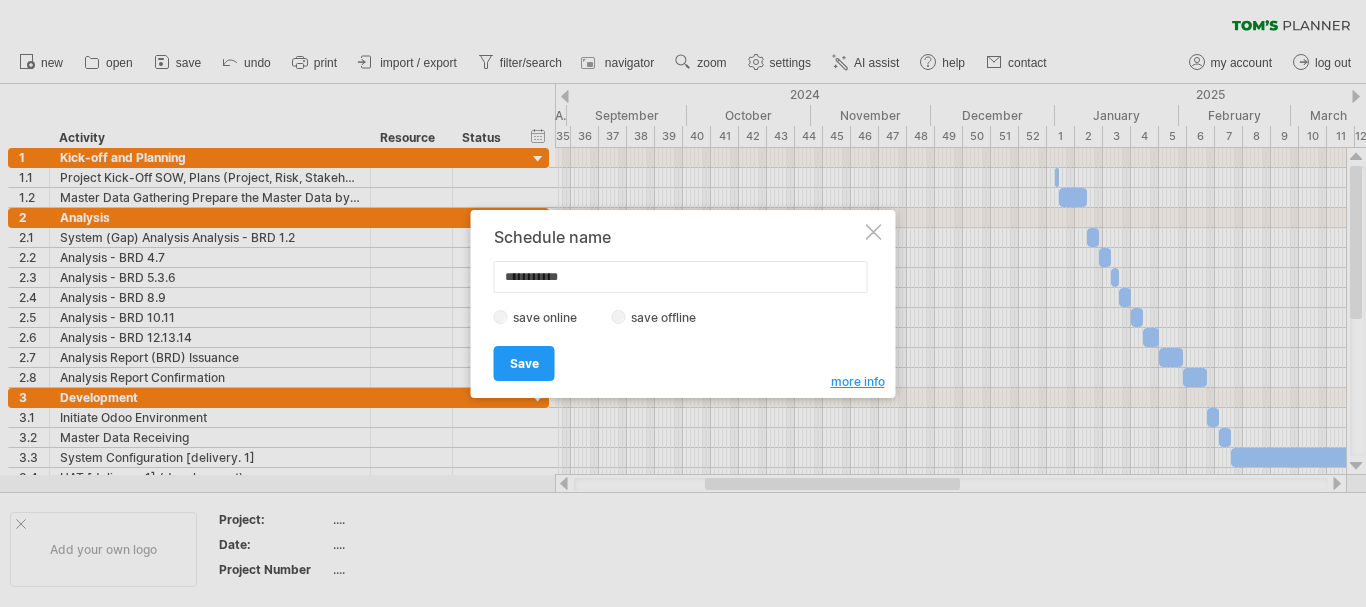 click on "save offline" at bounding box center [669, 317] 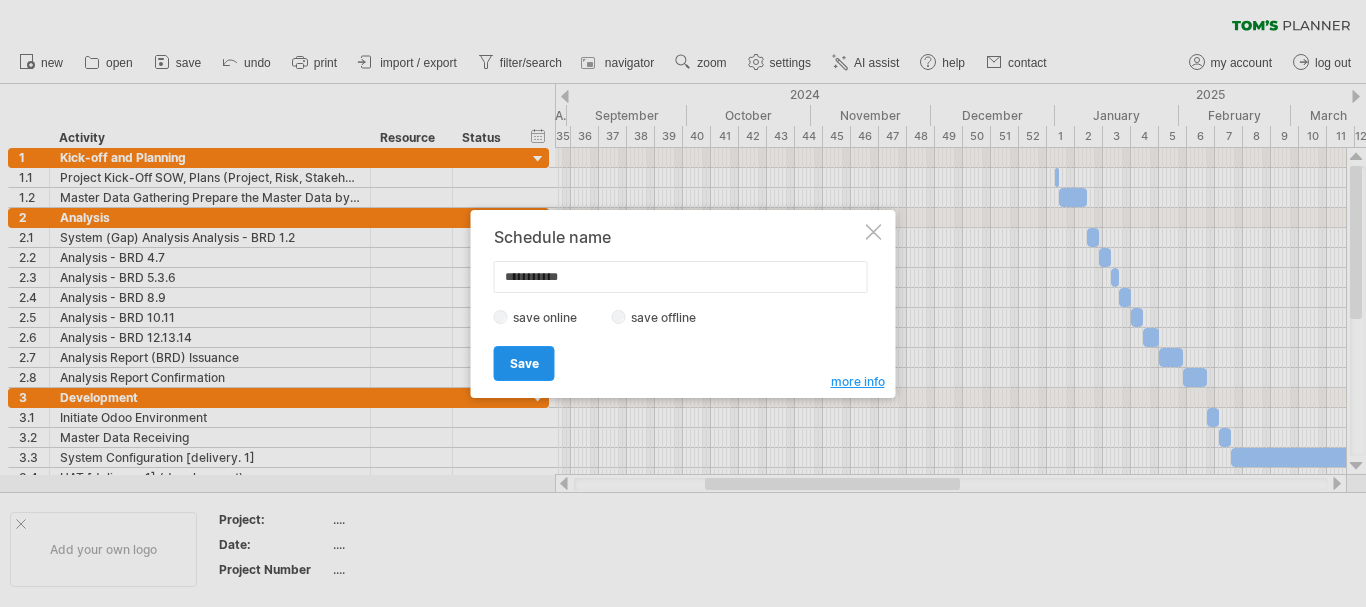 click on "Save" at bounding box center (524, 363) 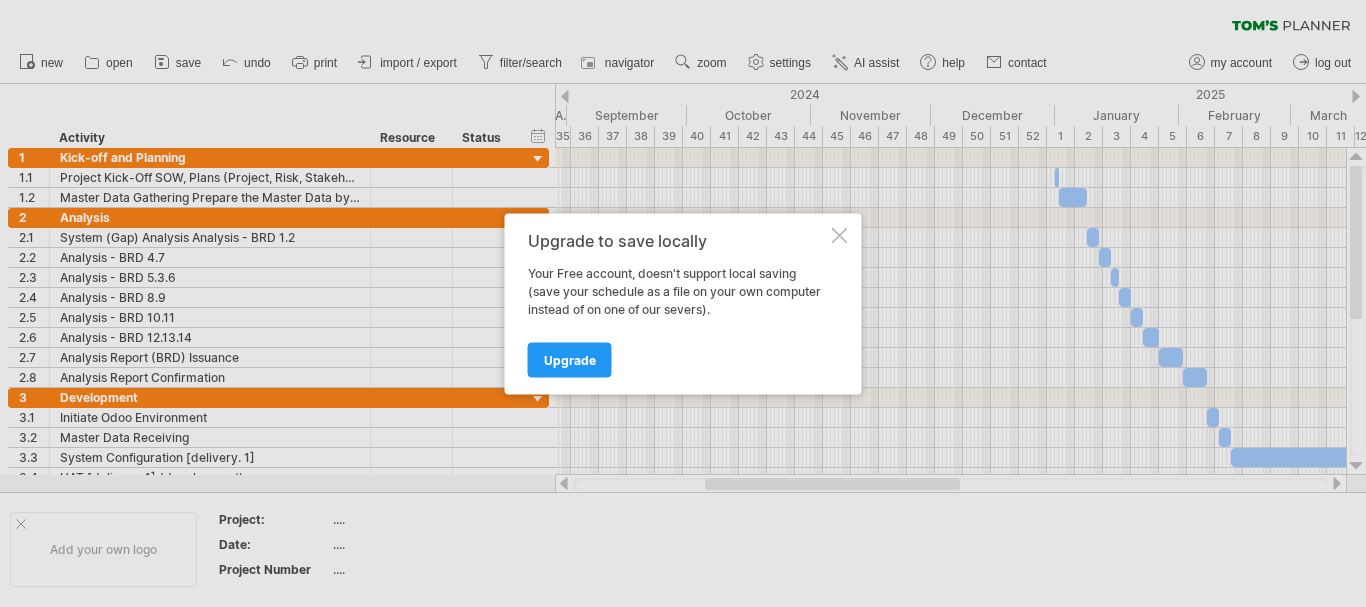 click on "Upgrade to save locally Your Free account, doesn't support local saving (save your schedule as a file on your own computer instead of on one of our severs). Upgrade" at bounding box center [683, 303] 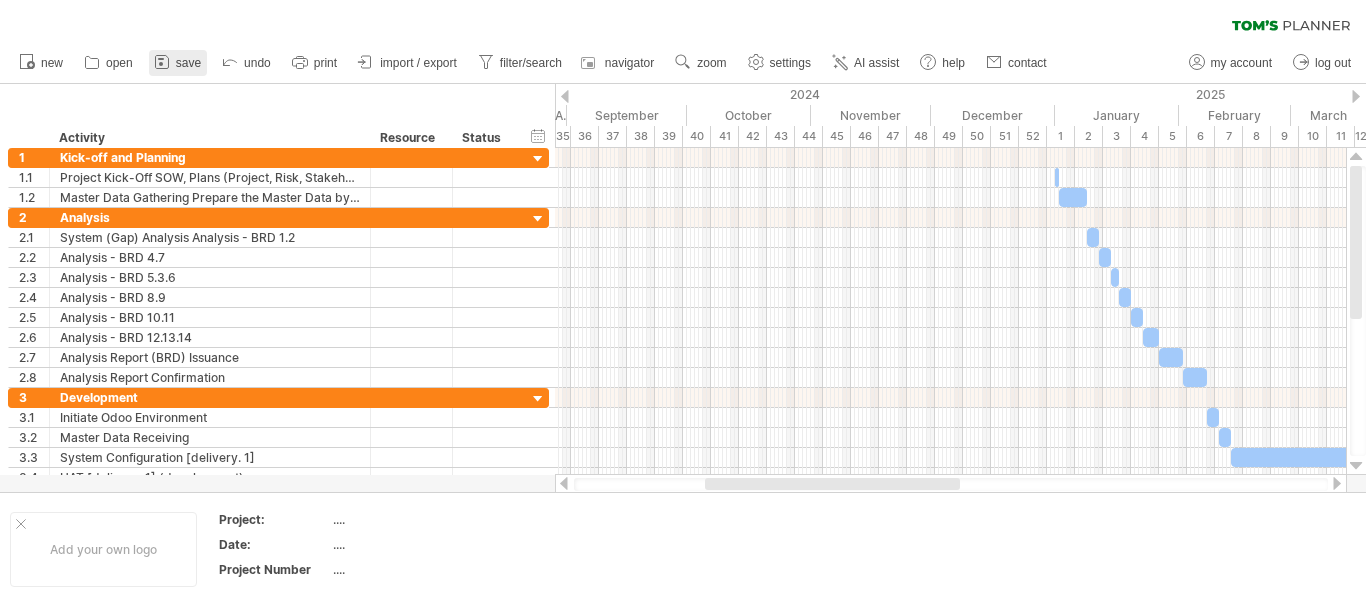 click on "save" at bounding box center [188, 63] 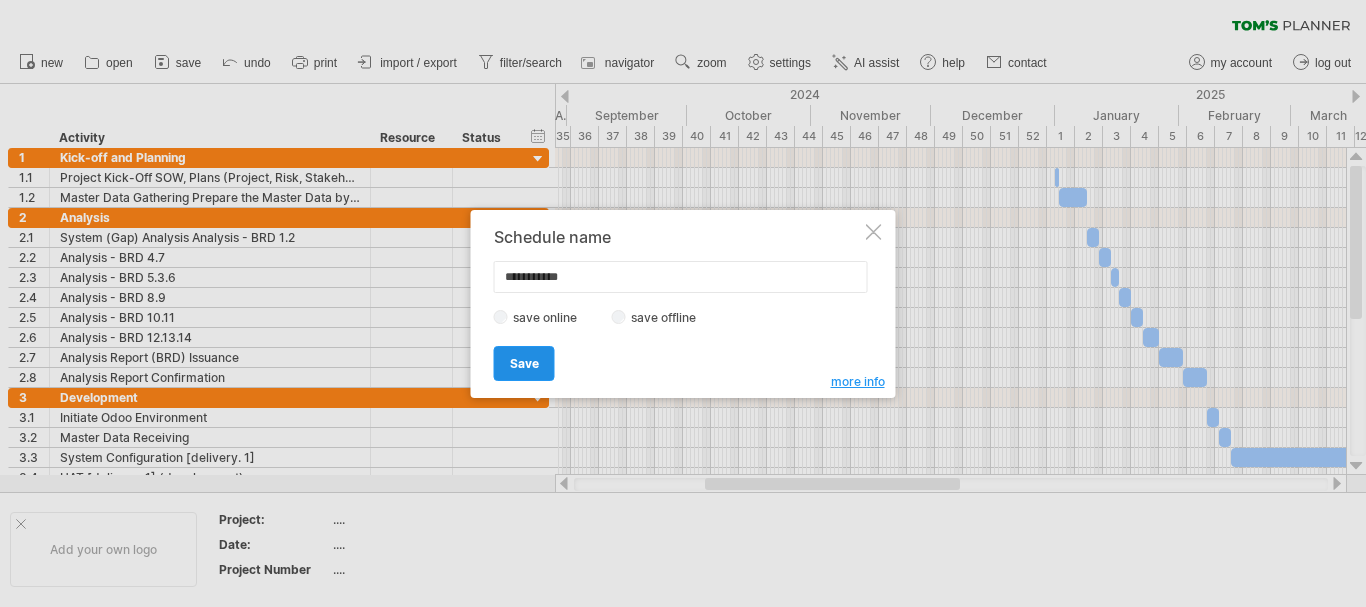 click on "Save" at bounding box center (524, 363) 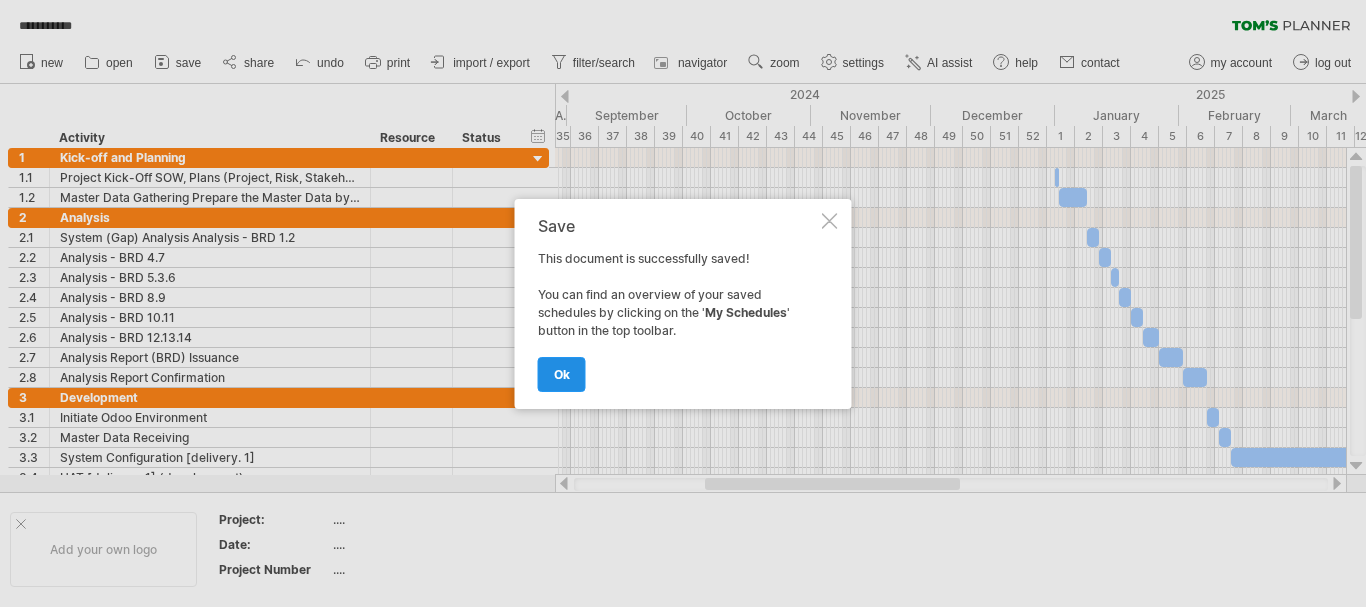 click on "ok" at bounding box center (562, 374) 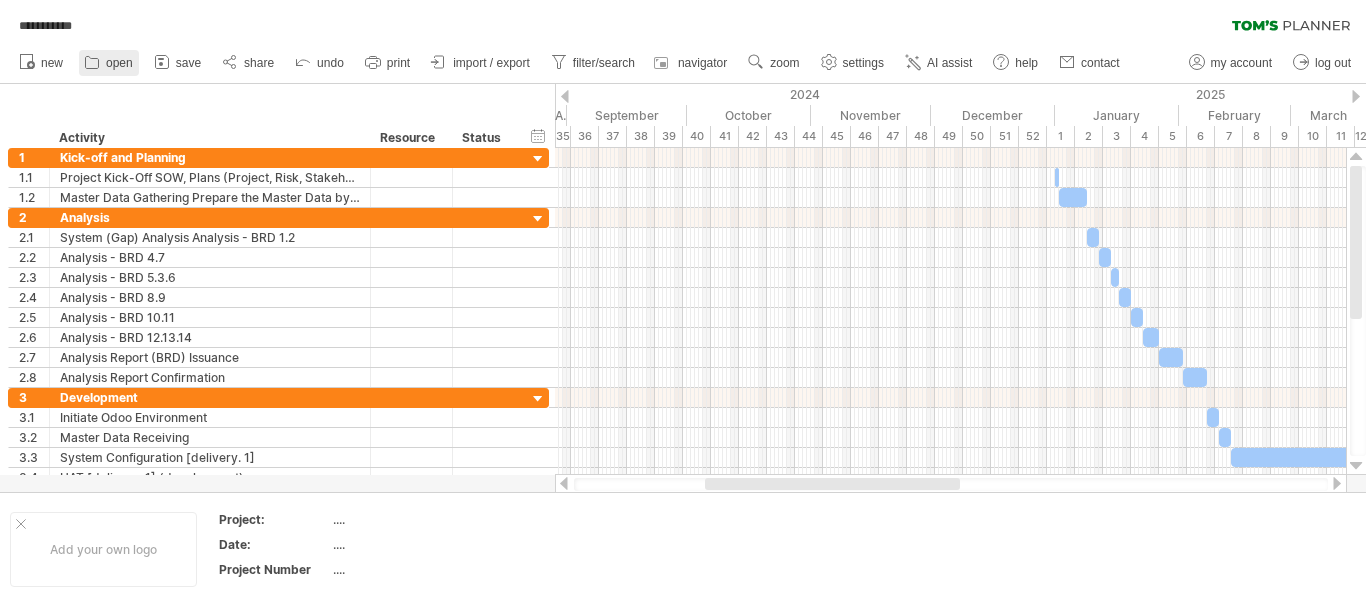 click on "open" at bounding box center (119, 63) 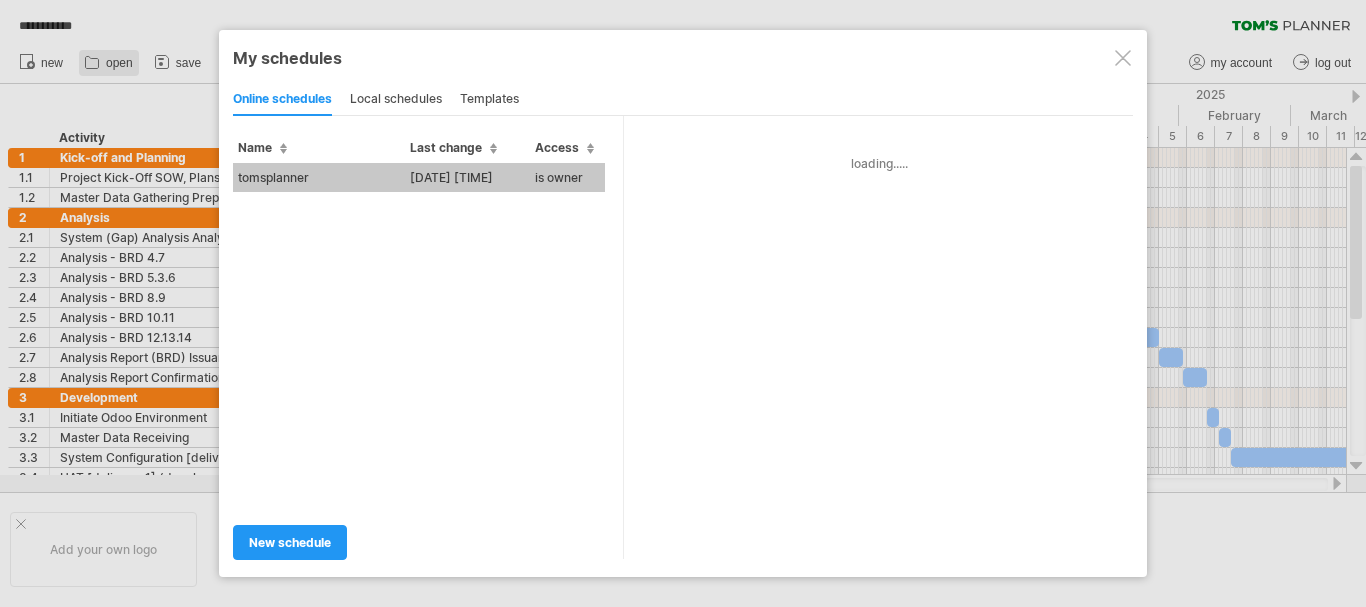 type on "**********" 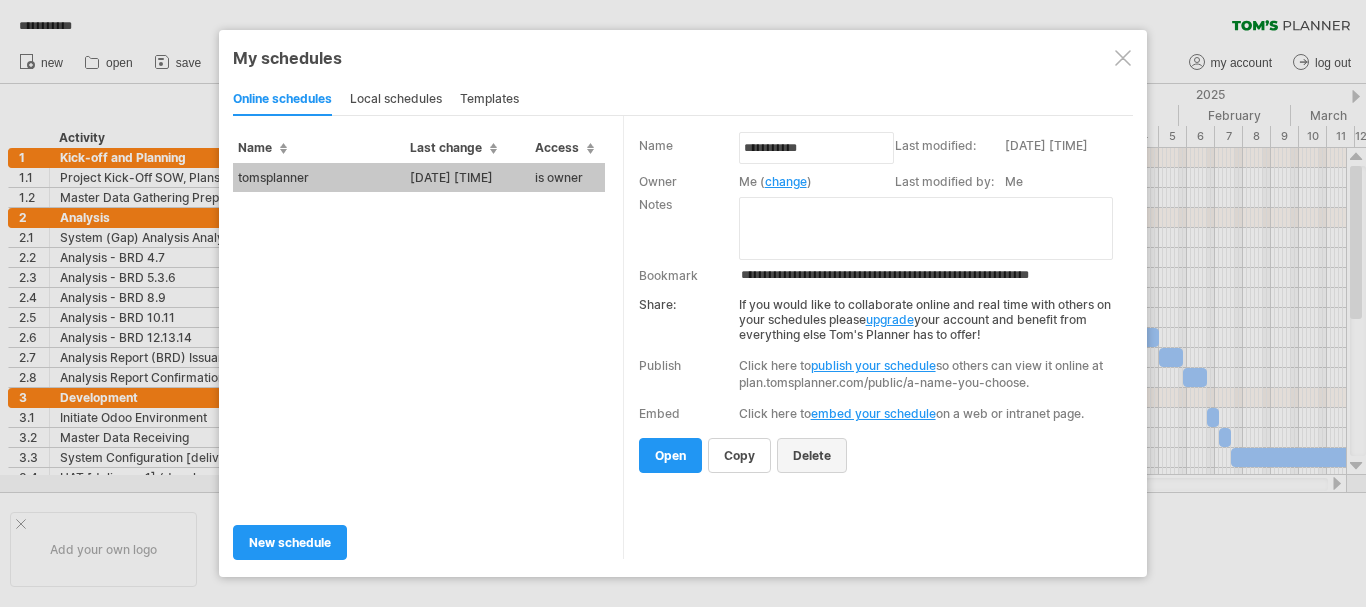 click on "delete" at bounding box center (812, 455) 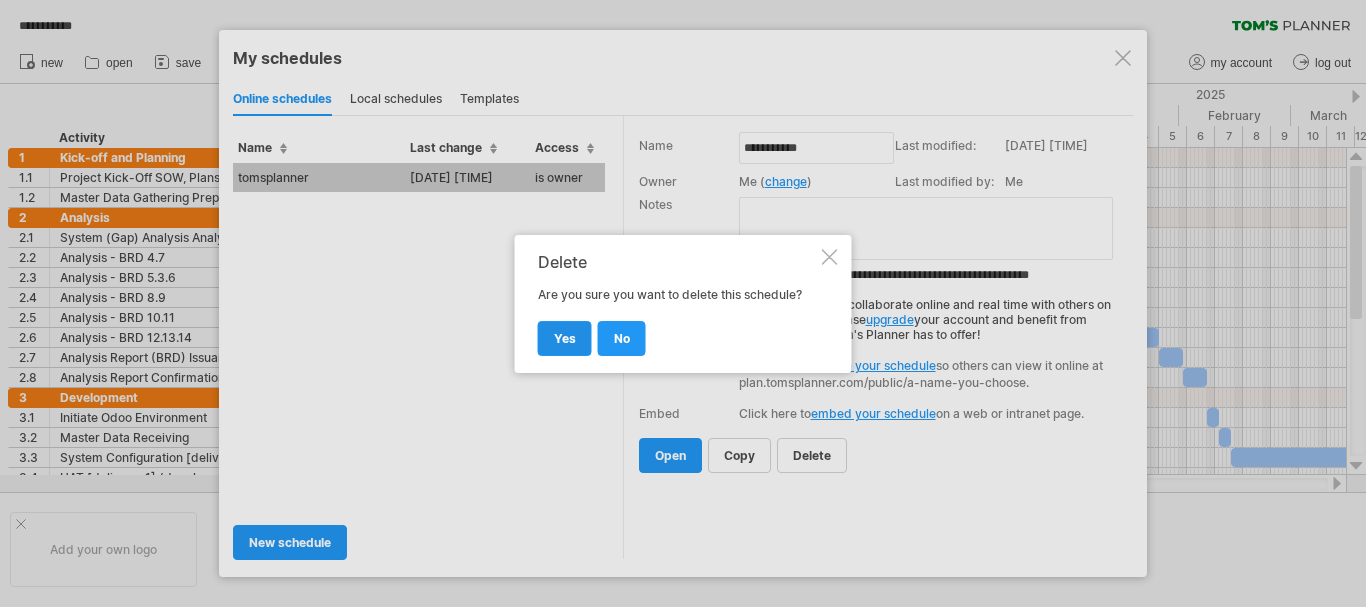 click on "yes" at bounding box center (565, 338) 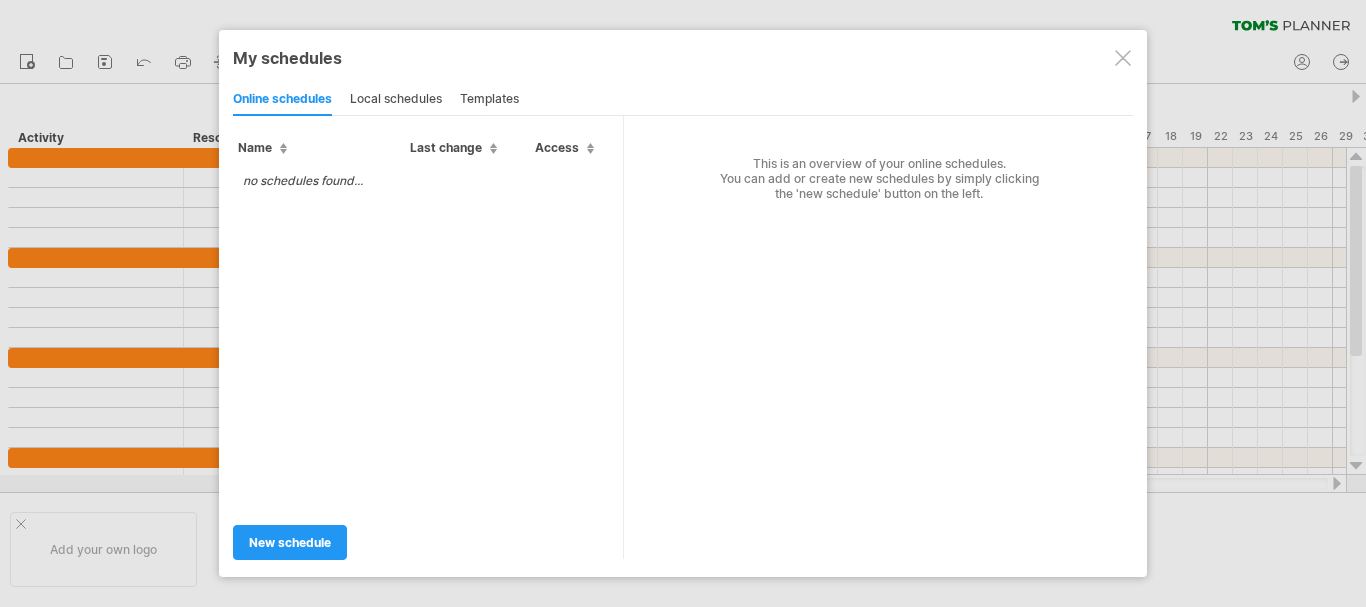 click at bounding box center (1123, 58) 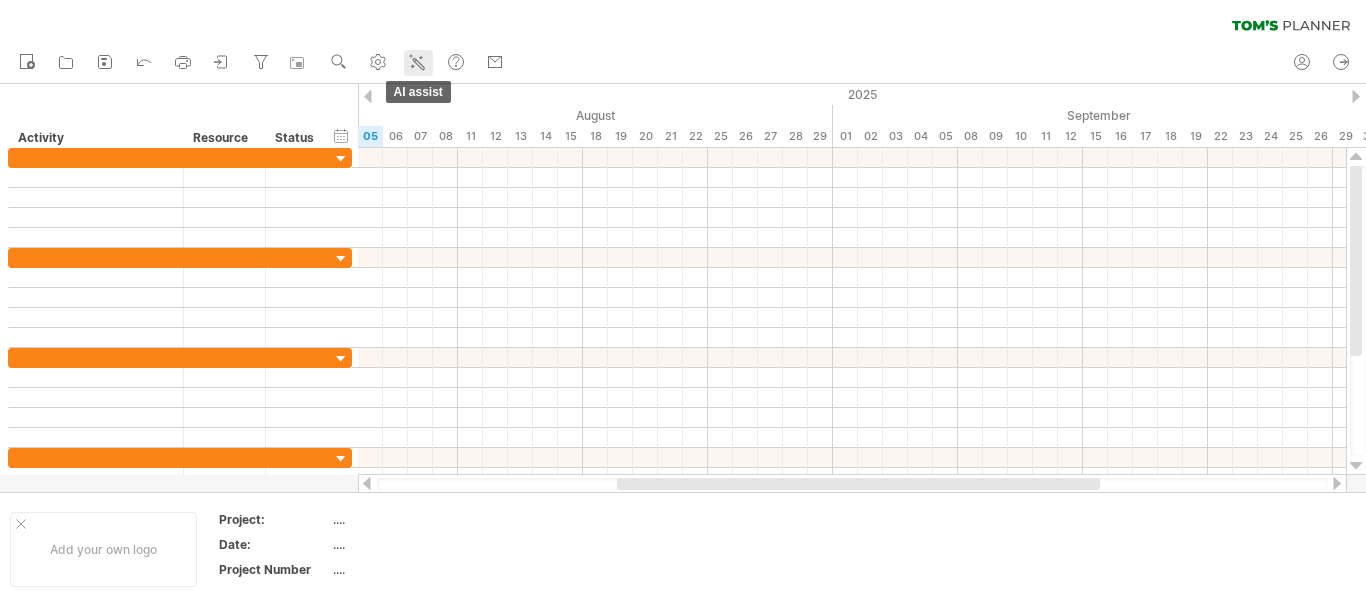 click 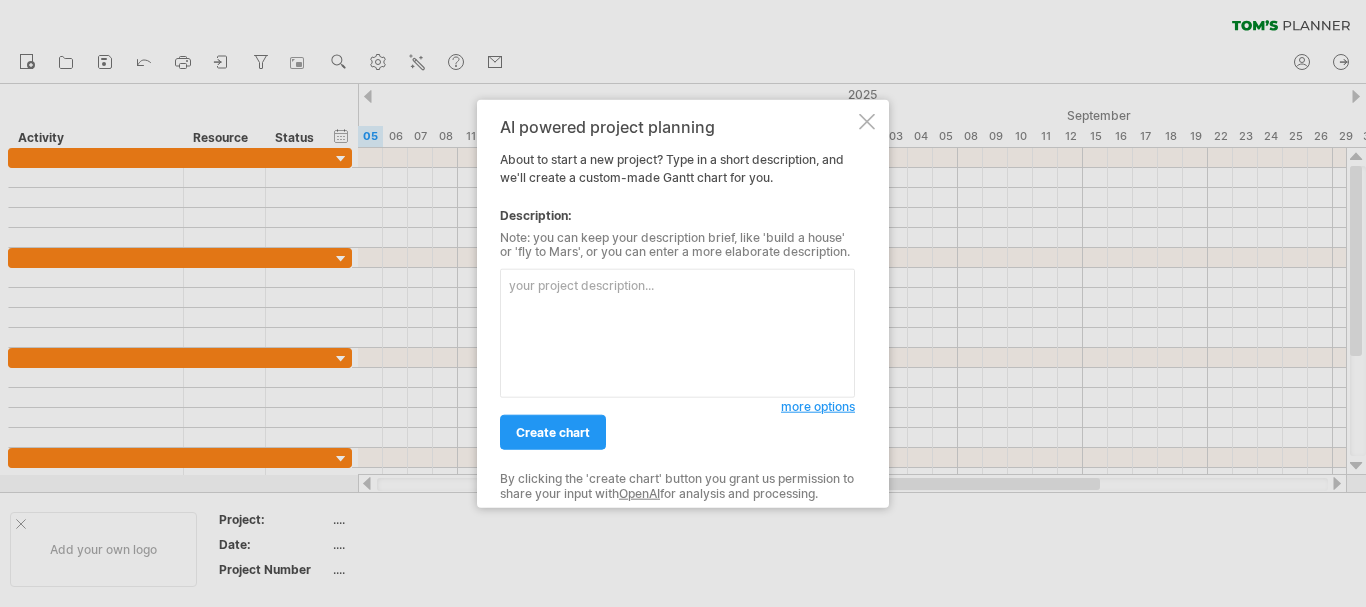 paste on "ABC Company Odoo Implementation Project Plan
Issuance Date		01-Sep-2024	Version	1.0	Accounting, Purchase, Inventory, CRM, Sales	Phase 1
Current Date		05-Aug-2025			MRP, Quality, HR, Payroll	Phase 2
Website, eCommerce	Phase 3		6.60
198
Milestones	#	Task	Dependency	Next Task	Detail	Owner	Status	Planned Days	Est. Delivery	Delay Days?
1. Kick-off and Planning	1.1	Project Kick-Off		2.1	SOW, Plans (Project, Risk, Stakeholders), Teams Structure from both sides	Vendor / Client	To Do	10	11-9-2024	#NAME?
1.2	Master Data Gathering		2.4	Prepare the Master Data by Client	Client	To Do	7	18-9-2024	#NAME?
2. Analysis	2.1	System (Gap) Analysis Meetings	1.1	2.2	Analysis - Accounting	Vendor / Client	To Do	3	21-9-2024	#NAME?
Analysis - Purchase & Inventory	Vendor / Client	To Do	3	24-9-2024	#NAME?
Analysis - CRM & Sales	Vendor / Client	To Do	2	26-9-2024	#NAME?
Analysis - MRP & Quality	Vendor / Client	To Do	3	29-9-2024	#NAME?
Analysis - HR & Payroll	Vendor / Client	To Do	3..." 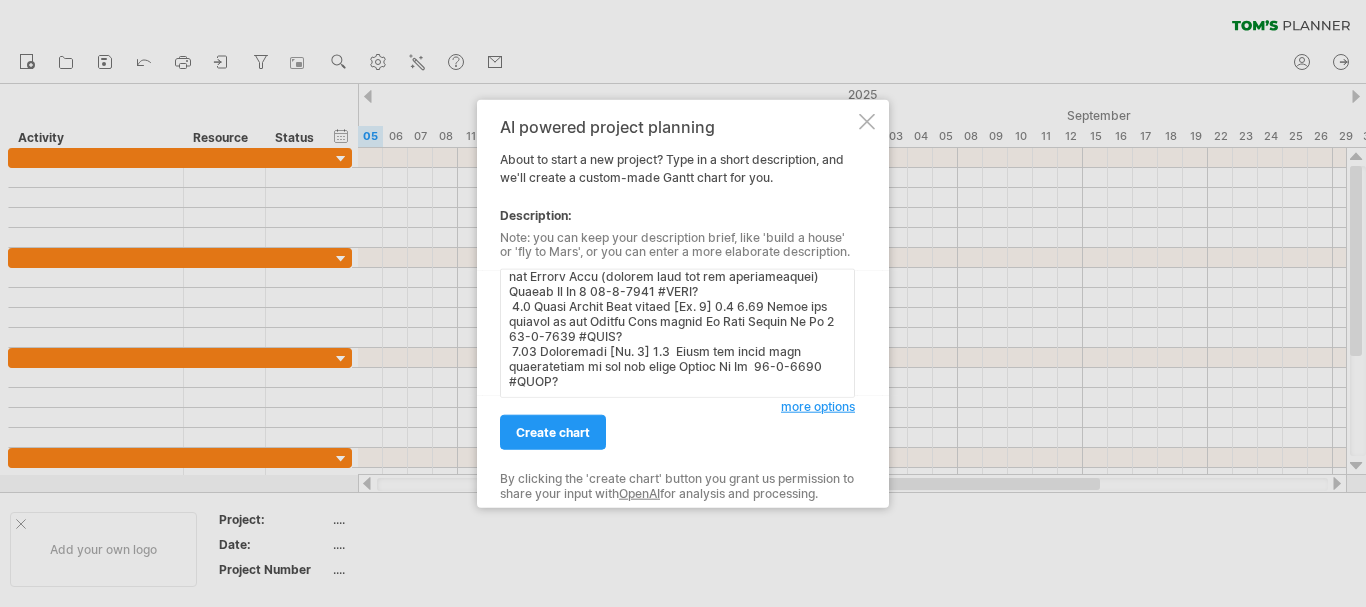 scroll, scrollTop: 1779, scrollLeft: 0, axis: vertical 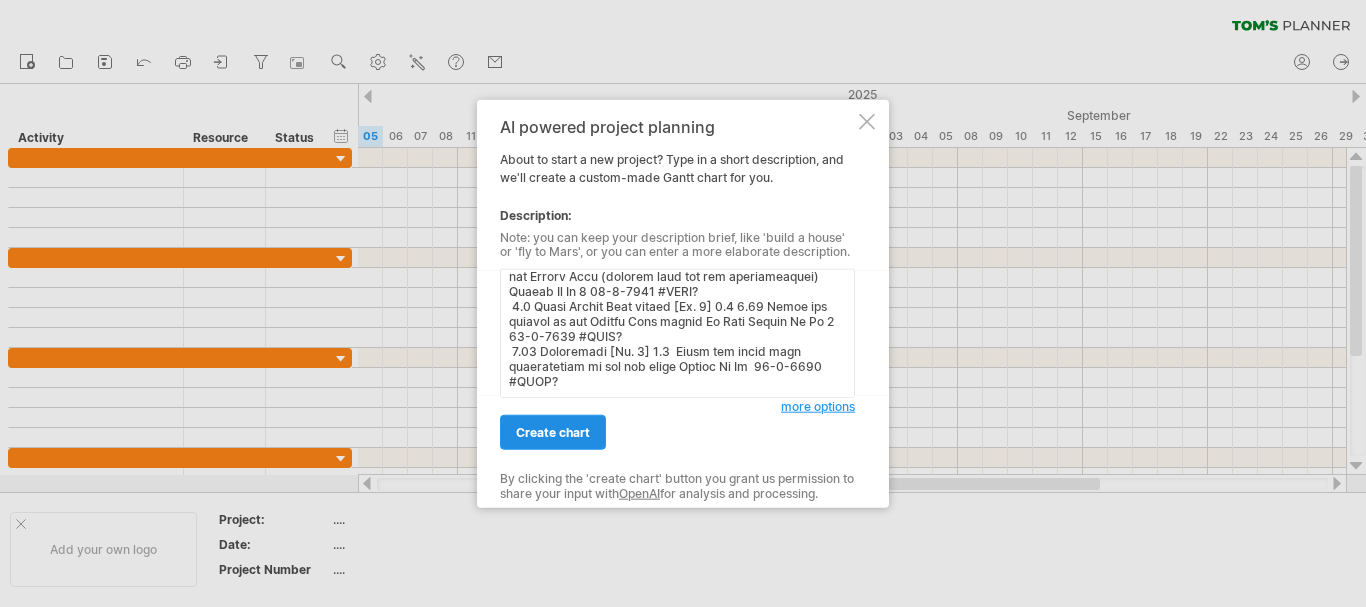 type on "ABC Company Odoo Implementation Project Plan
Issuance Date  01-Sep-2024 Version 1.0 Accounting, Purchase, Inventory, CRM, Sales Phase 1
Current Date  05-Aug-2025   MRP, Quality, HR, Payroll Phase 2
Website, eCommerce Phase 3  6.60
198
Milestones # Task Dependency Next Task Detail Owner Status Planned Days Est. Delivery Delay Days?
1. Kick-off and Planning 1.1 Project Kick-Off  2.1 SOW, Plans (Project, Risk, Stakeholders), Teams Structure from both sides Vendor / Client To Do 10 11-9-2024 [NAME]?
1.2 Master Data Gathering  2.4 Prepare the Master Data by Client Client To Do 7 18-9-2024 [NAME]?
2. Analysis 2.1 System (Gap) Analysis Meetings 1.1 2.2 Analysis - Accounting Vendor / Client To Do 3 21-9-2024 [NAME]?
Analysis - Purchase & Inventory Vendor / Client To Do 3 24-9-2024 [NAME]?
Analysis - CRM & Sales Vendor / Client To Do 2 26-9-2024 [NAME]?
Analysis - MRP & Quality Vendor / Client To Do 3 29-9-2024 [NAME]?
Analysis - HR & Payroll Vendor / Client To Do 3..." 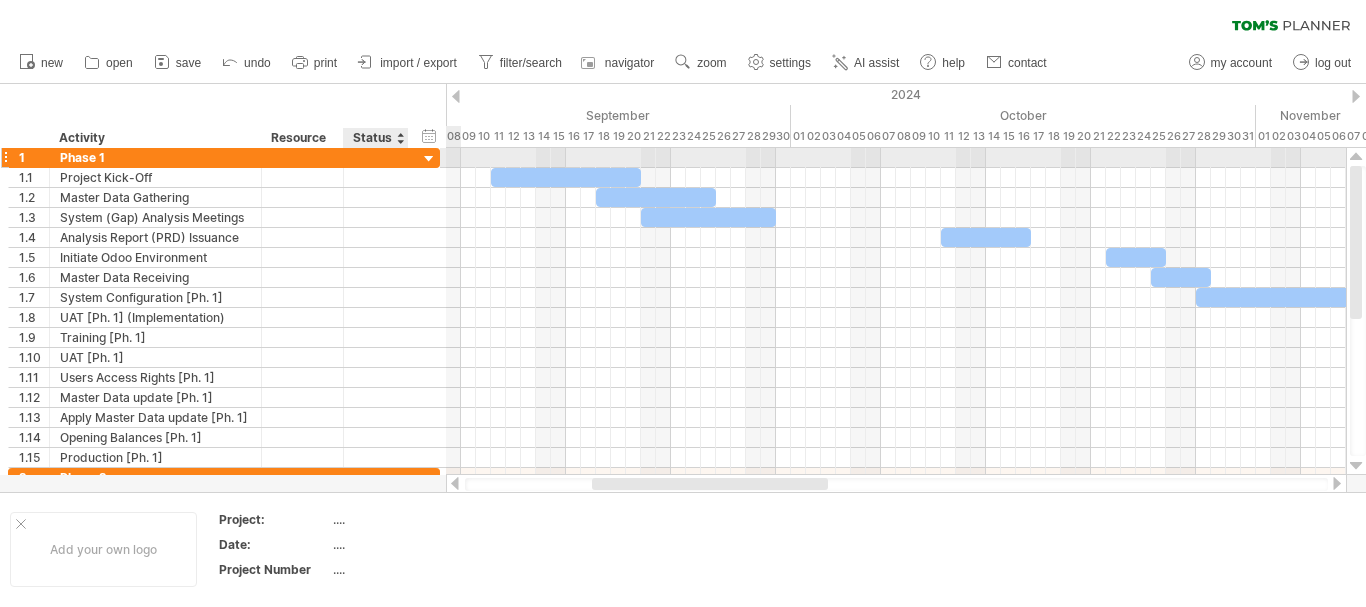 click at bounding box center (429, 159) 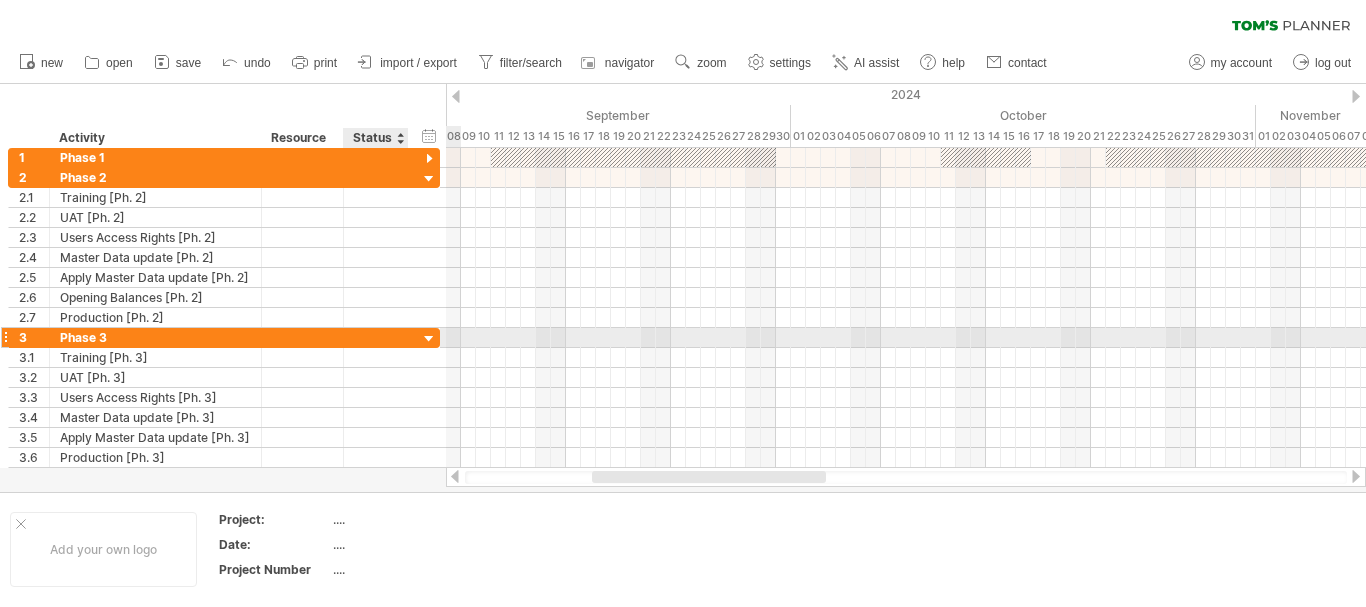 click at bounding box center (429, 339) 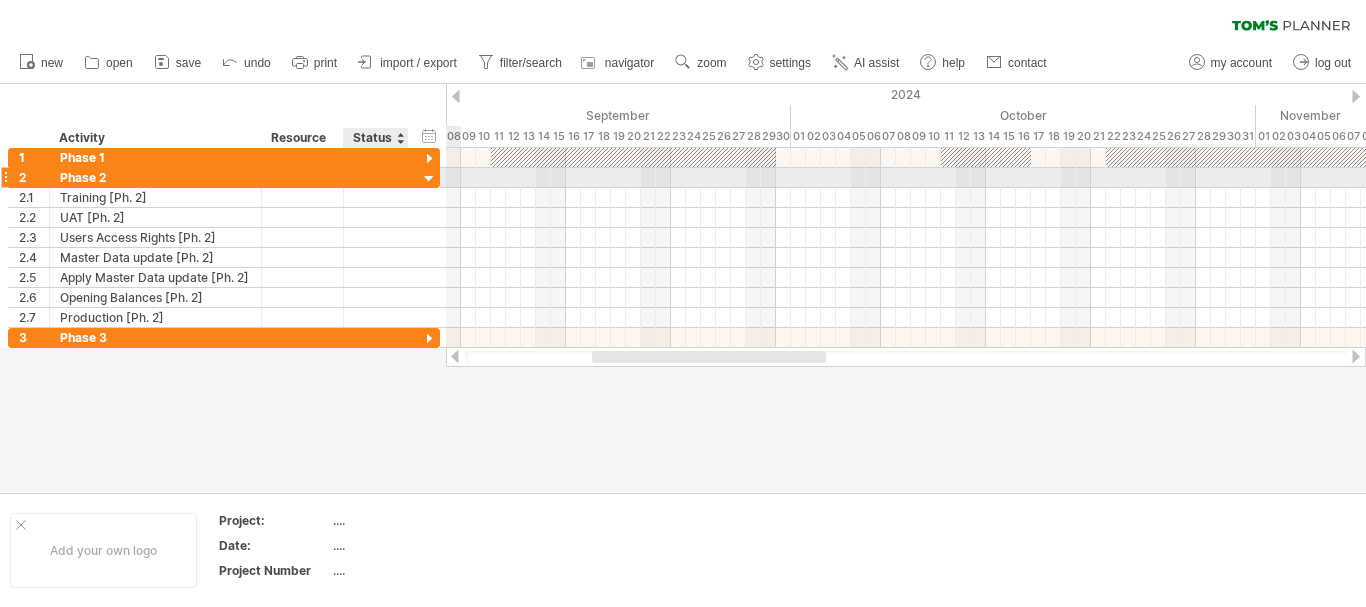 click at bounding box center (429, 179) 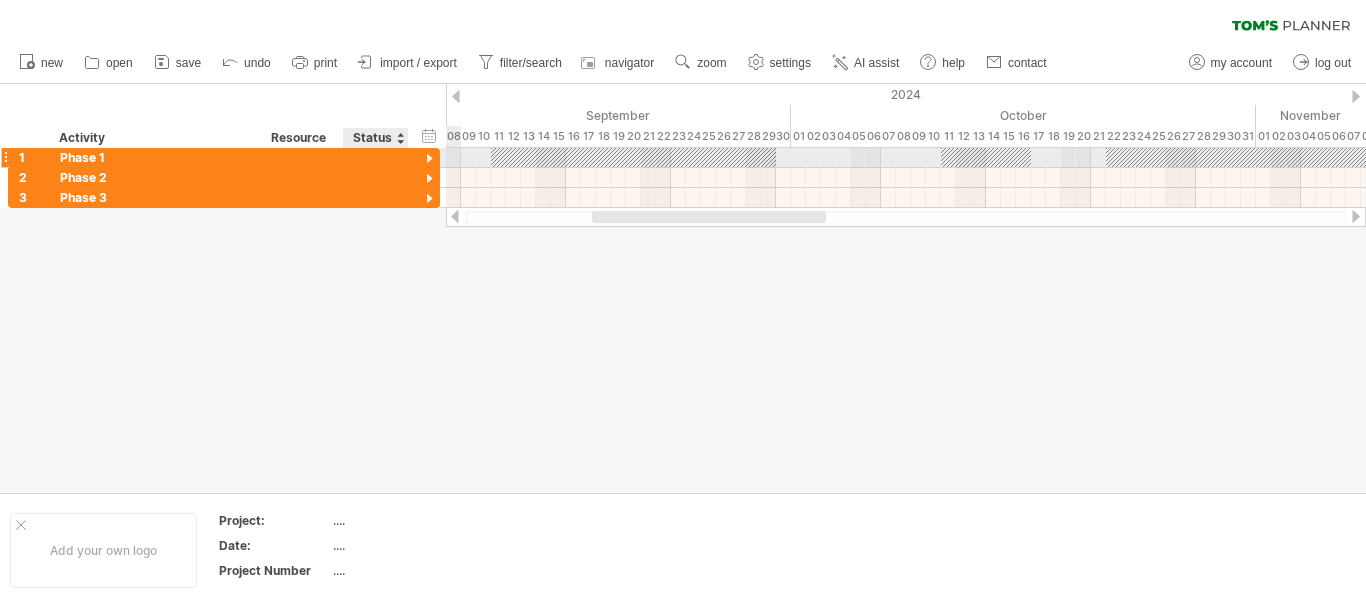 click at bounding box center [429, 159] 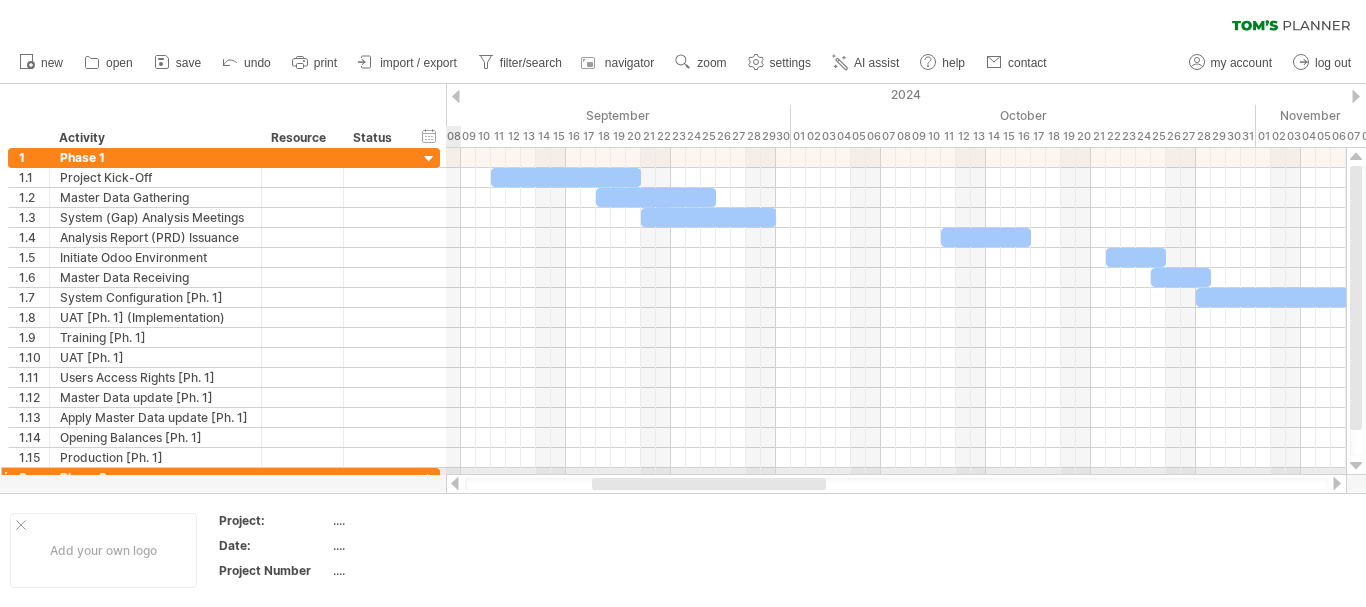 click at bounding box center [429, 479] 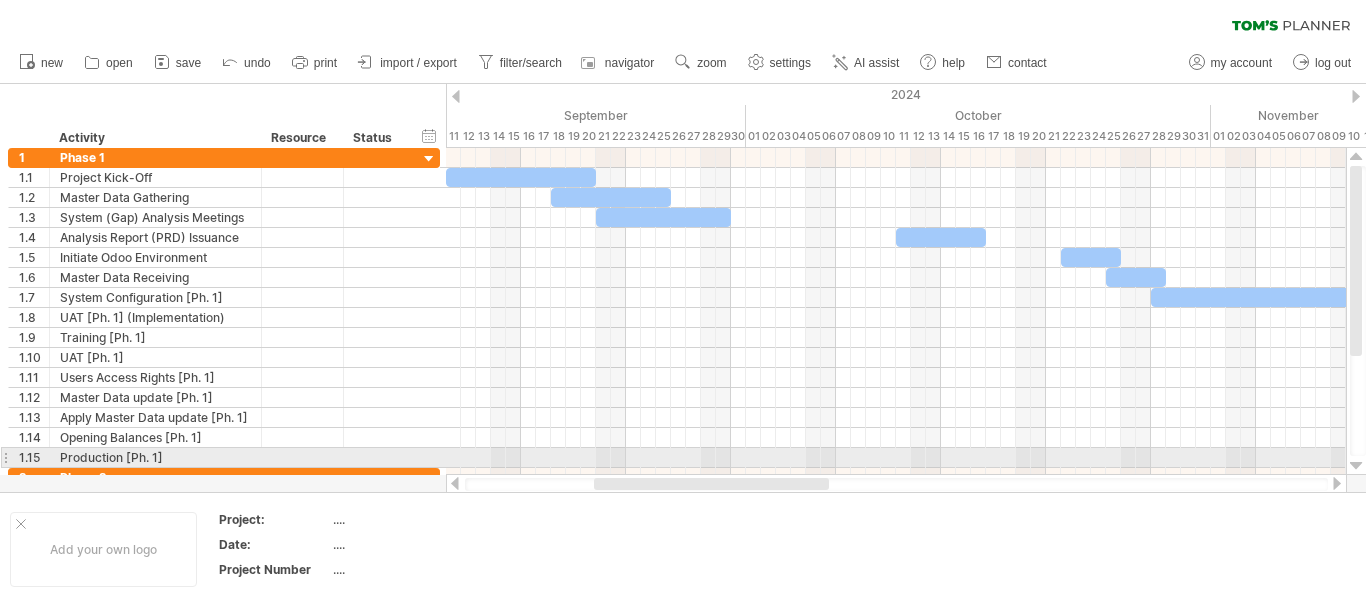 click at bounding box center [1356, 466] 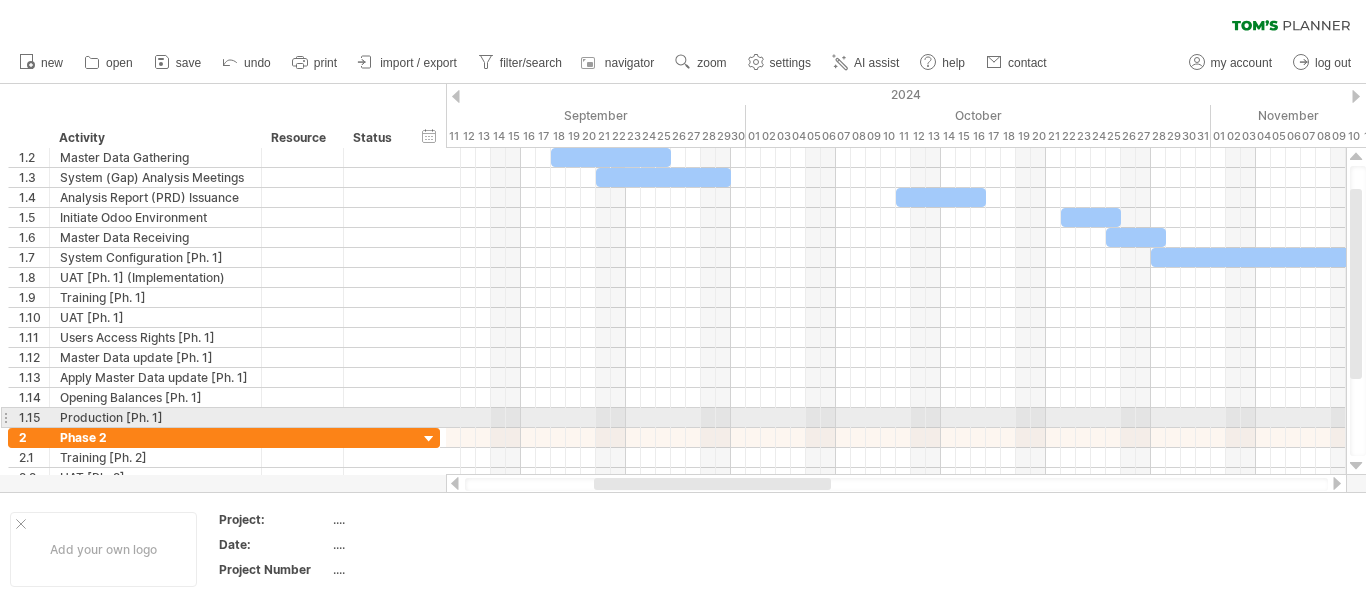 click at bounding box center (1356, 466) 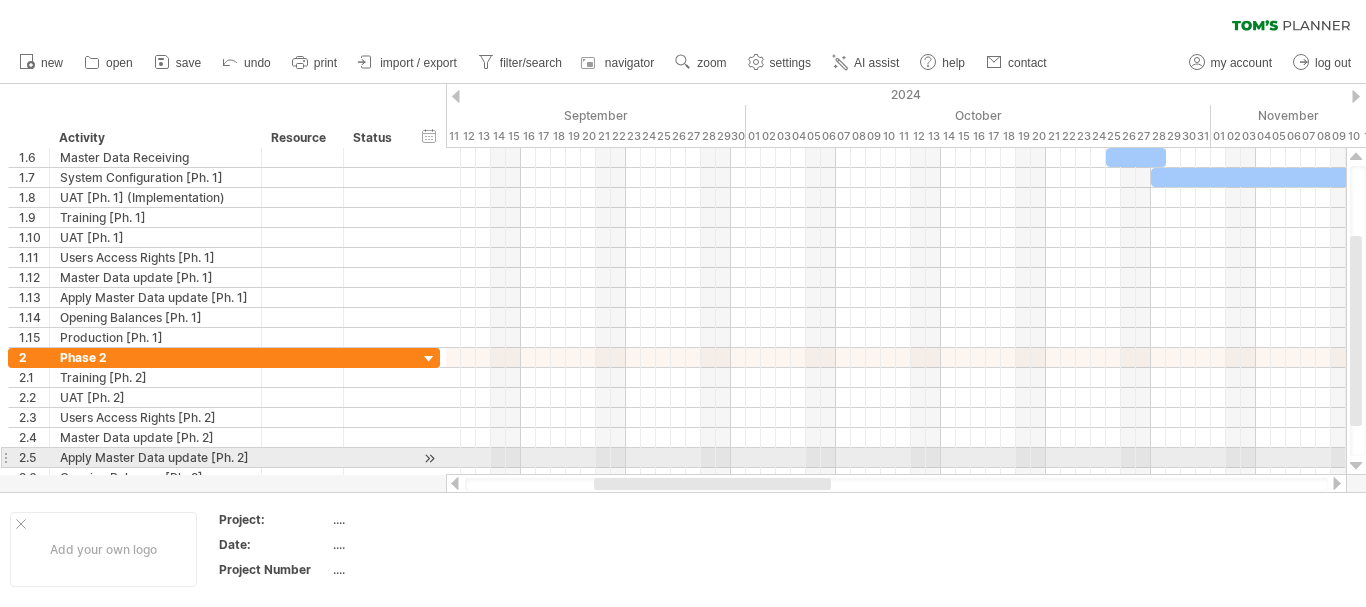click at bounding box center (1356, 466) 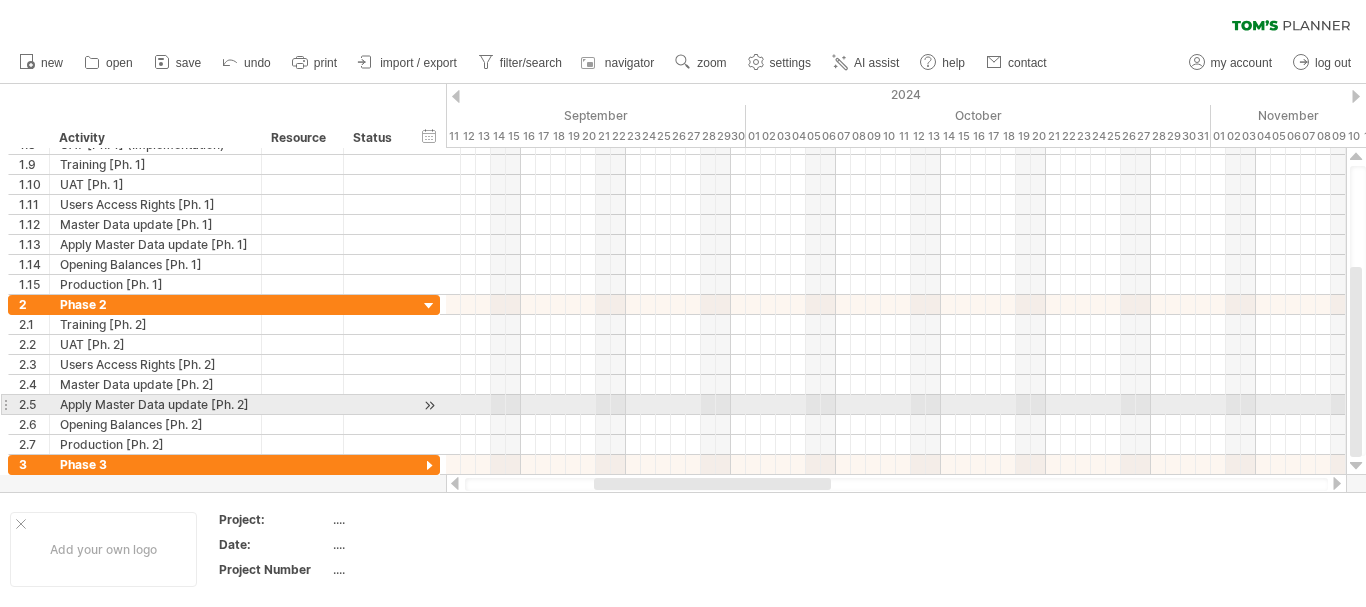 click at bounding box center (1356, 466) 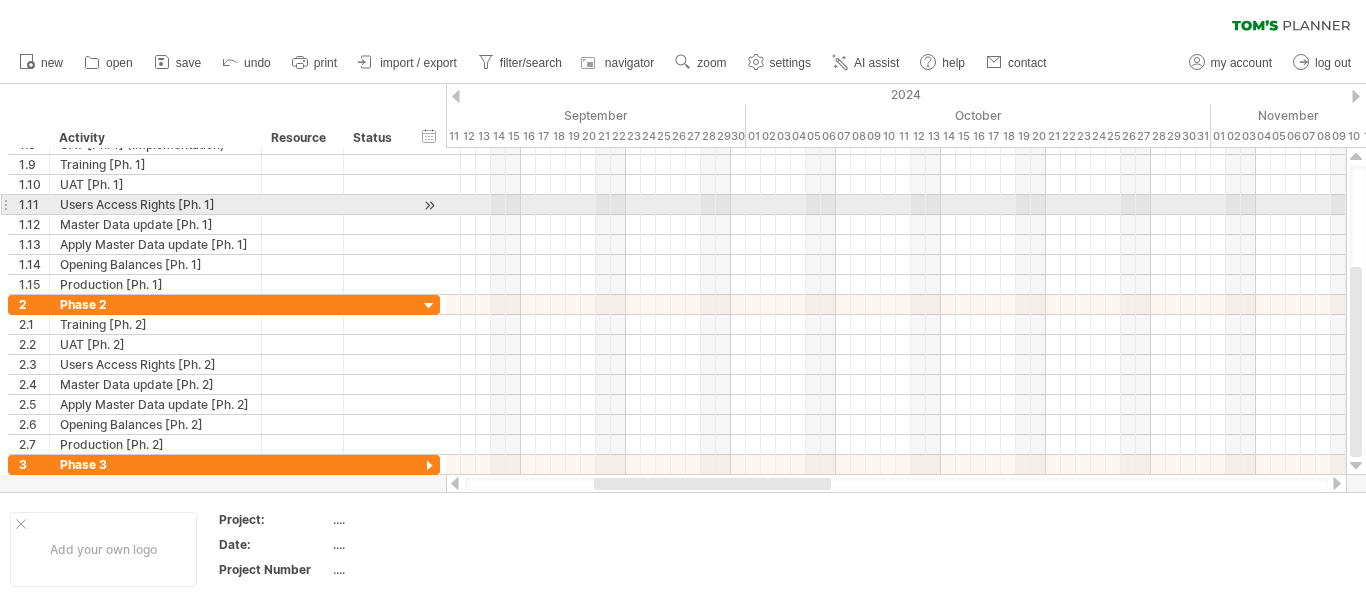 click at bounding box center (1358, 311) 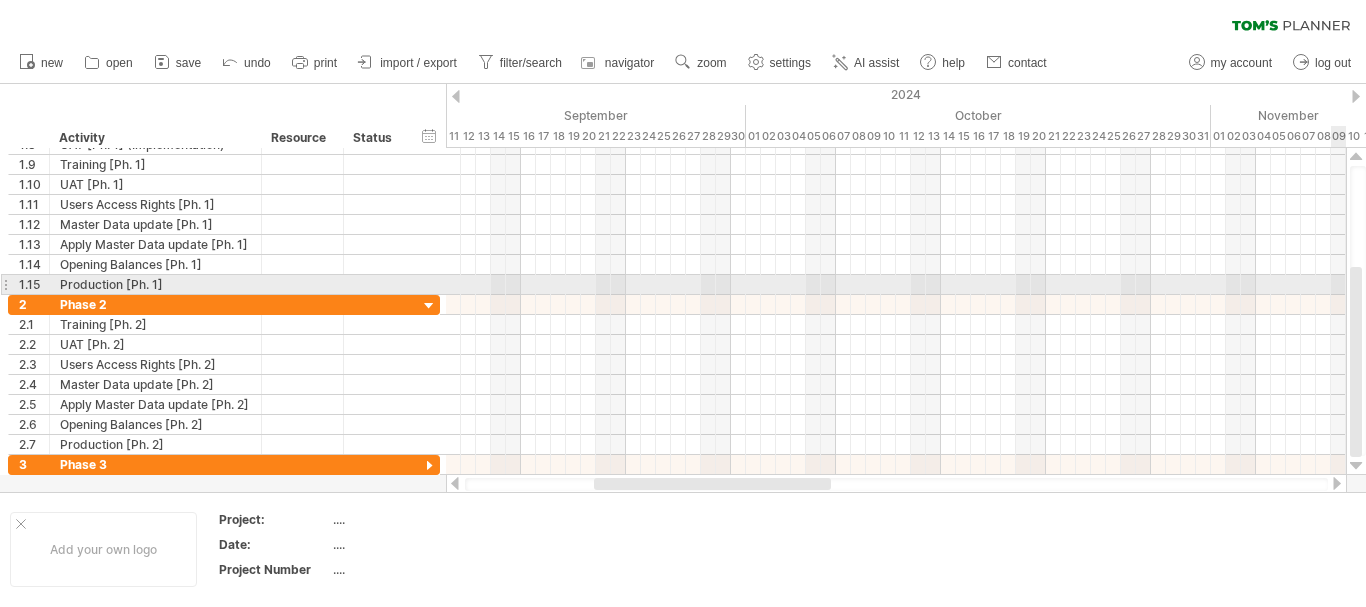 click at bounding box center [1356, 362] 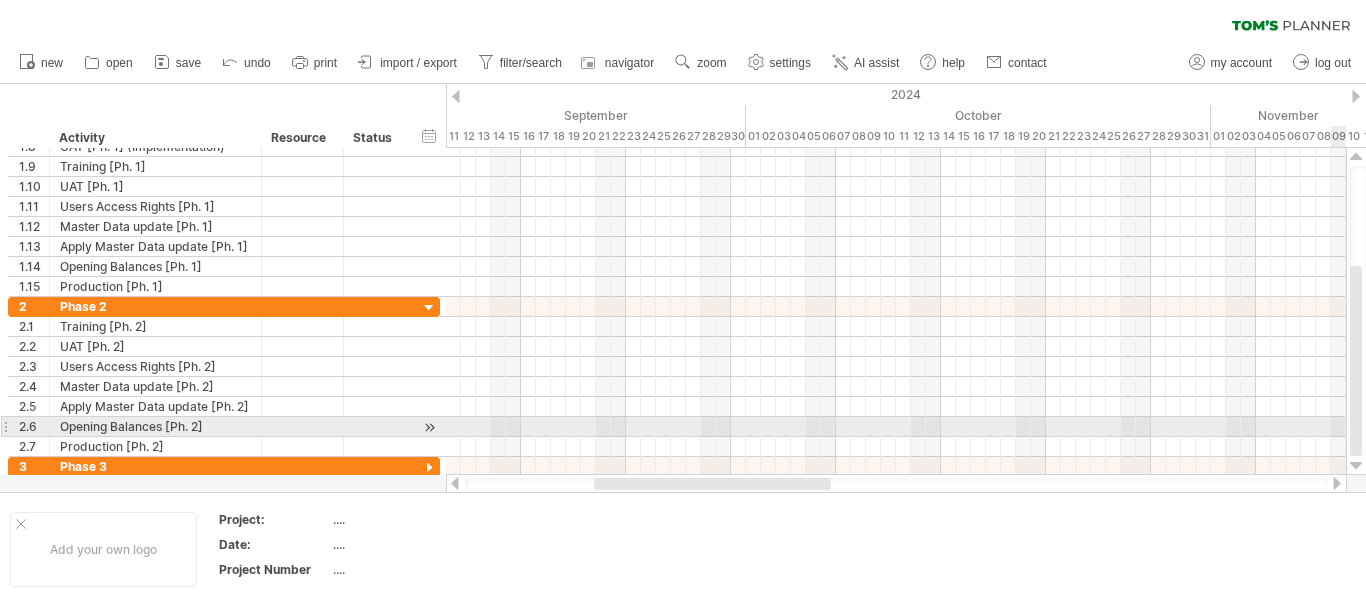 drag, startPoint x: 1357, startPoint y: 283, endPoint x: 1360, endPoint y: 433, distance: 150.03 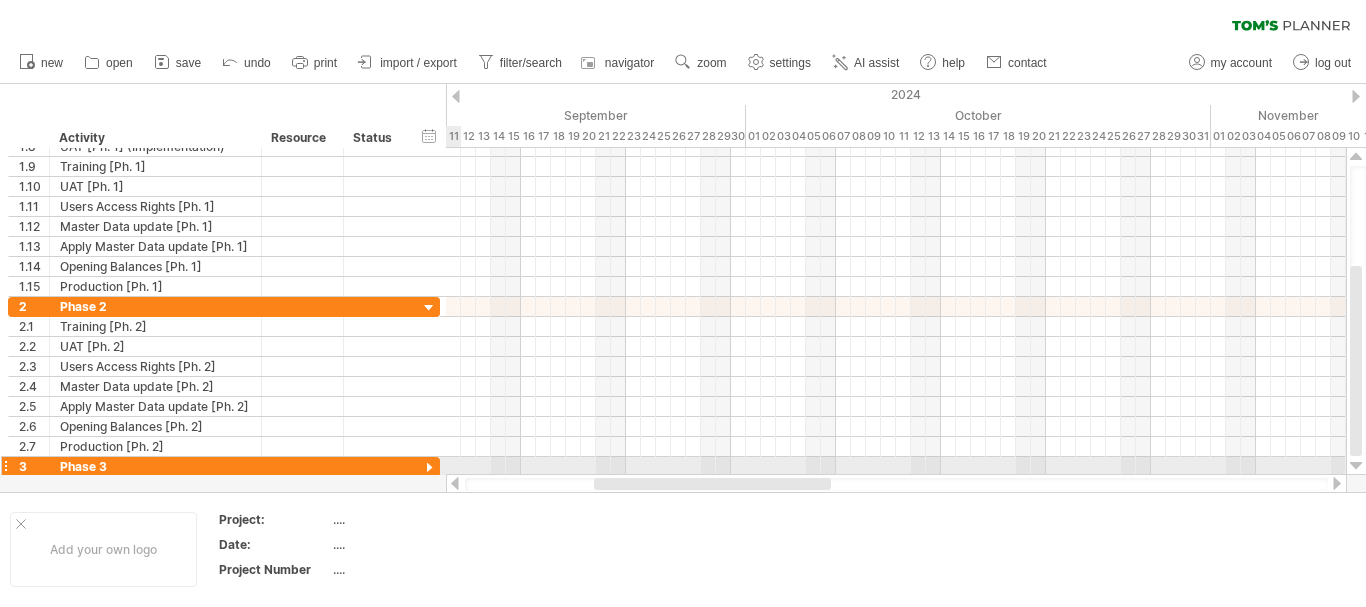 click at bounding box center (429, 468) 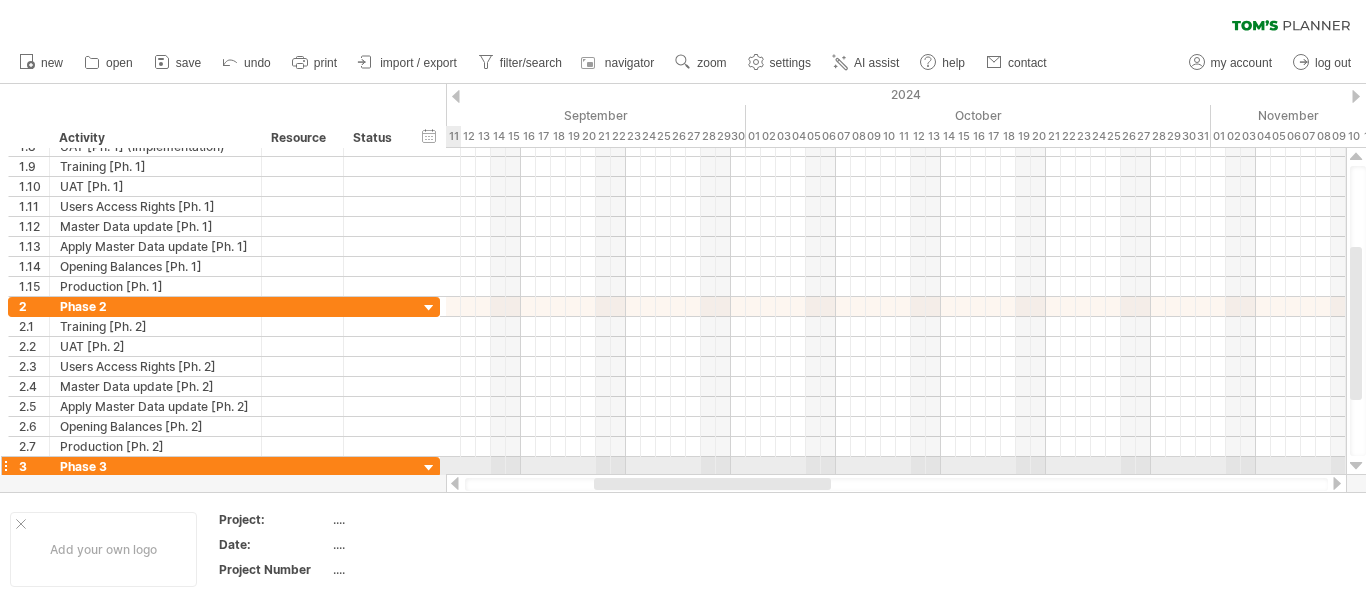 click at bounding box center (429, 468) 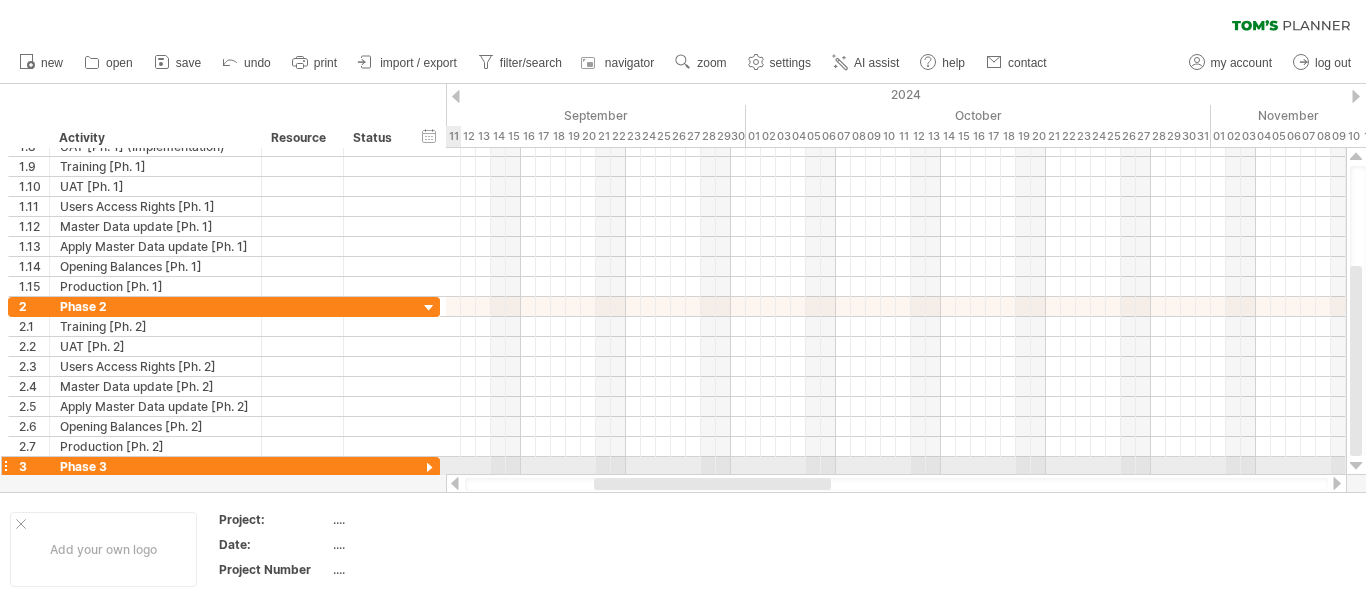 click at bounding box center [429, 468] 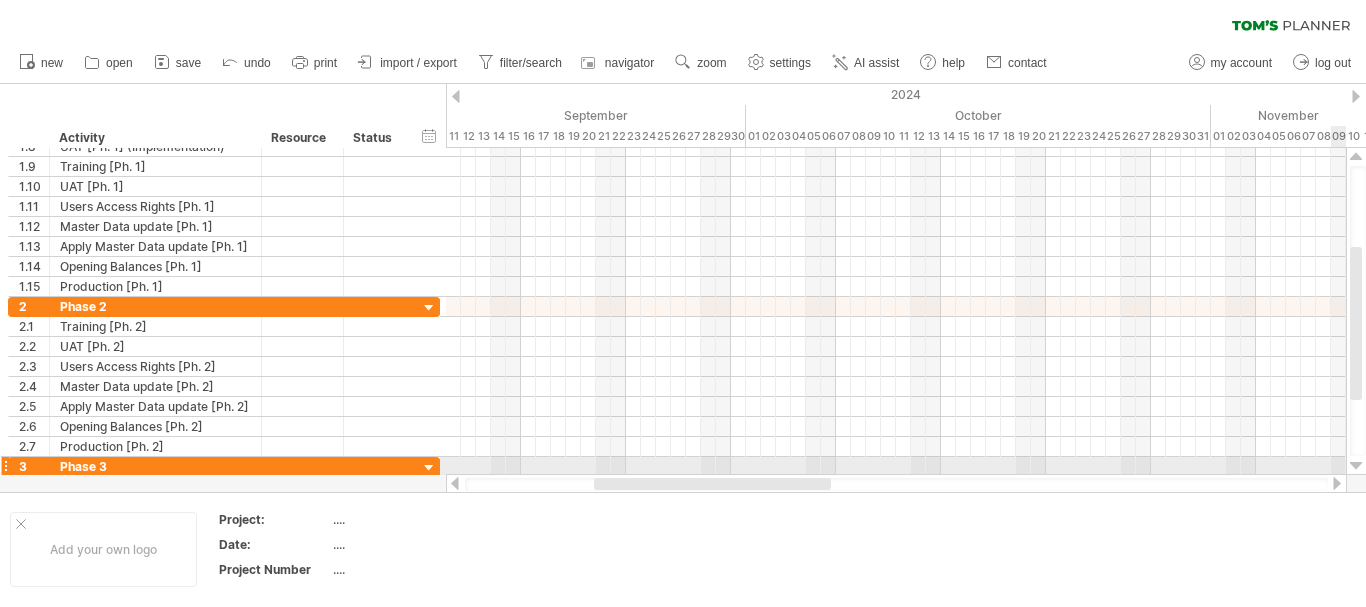 click at bounding box center (1356, 466) 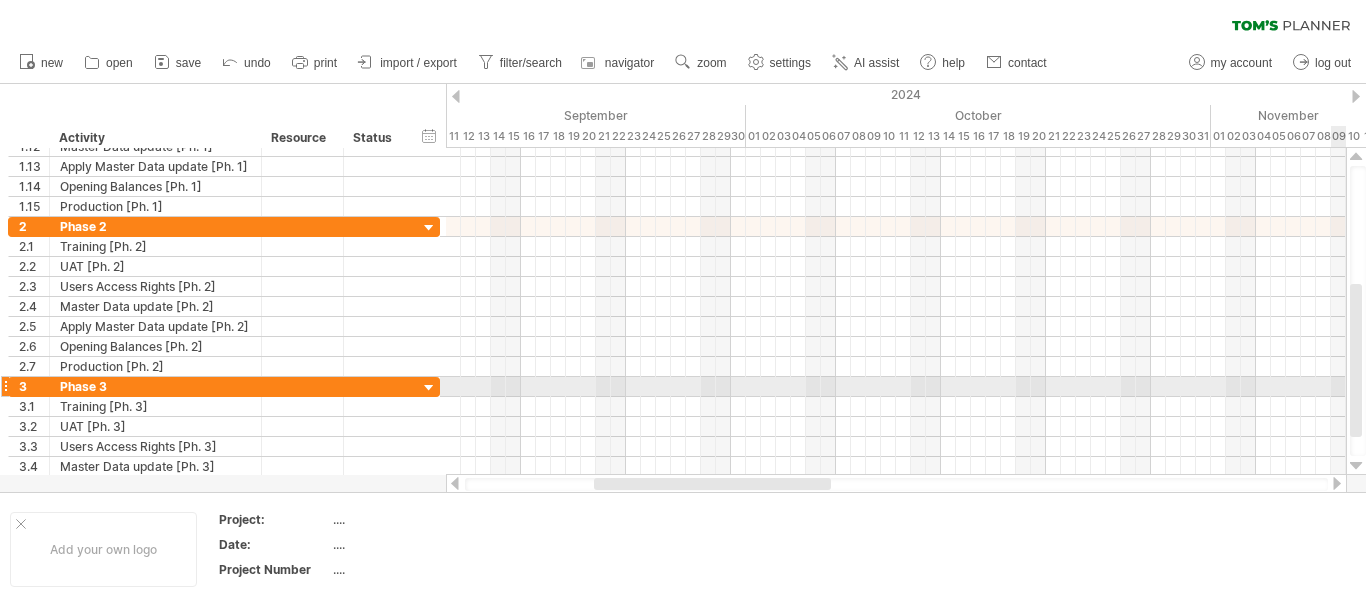 click at bounding box center [1356, 466] 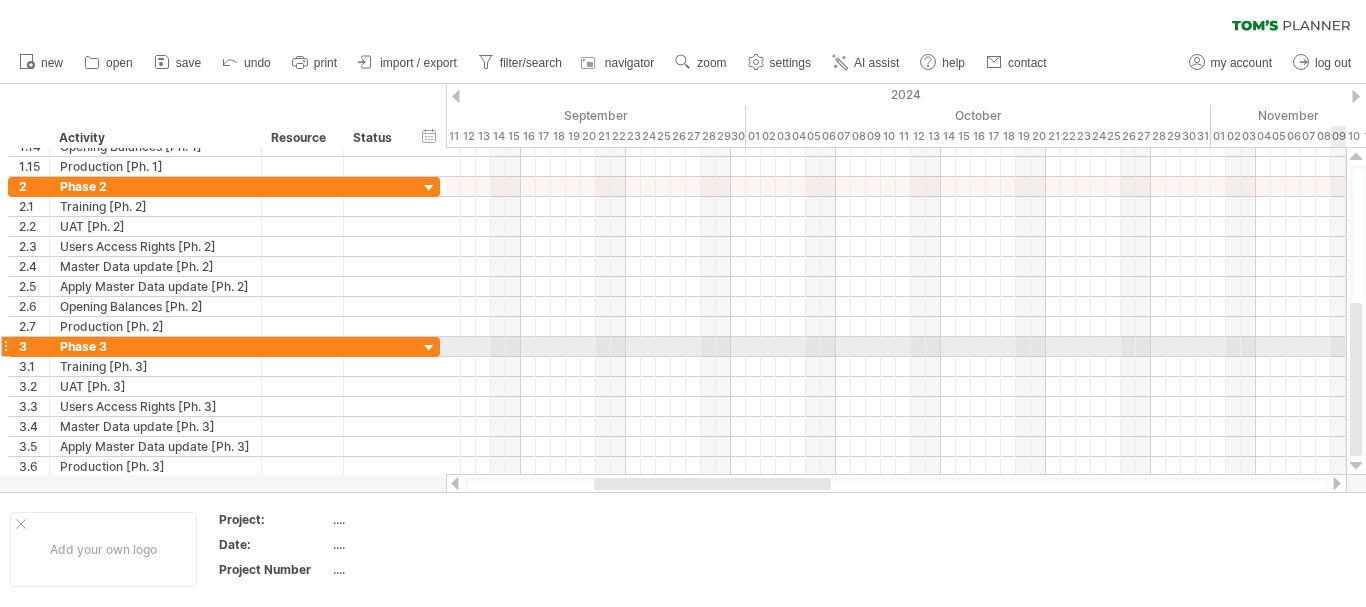 click at bounding box center [1356, 466] 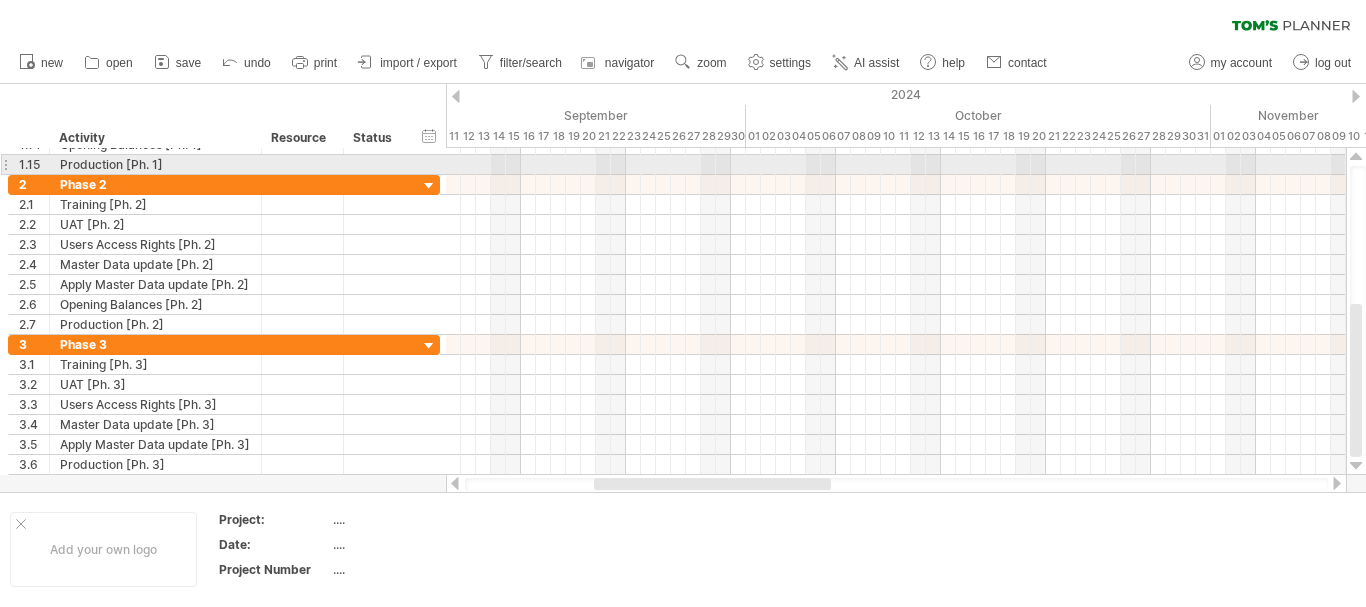 click at bounding box center [1358, 311] 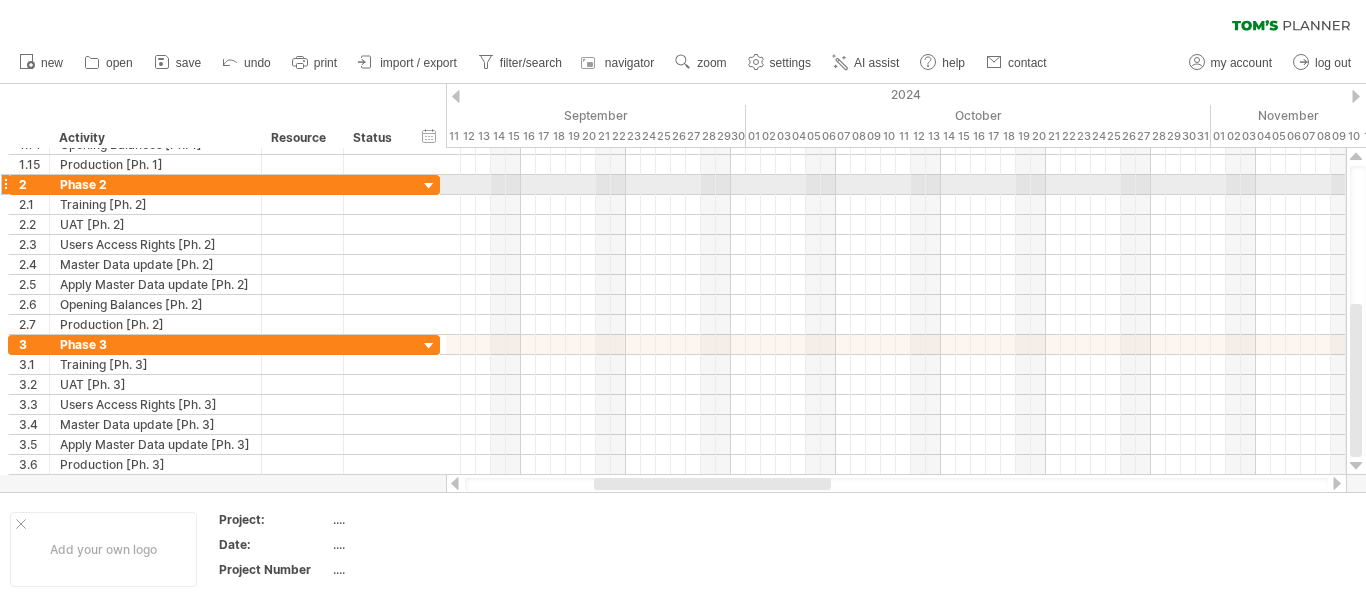 click at bounding box center (1358, 311) 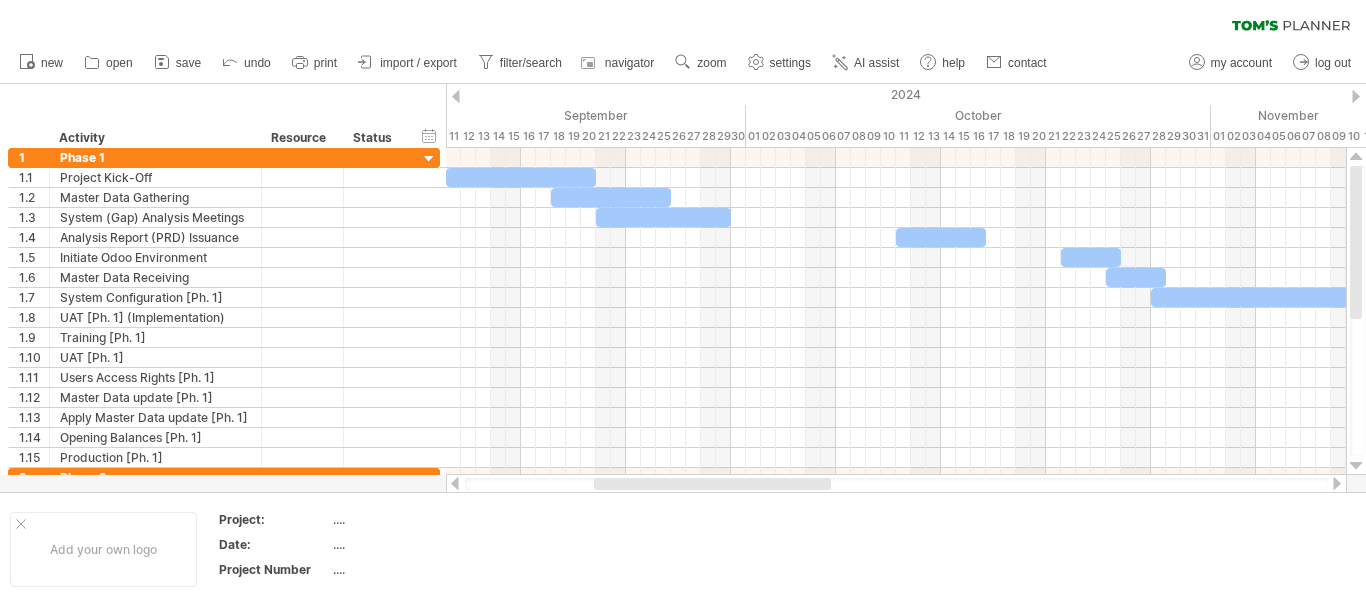 drag, startPoint x: 1361, startPoint y: 291, endPoint x: 1365, endPoint y: 144, distance: 147.05441 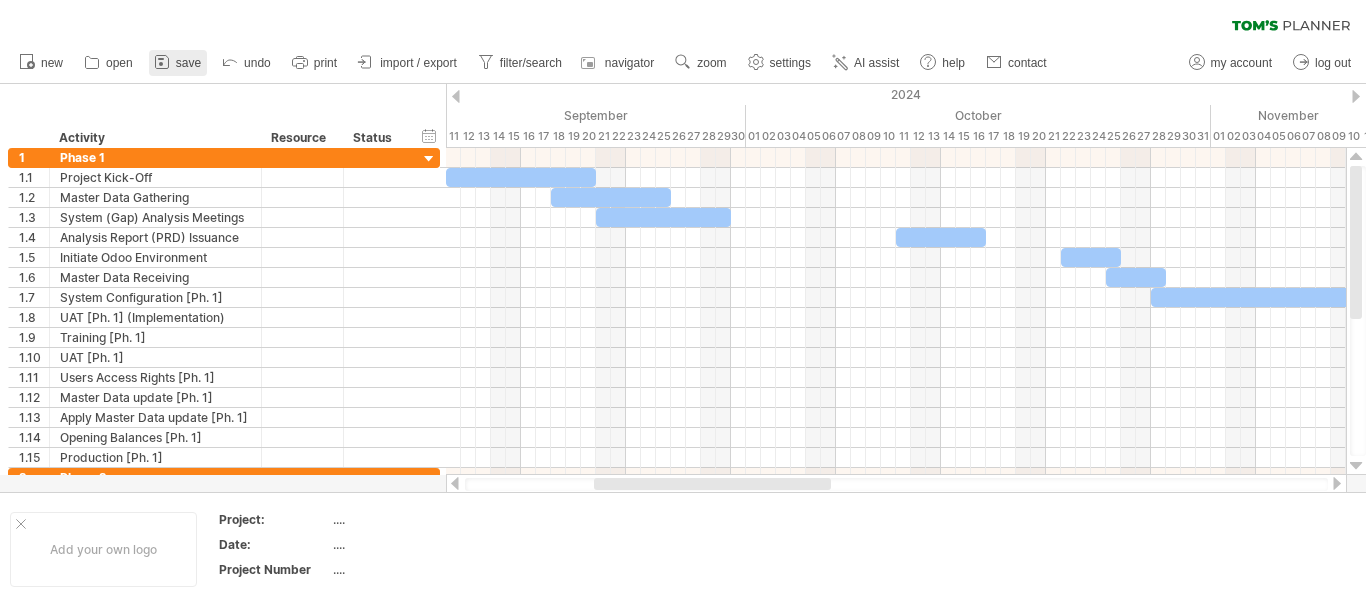 click on "save" at bounding box center [188, 63] 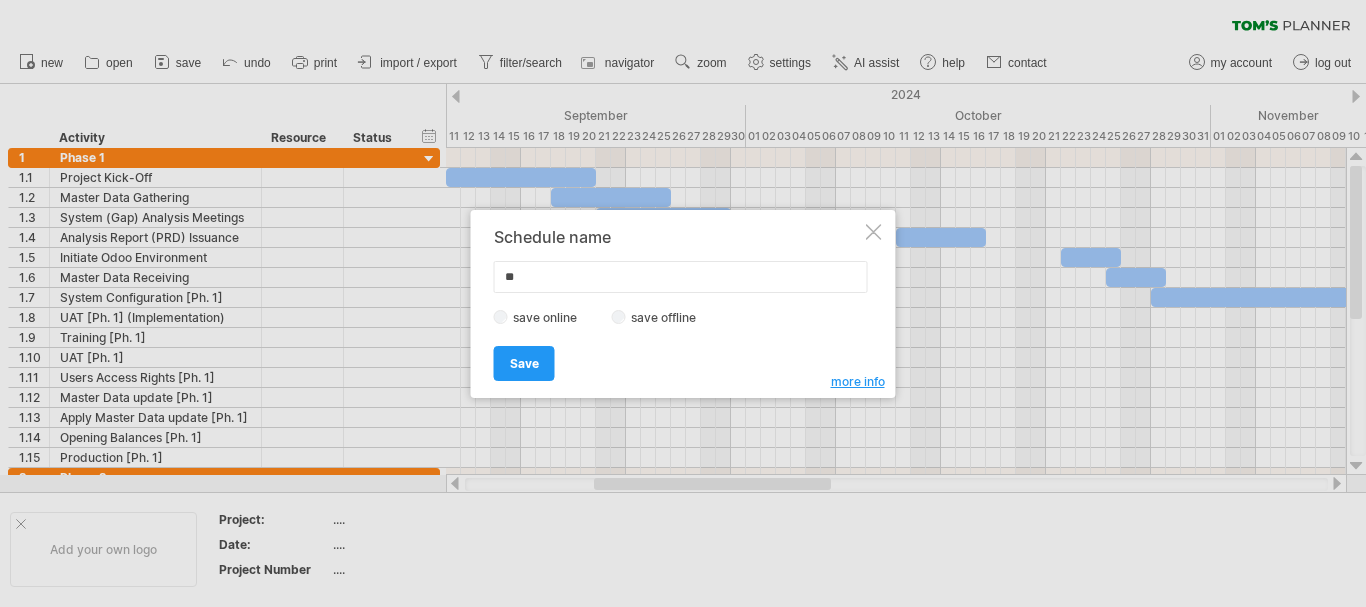 type on "*" 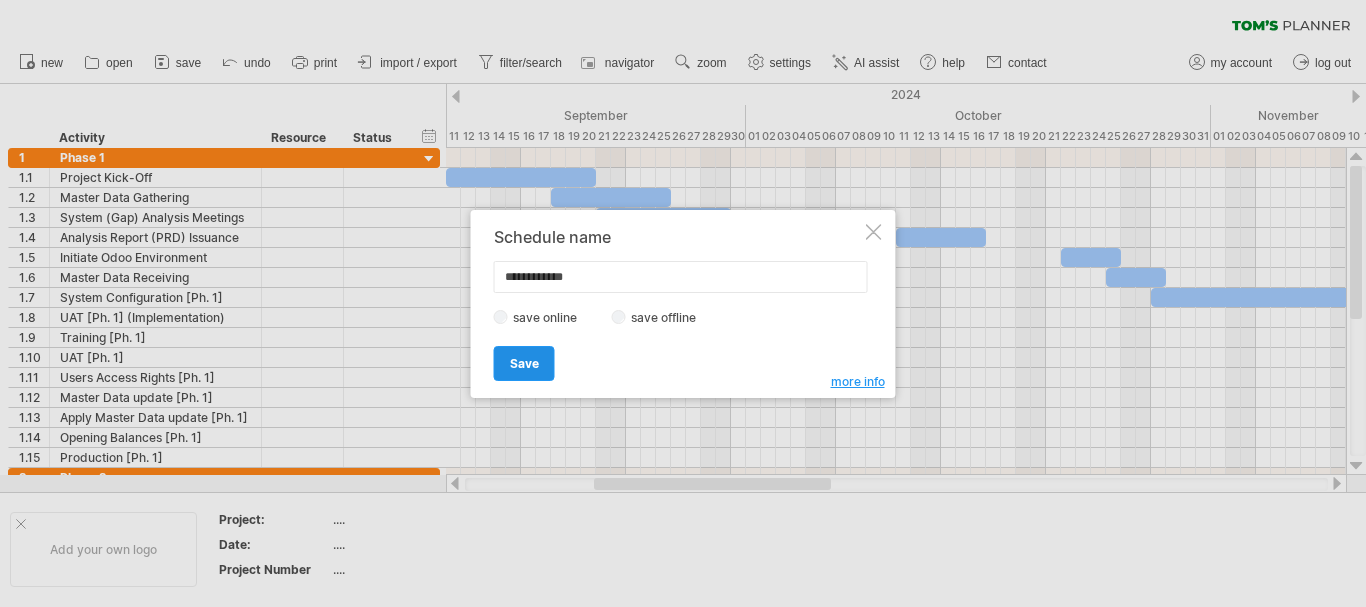 type on "**********" 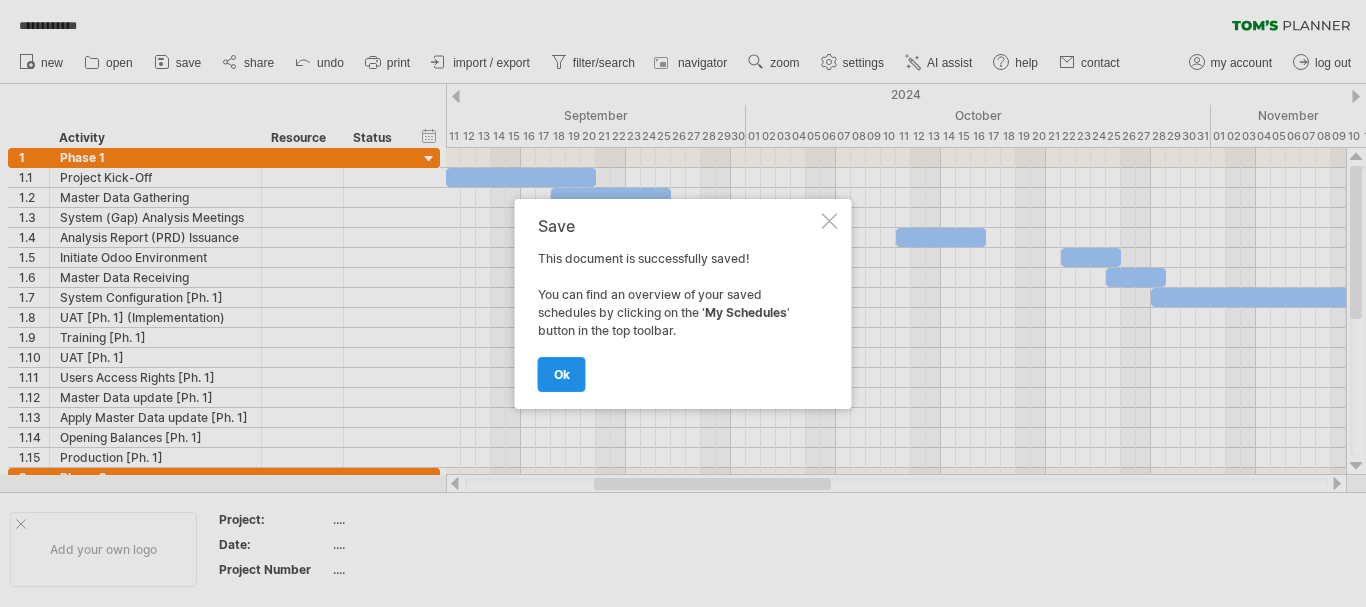 click on "ok" at bounding box center (562, 374) 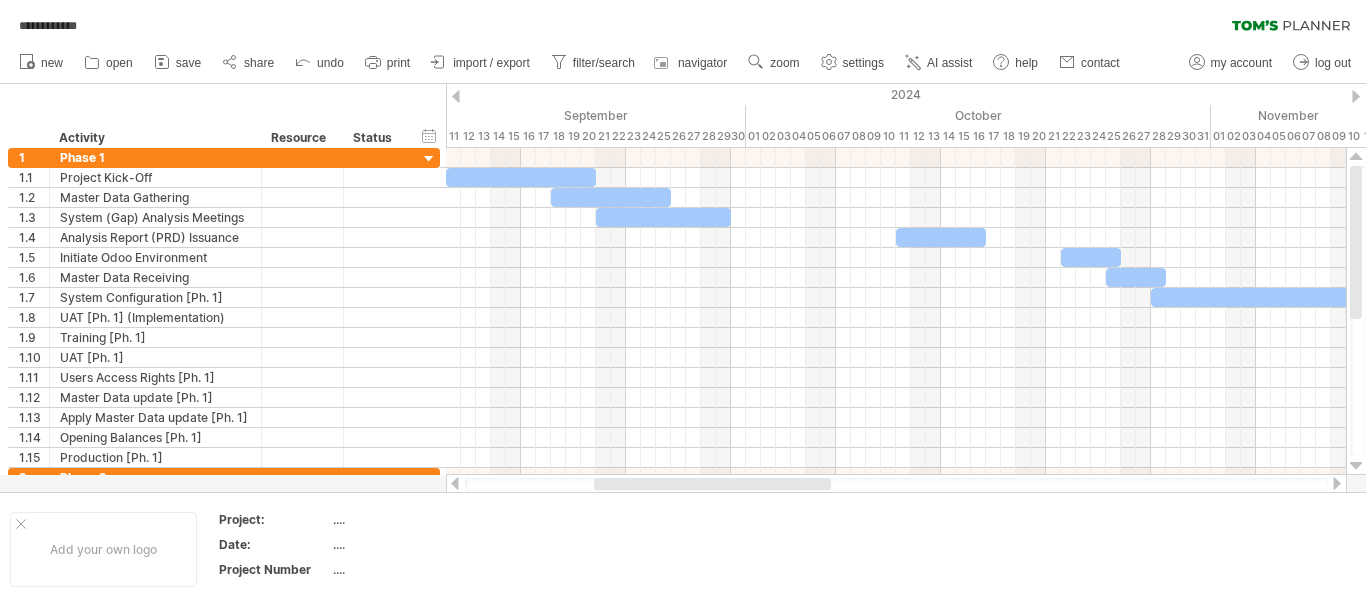 drag, startPoint x: 1196, startPoint y: 2, endPoint x: 905, endPoint y: 5, distance: 291.01547 